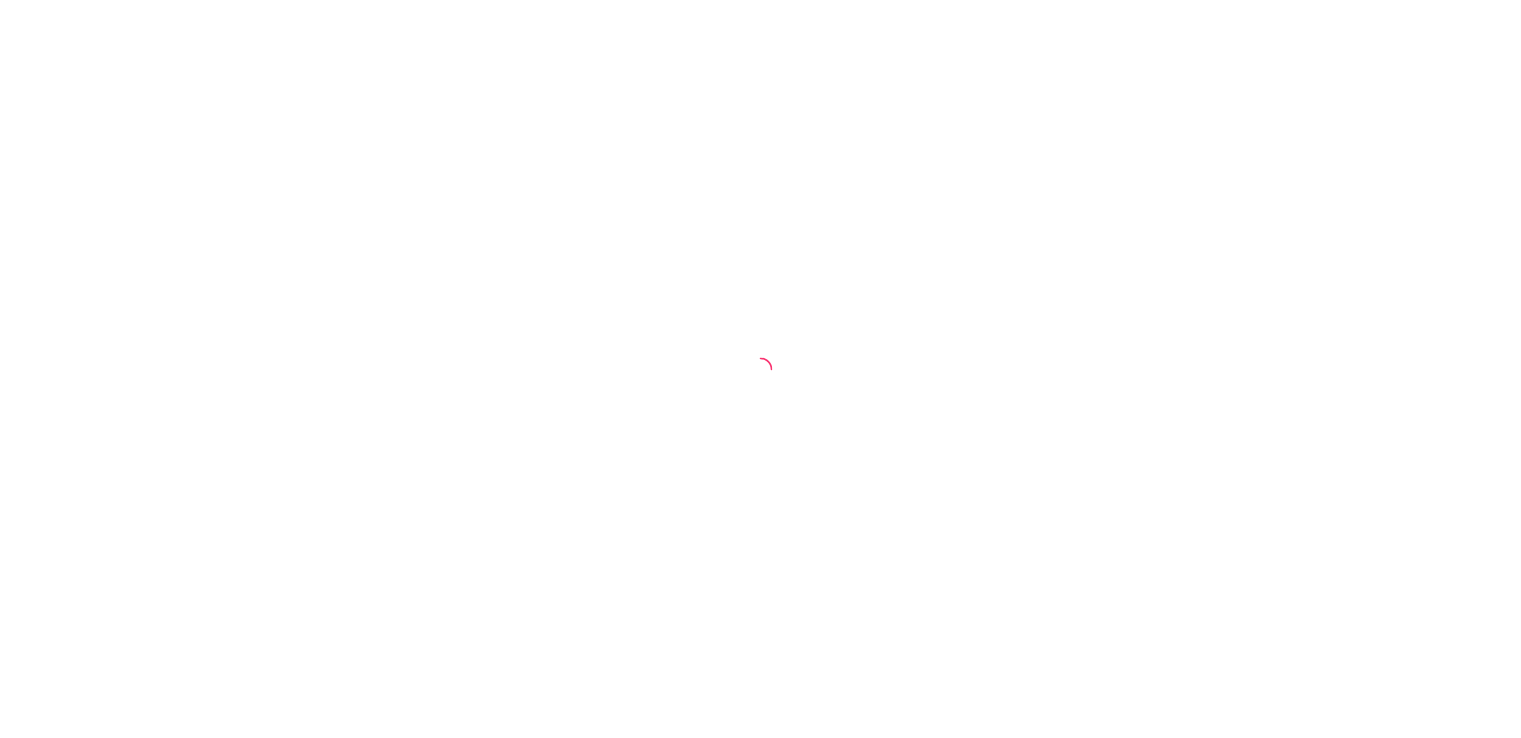 scroll, scrollTop: 0, scrollLeft: 0, axis: both 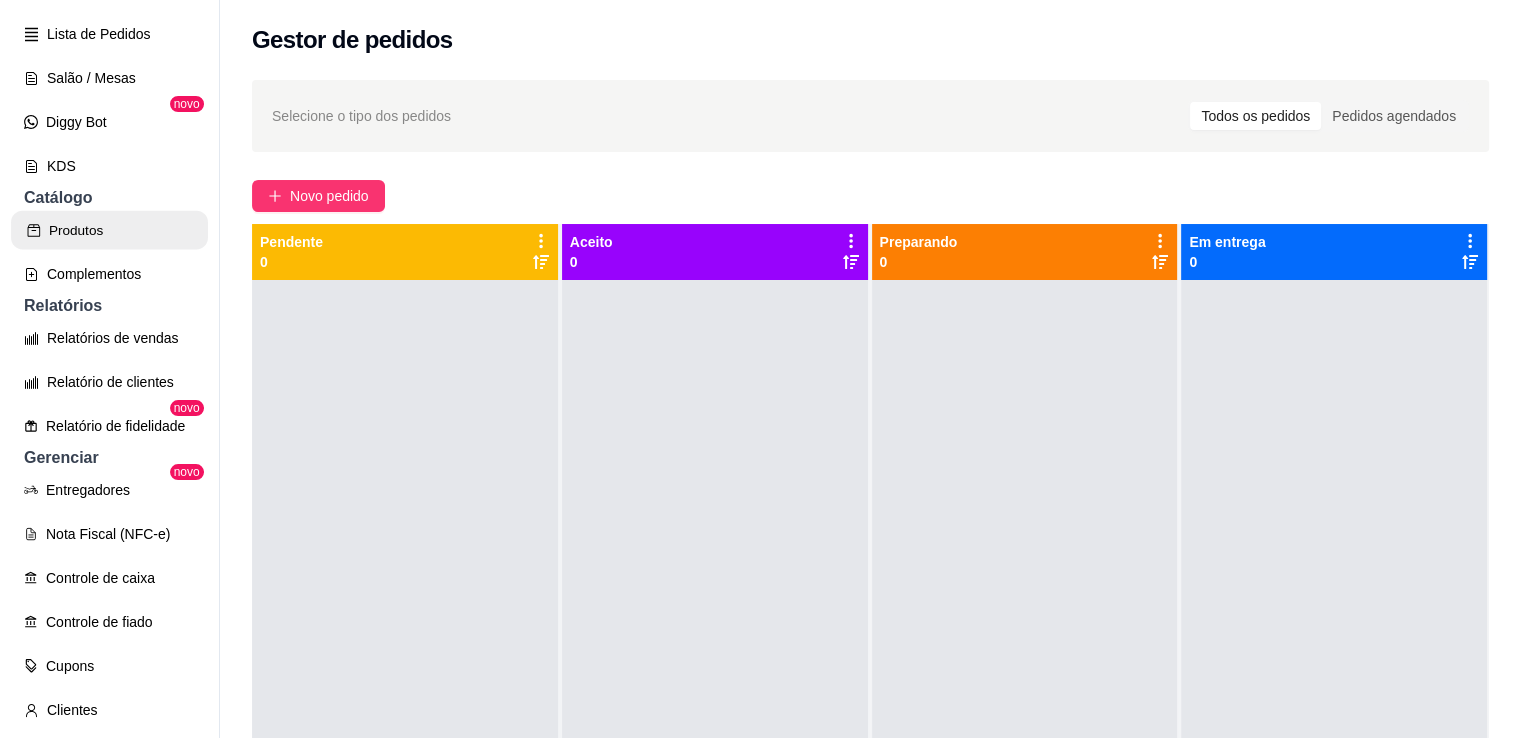 click on "Produtos" at bounding box center (109, 230) 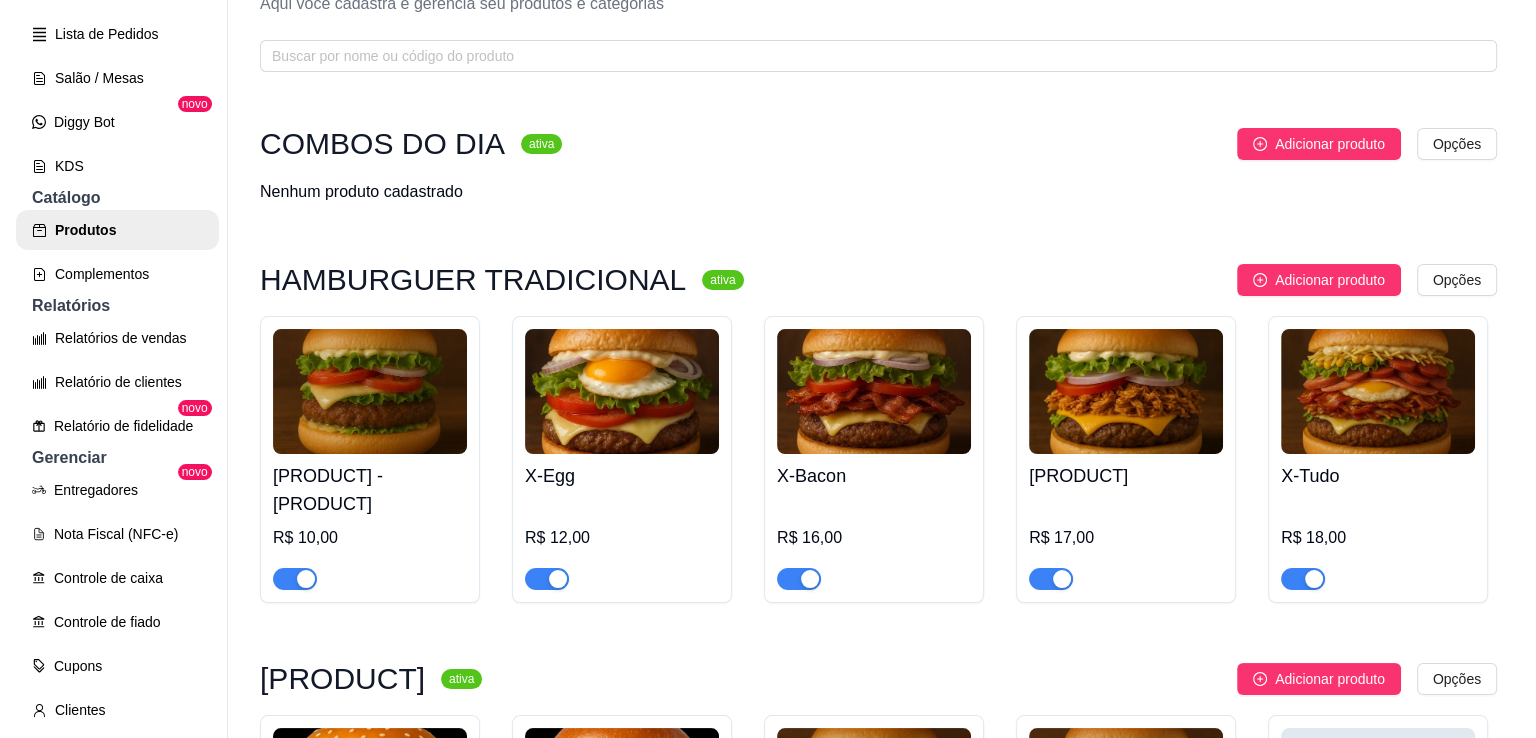 scroll, scrollTop: 0, scrollLeft: 0, axis: both 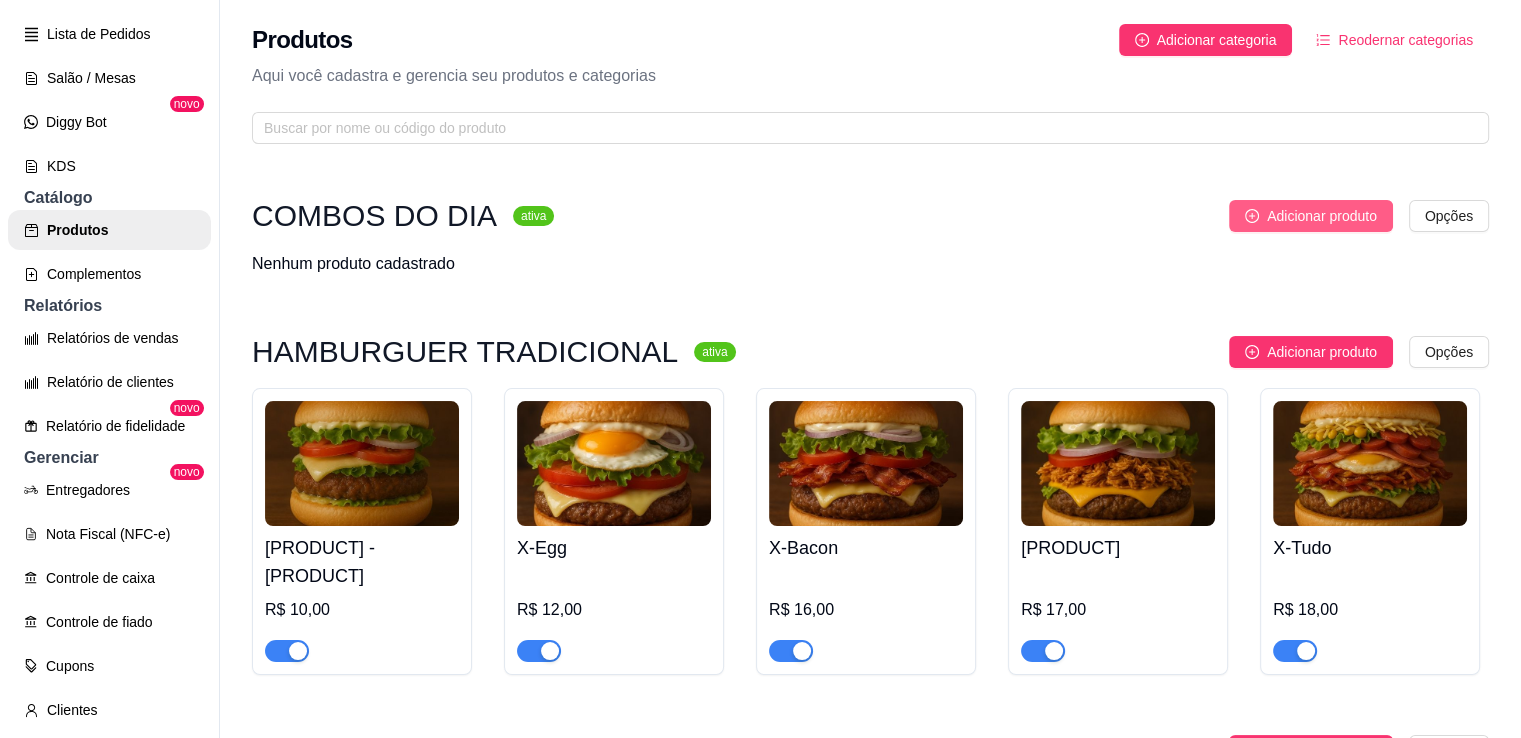 click on "Adicionar produto" at bounding box center (1311, 216) 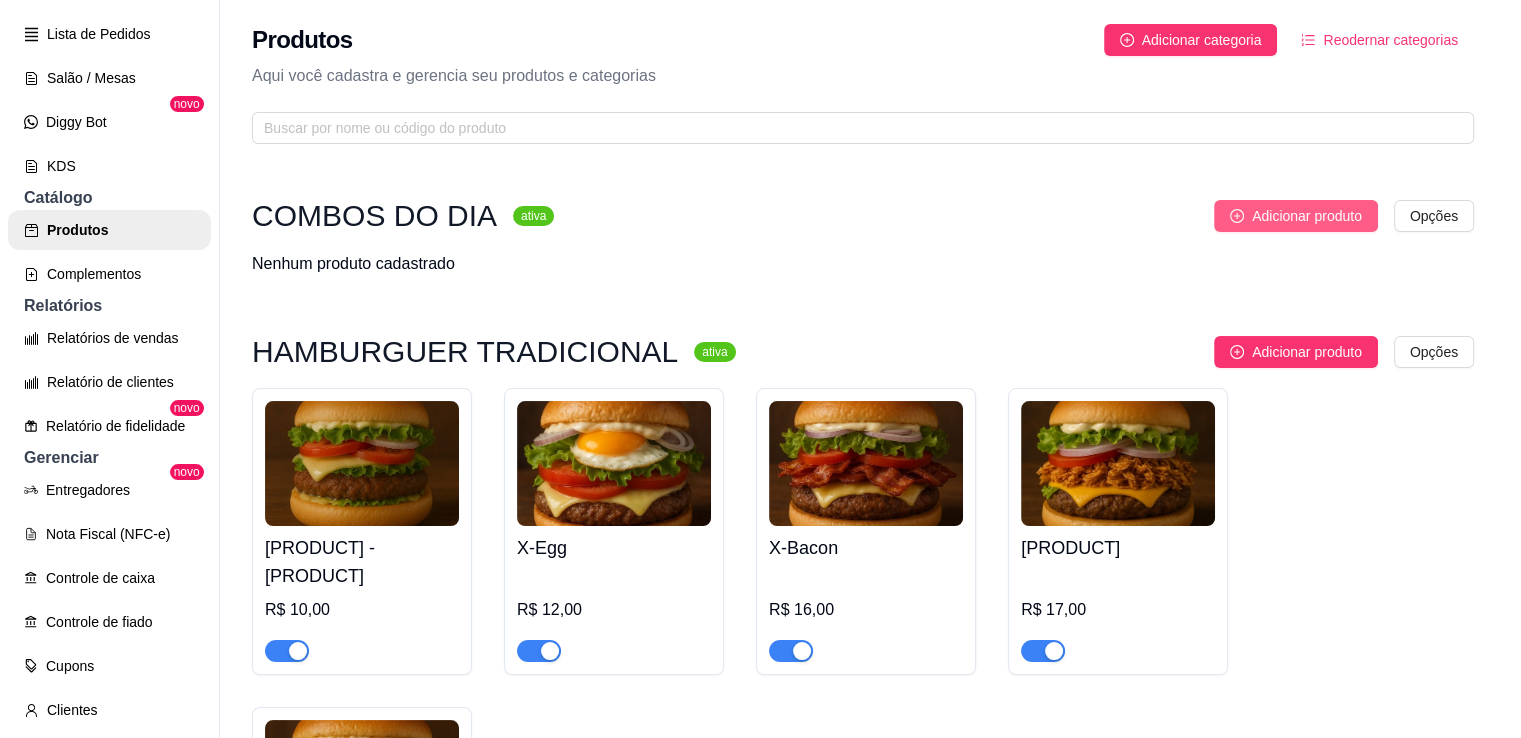 type 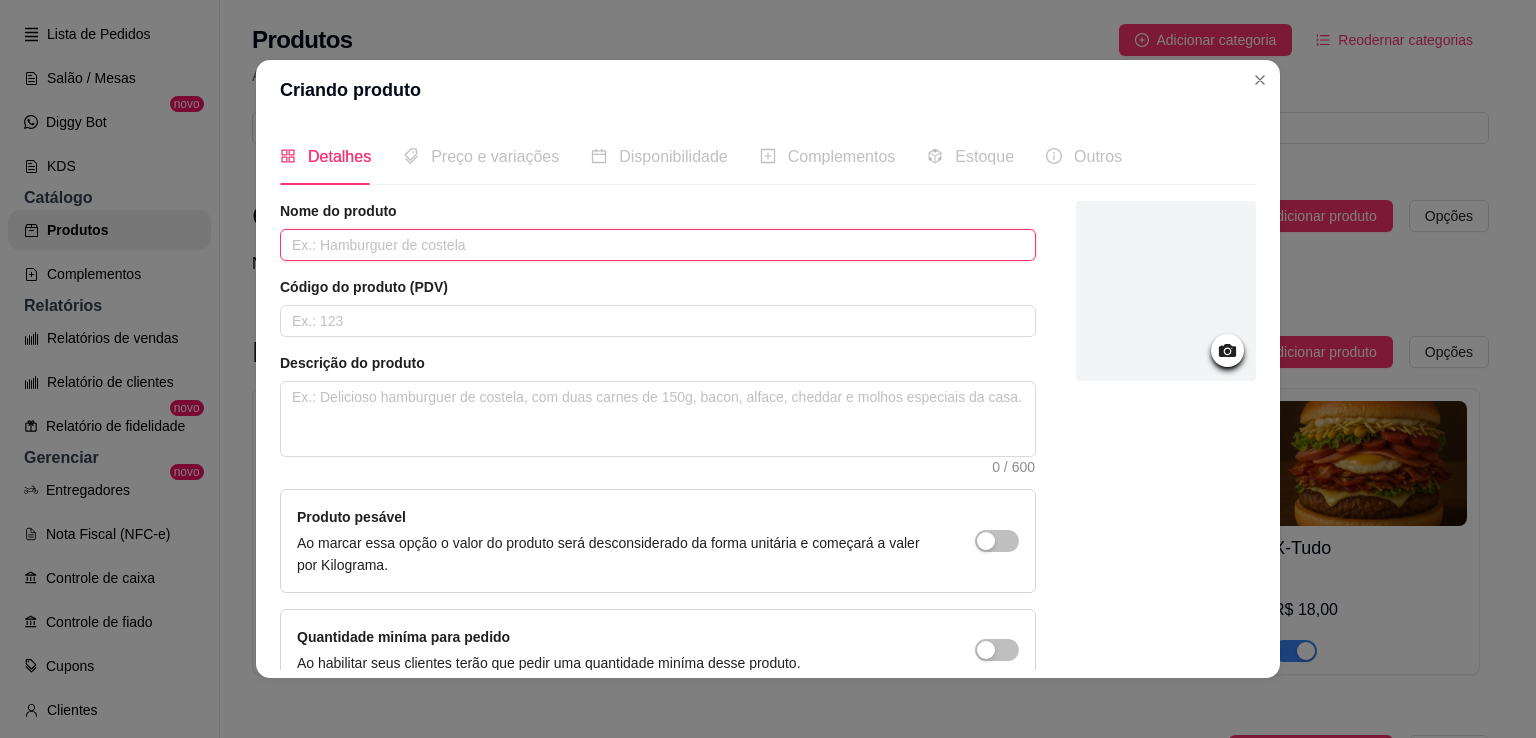 click at bounding box center (658, 245) 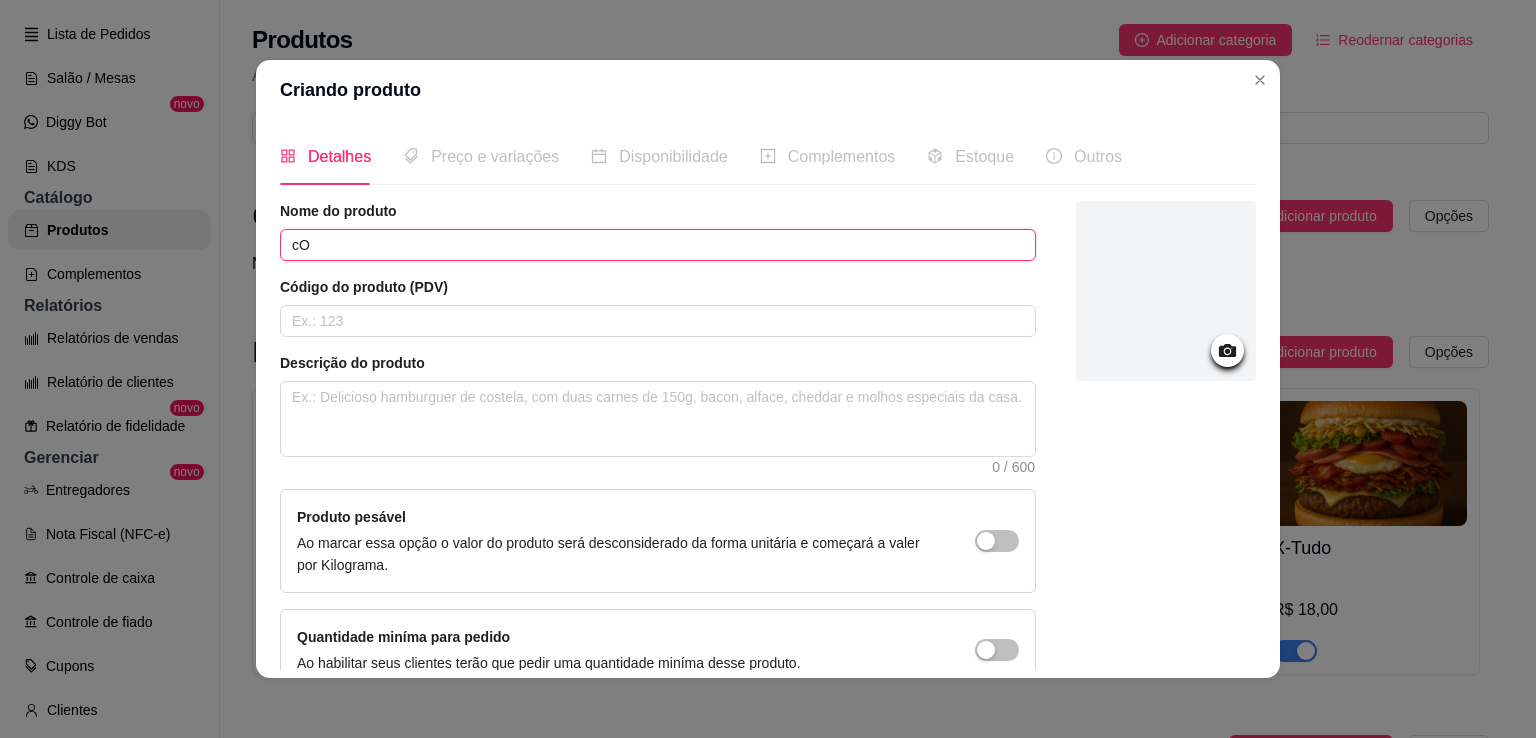 type on "c" 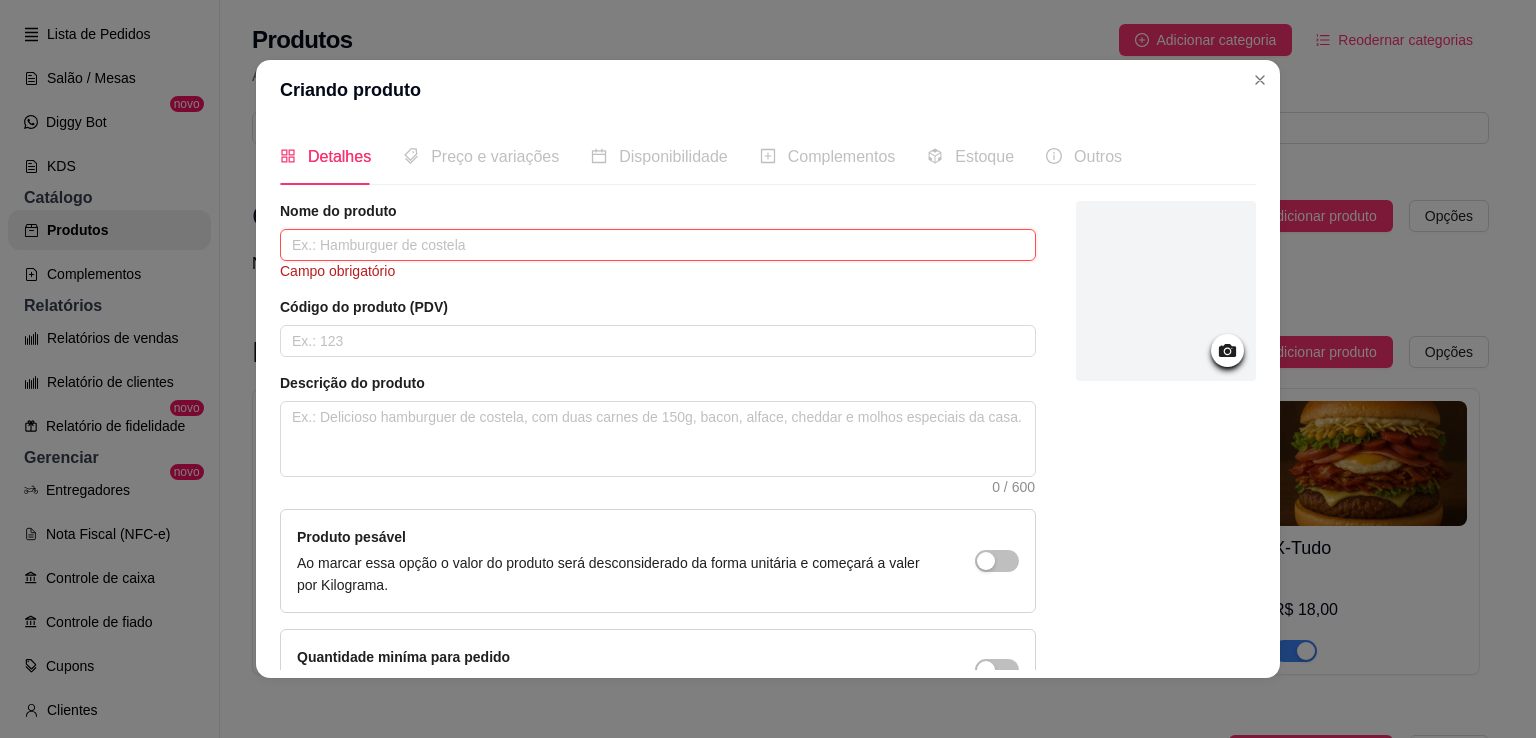 type on "c" 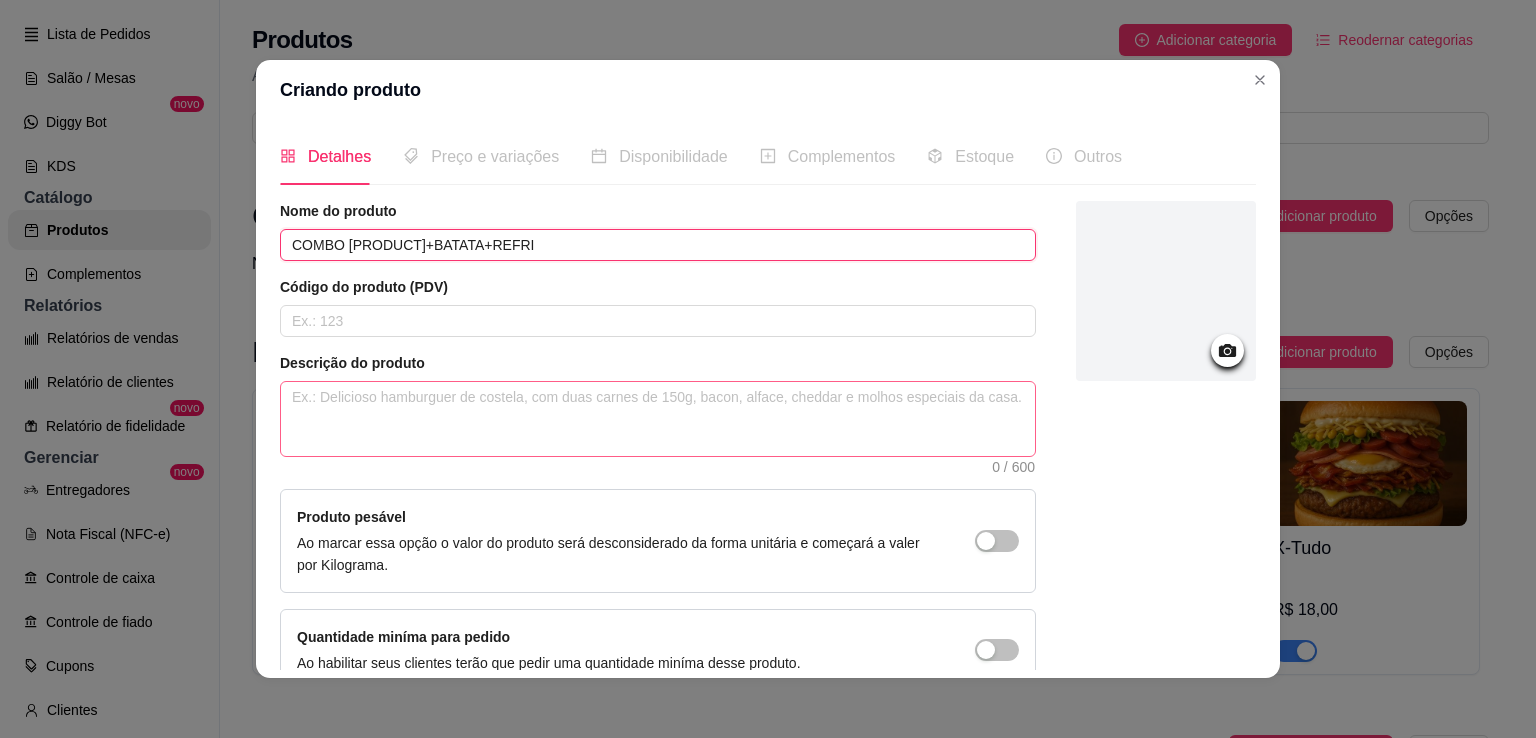 type on "COMBO [PRODUCT]+BATATA+REFRI" 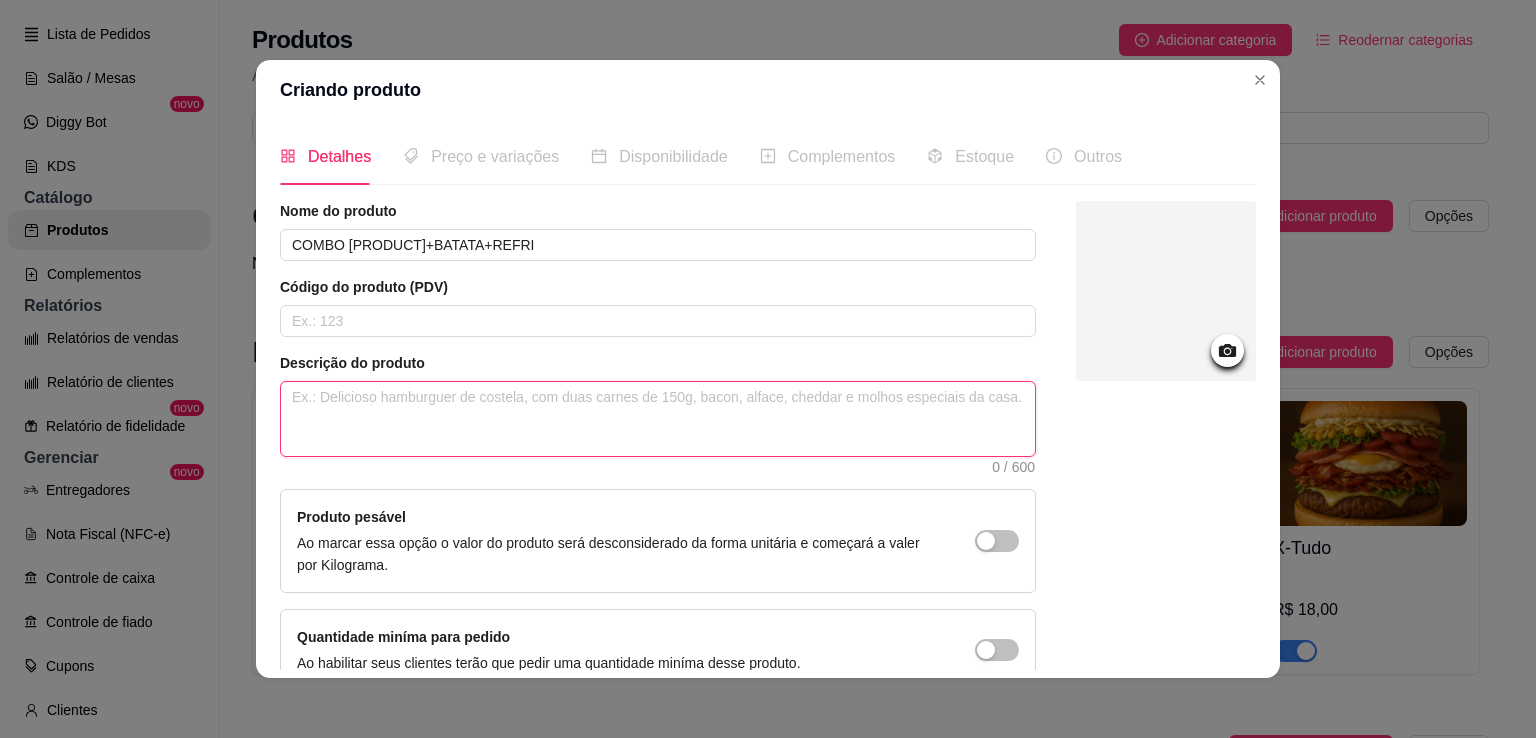 click at bounding box center [658, 419] 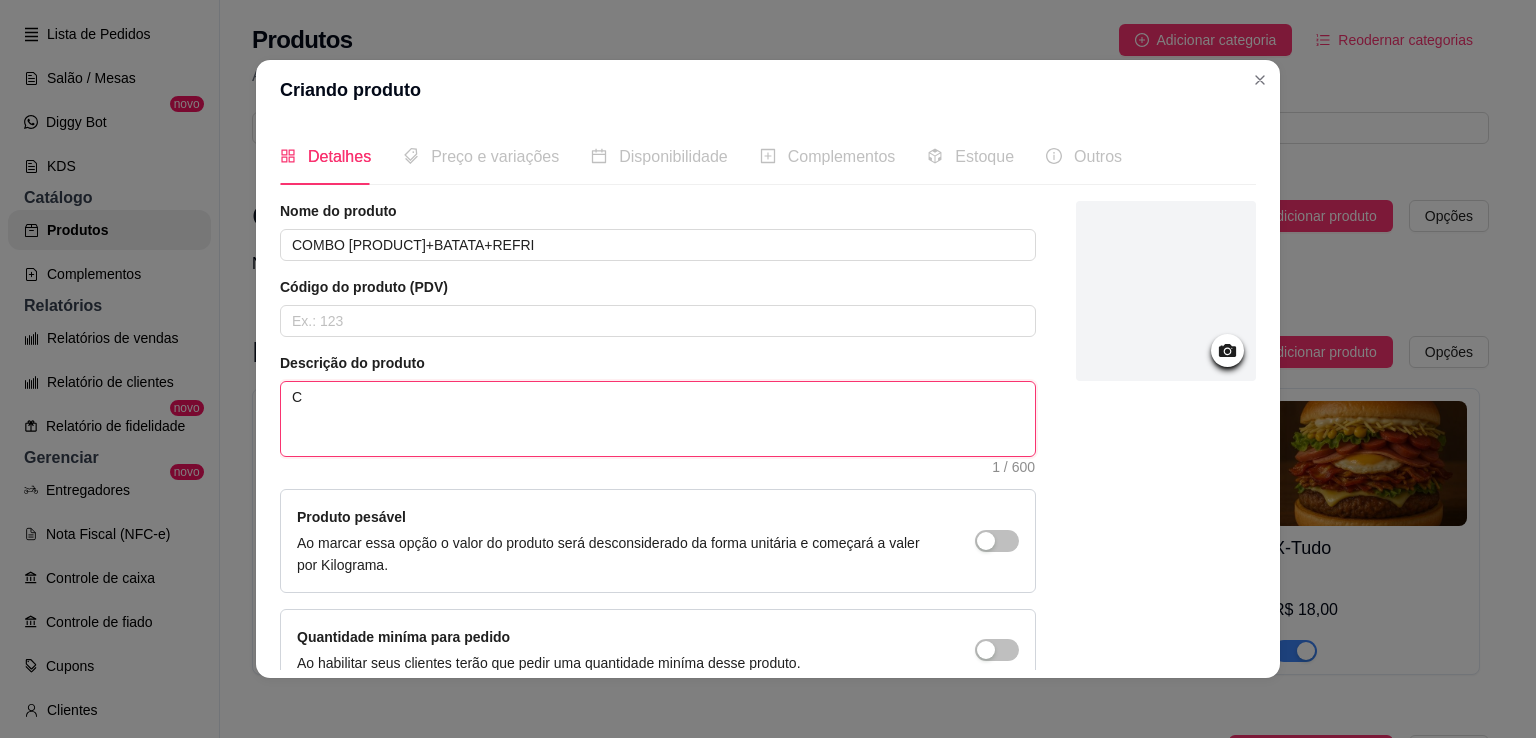type on "CO" 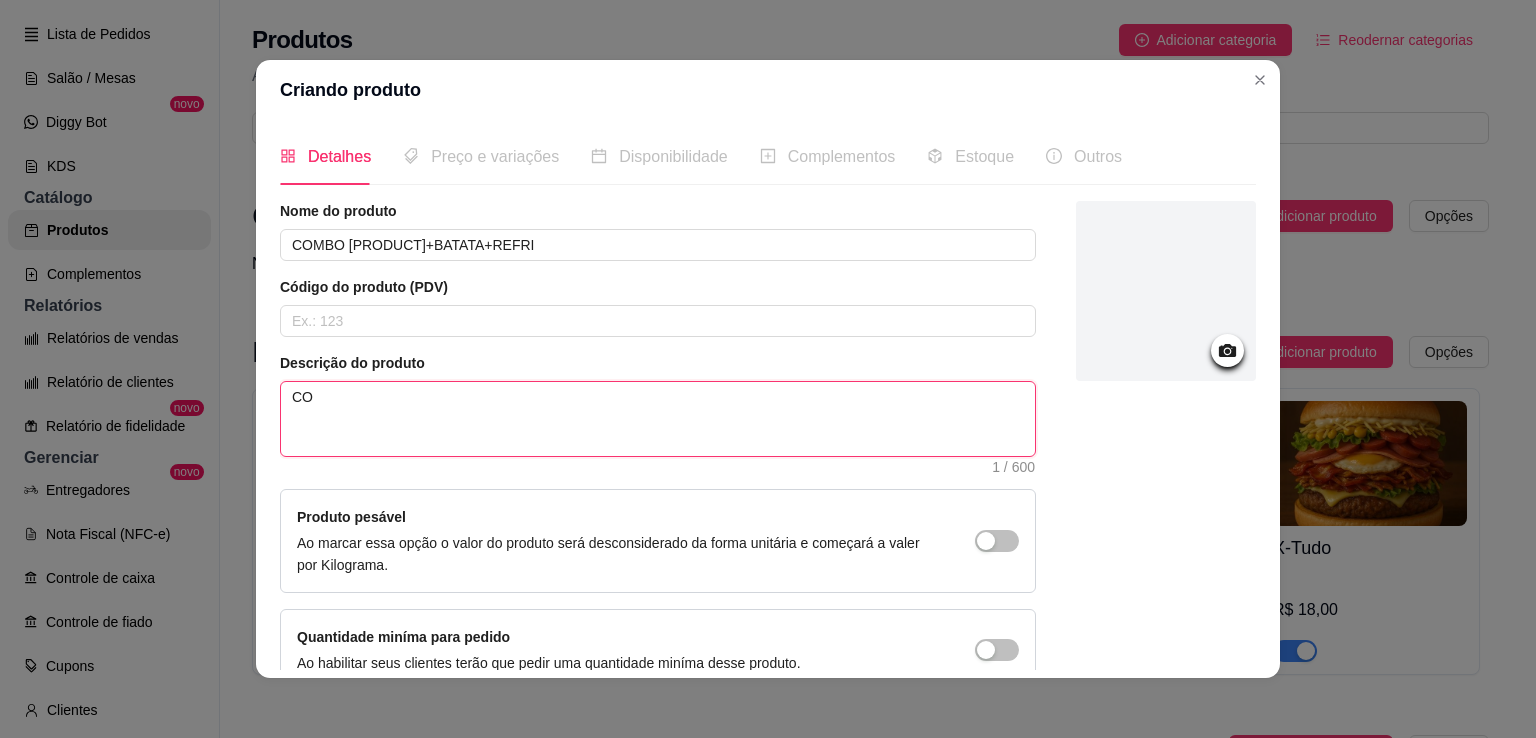 type on "COM" 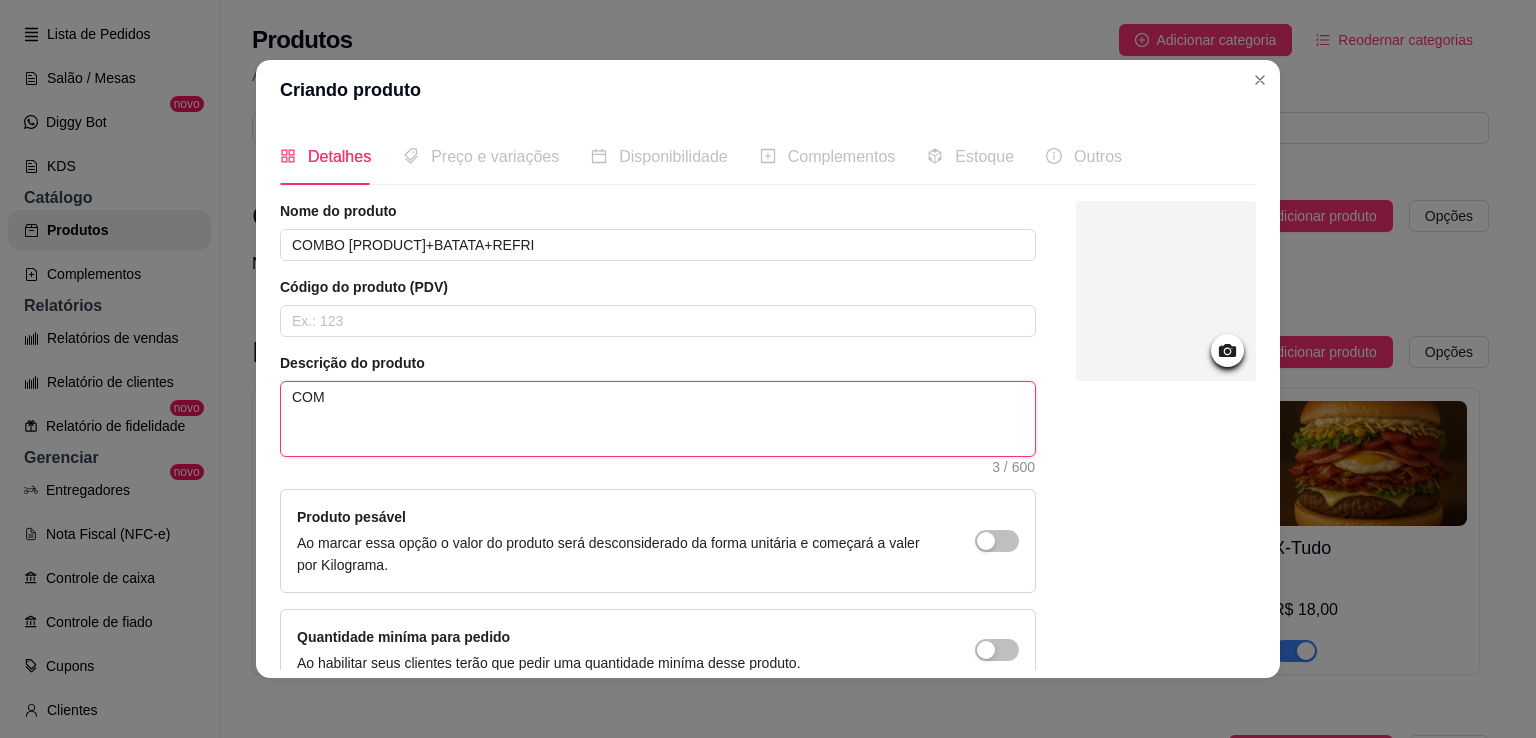 type on "COM" 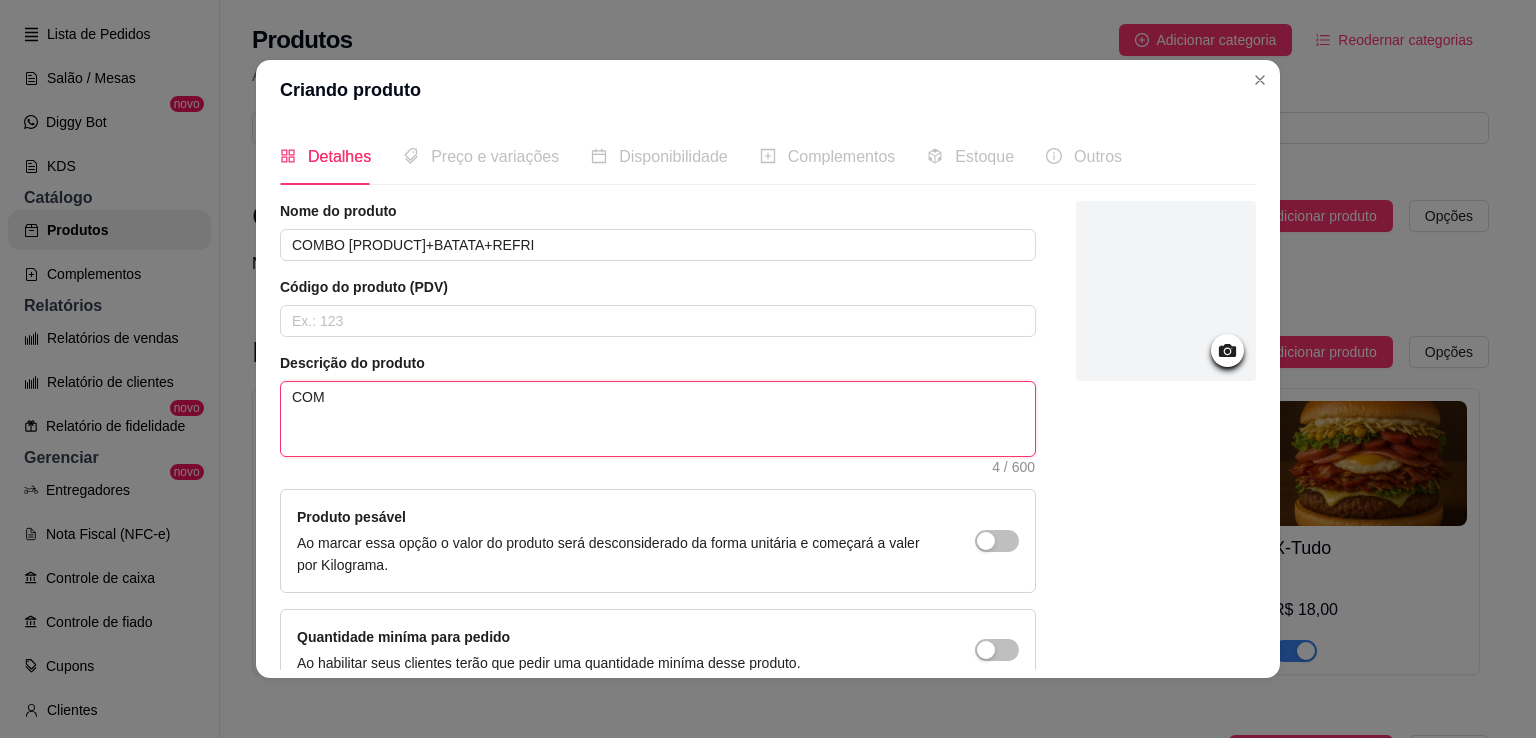 type on "COM" 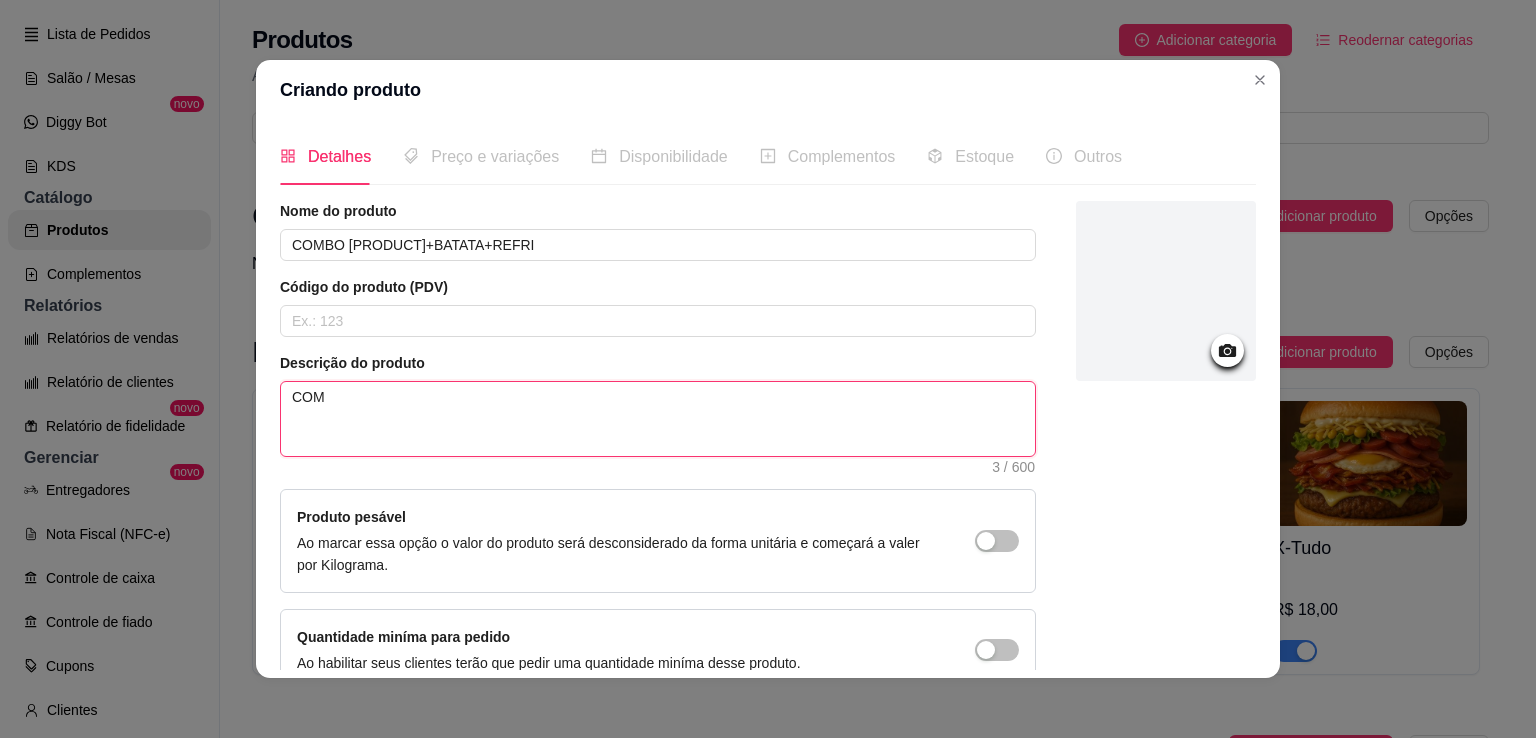 type on "CO" 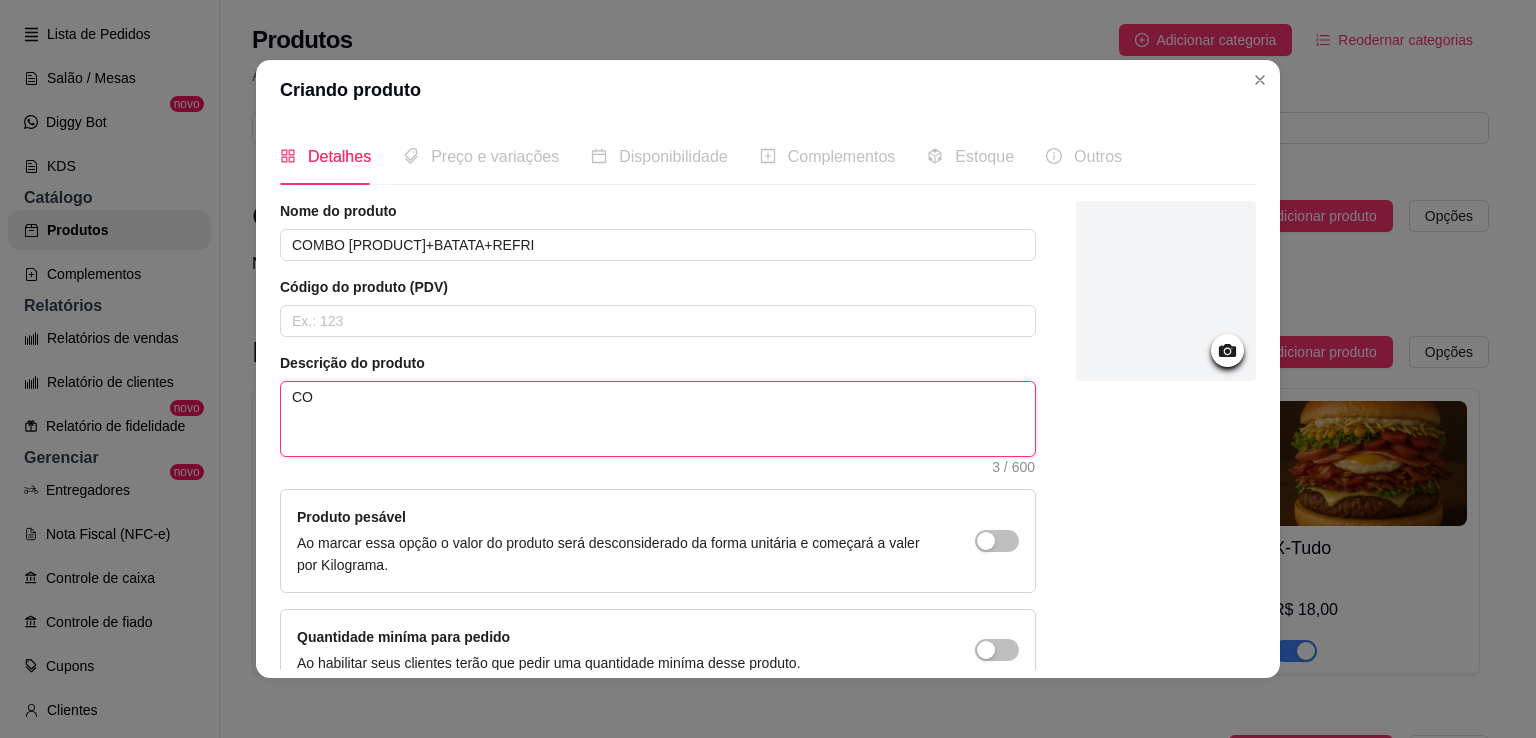 type on "C" 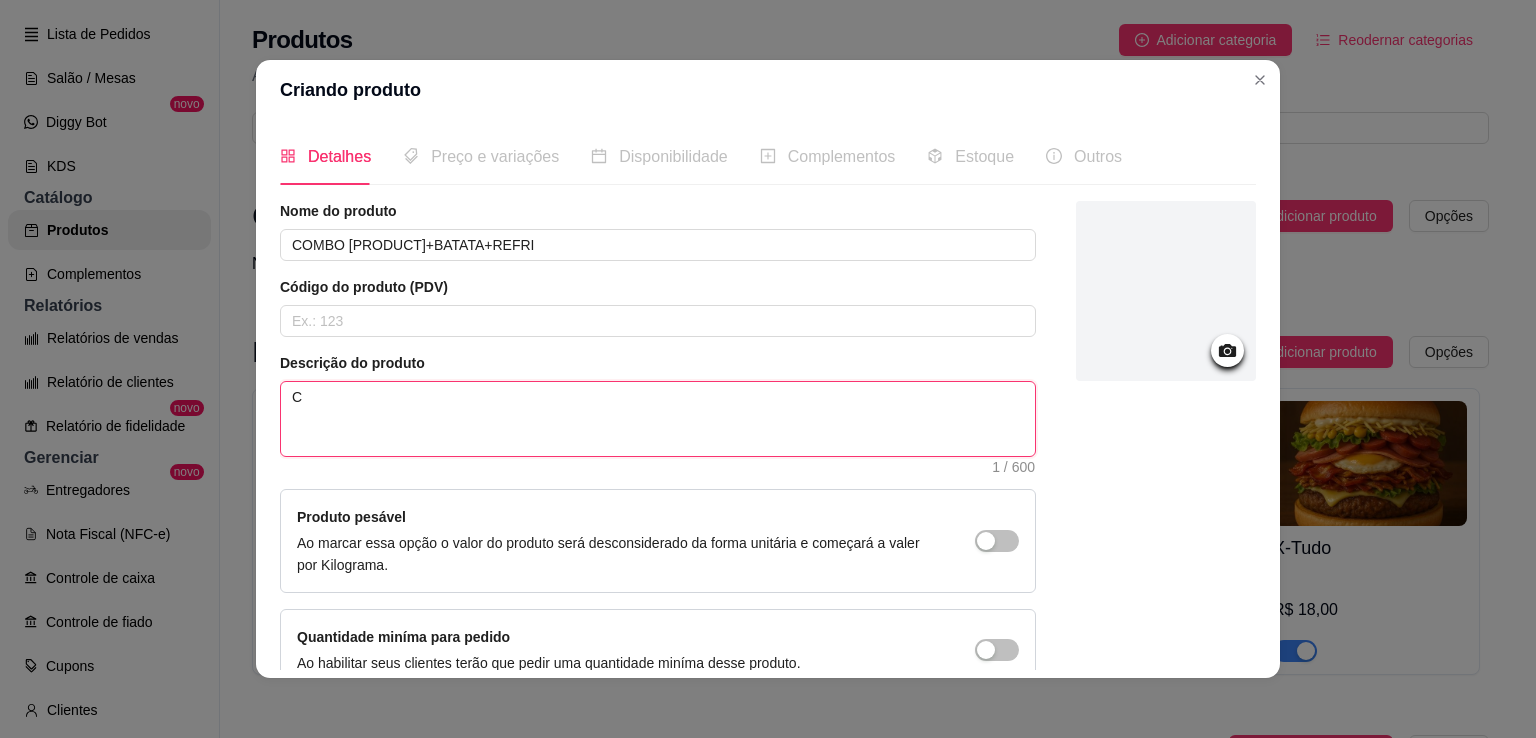 type 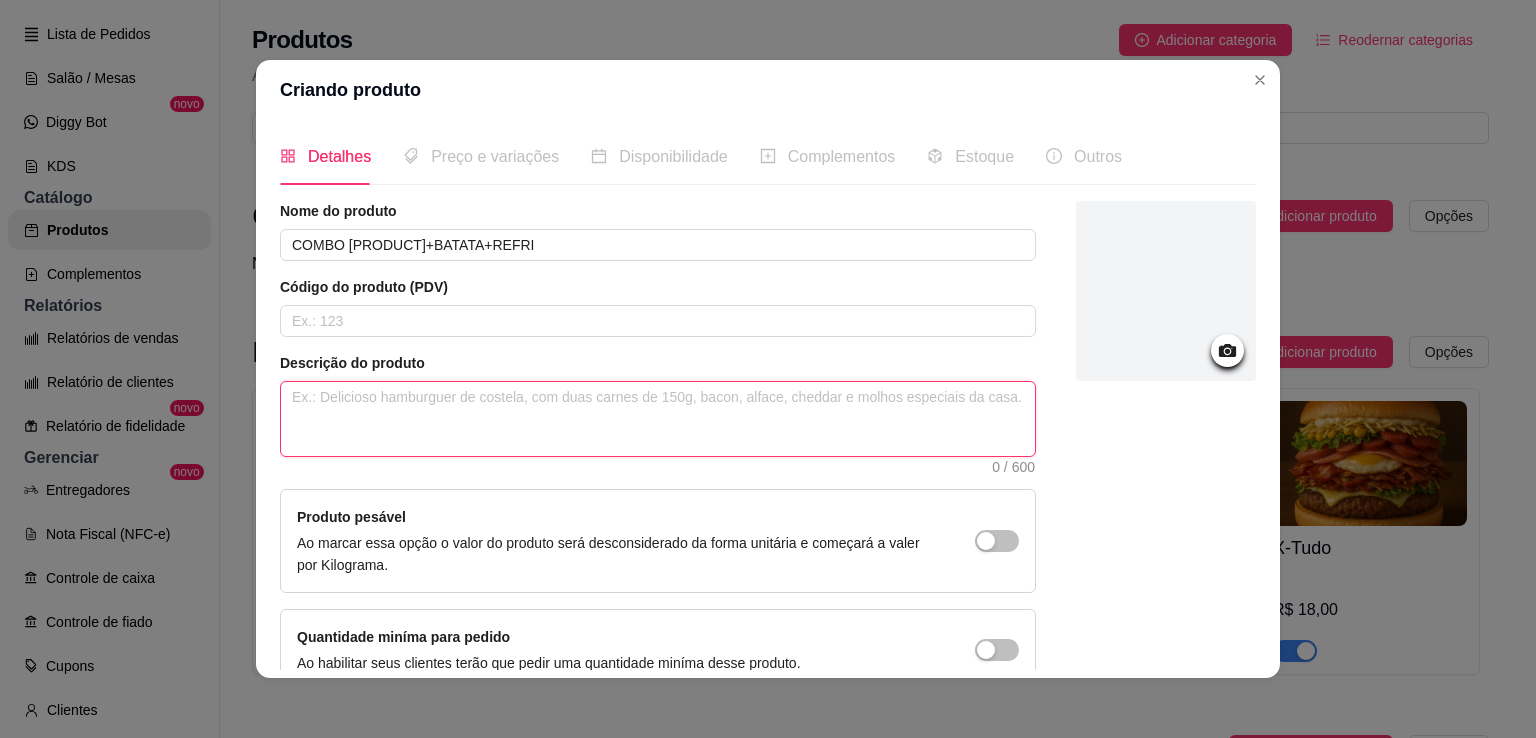 type on "k" 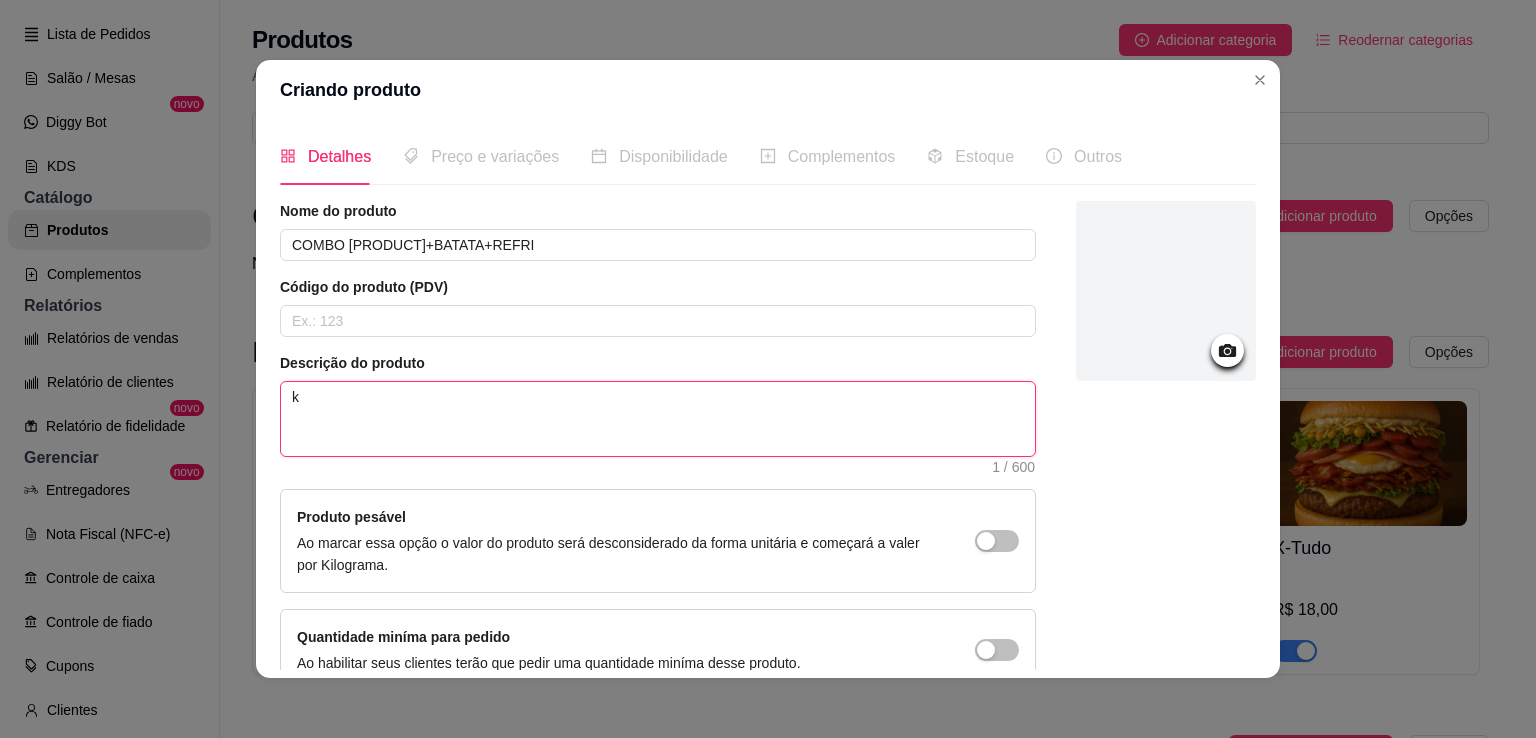 type 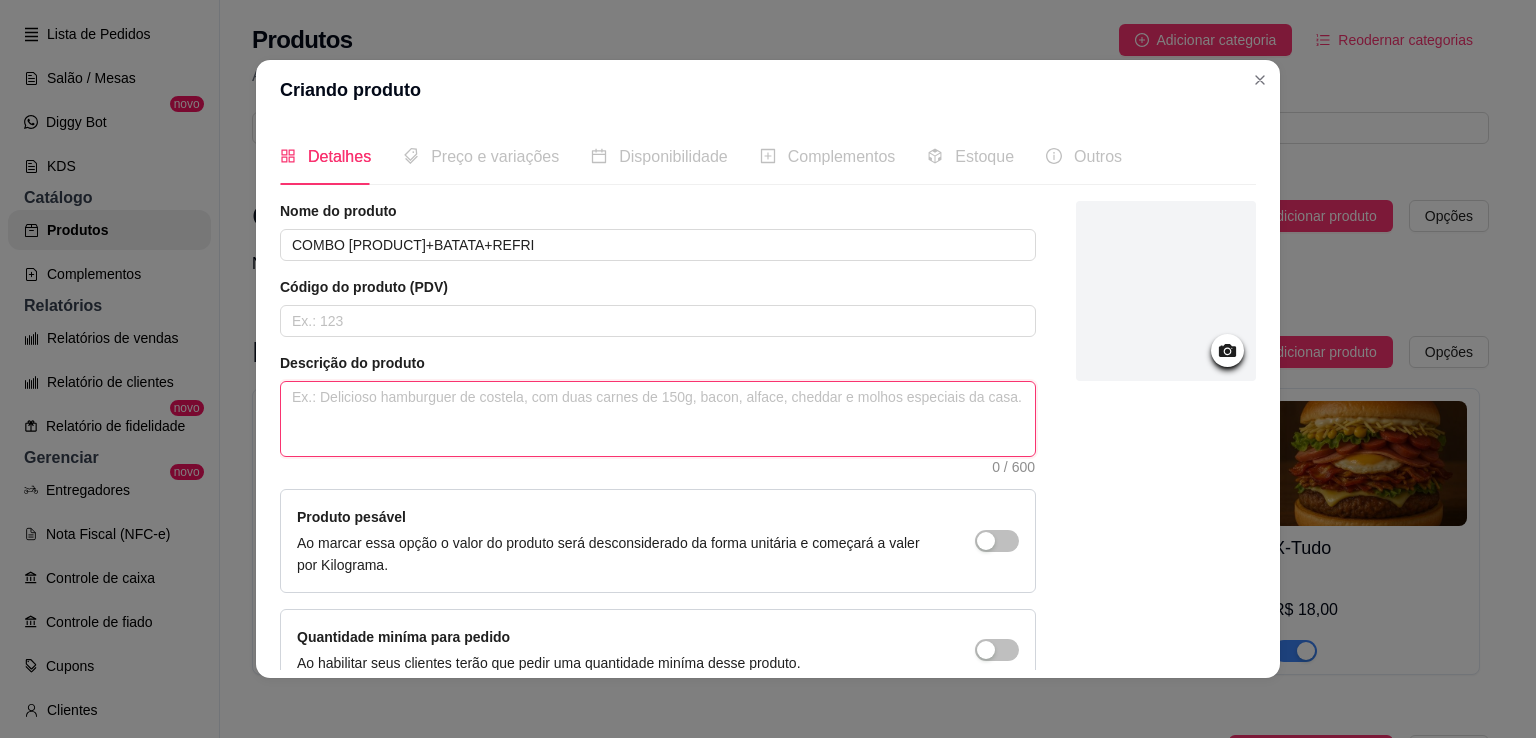 type on "j" 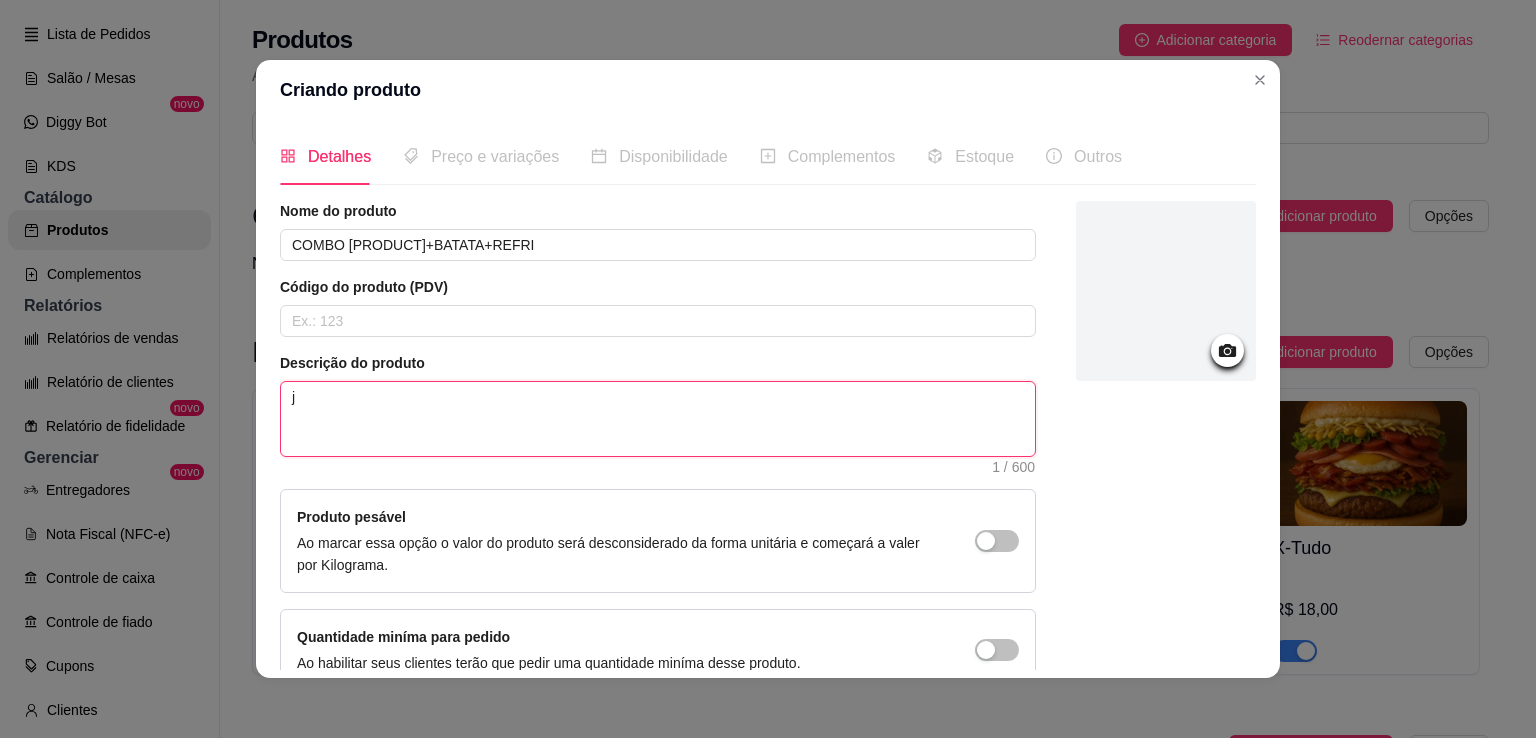 type on "jk" 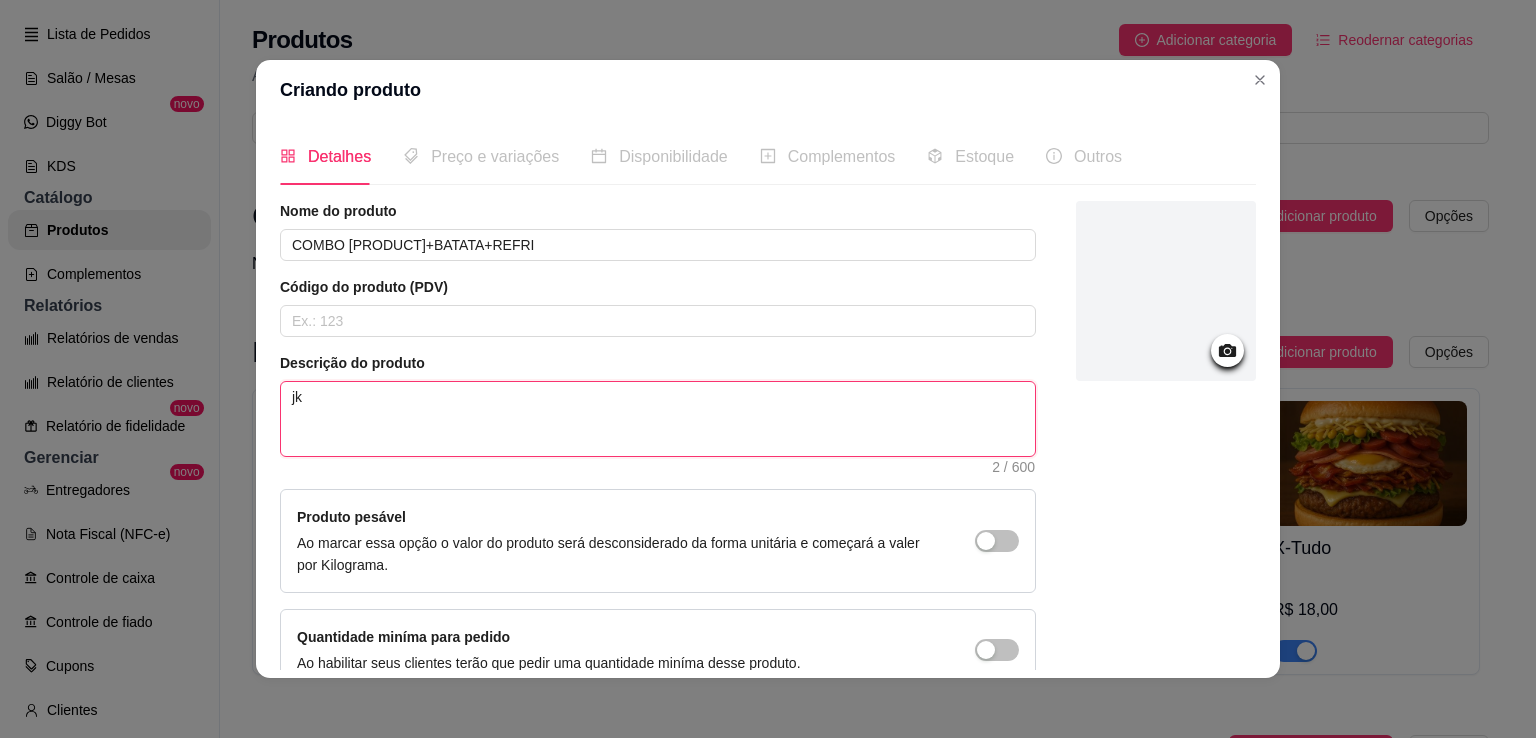 type on "jk" 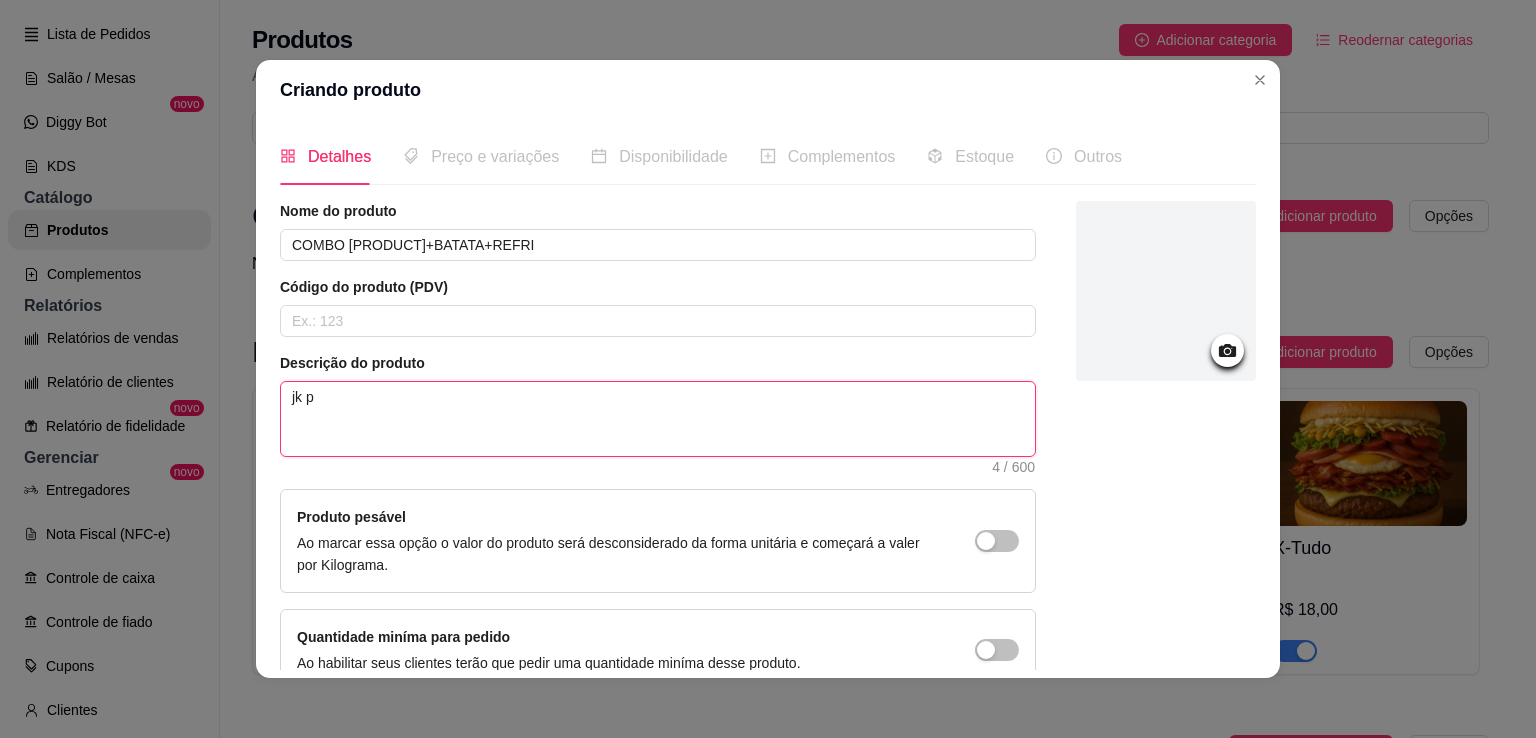 type on "[PRODUCT] pr" 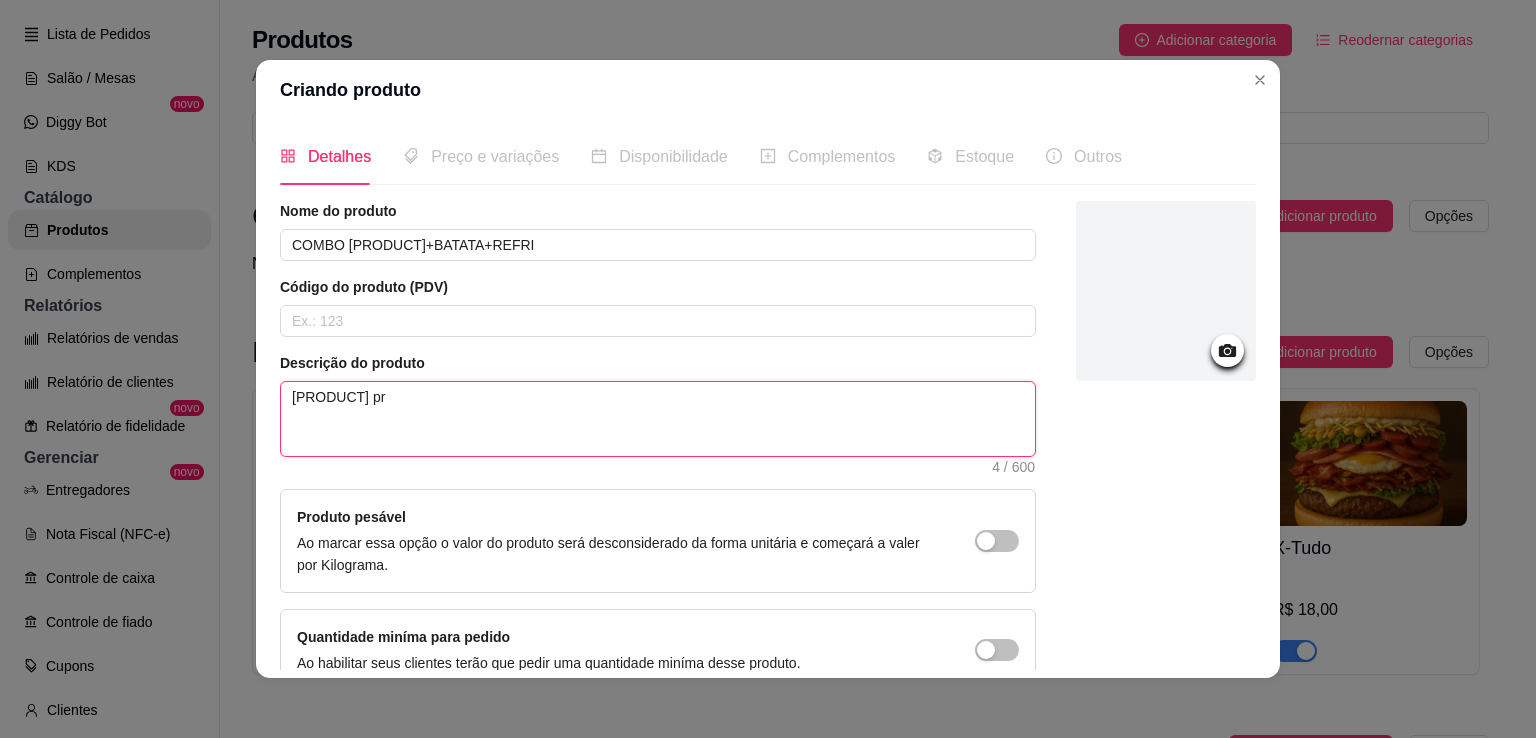 type on "jk pri" 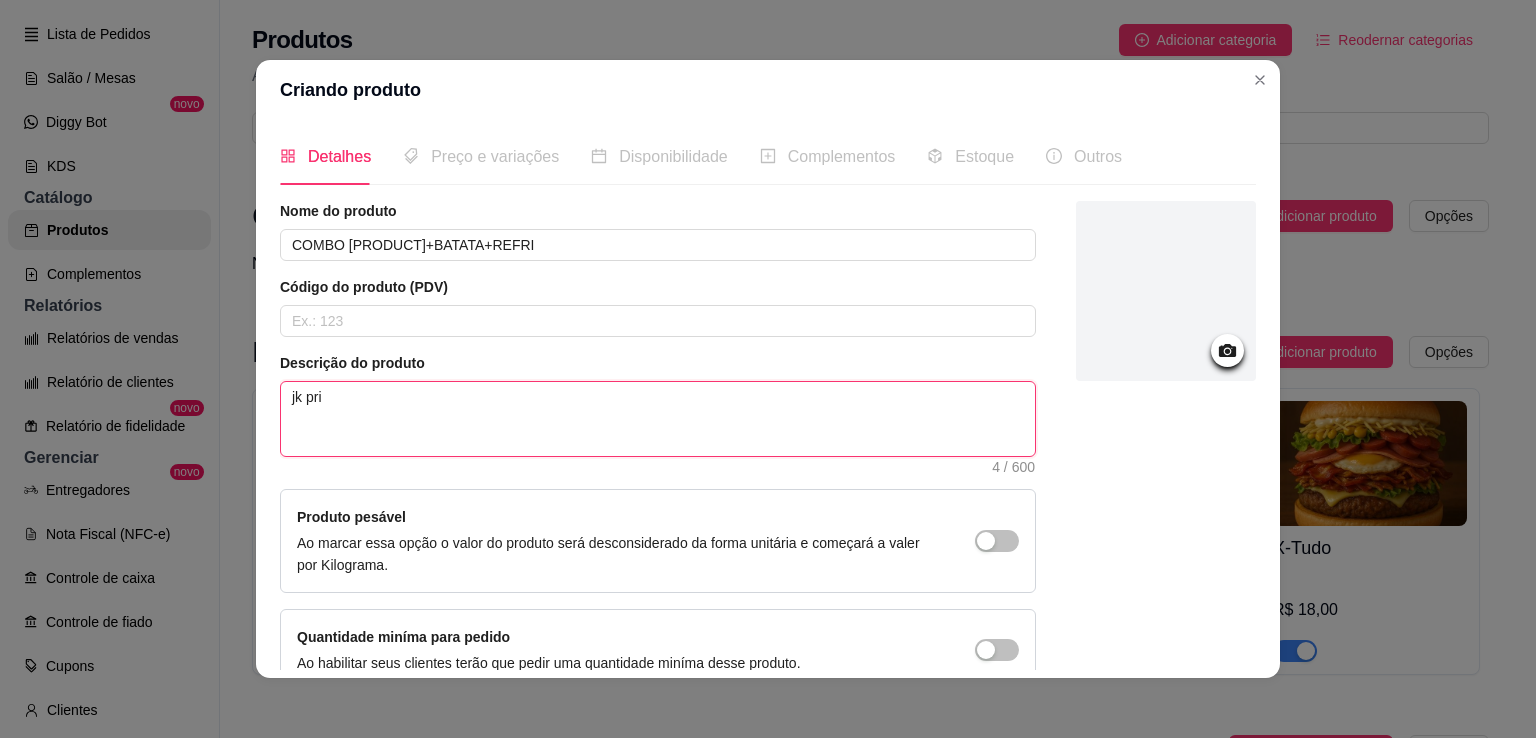 type 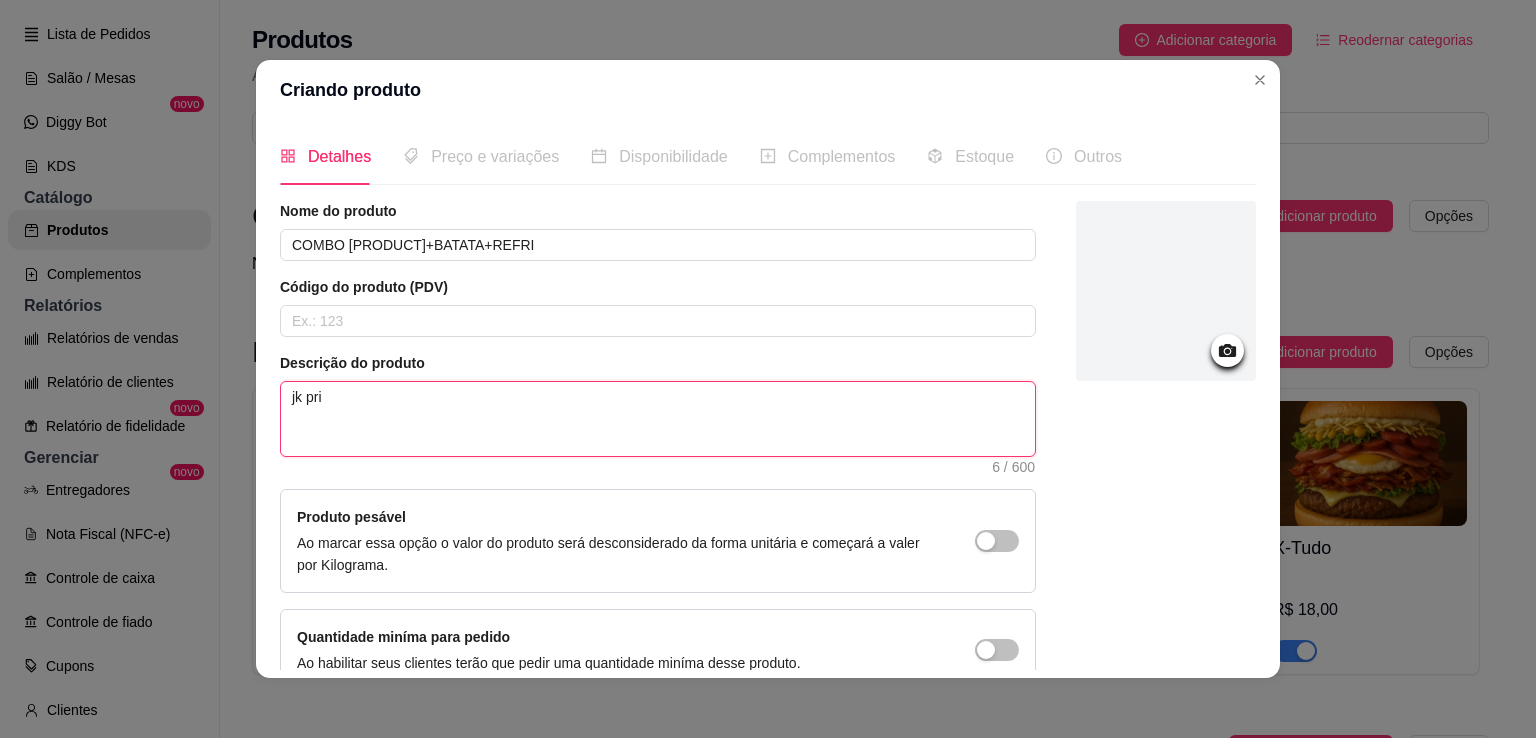 type on "[PRODUCT] pr" 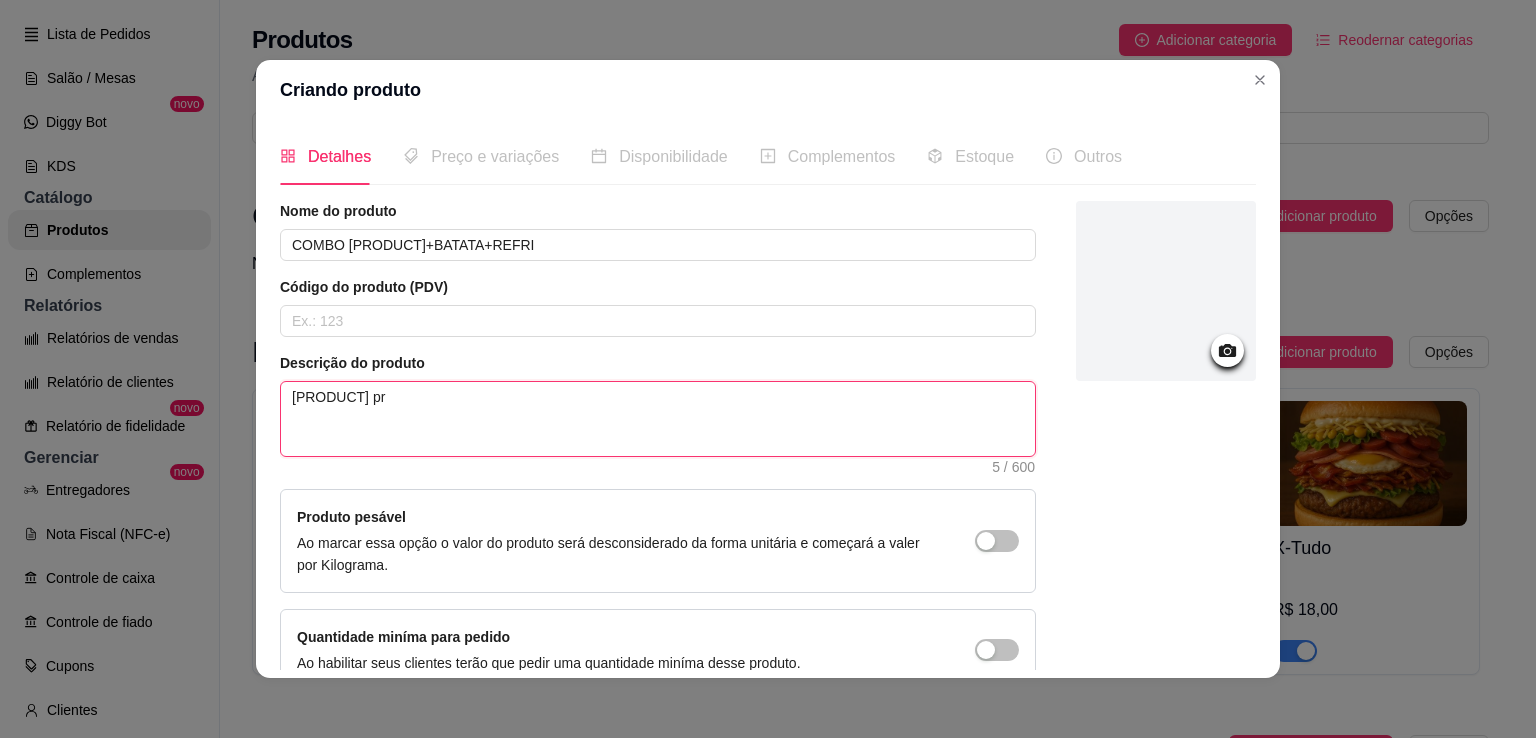 type on "jk p" 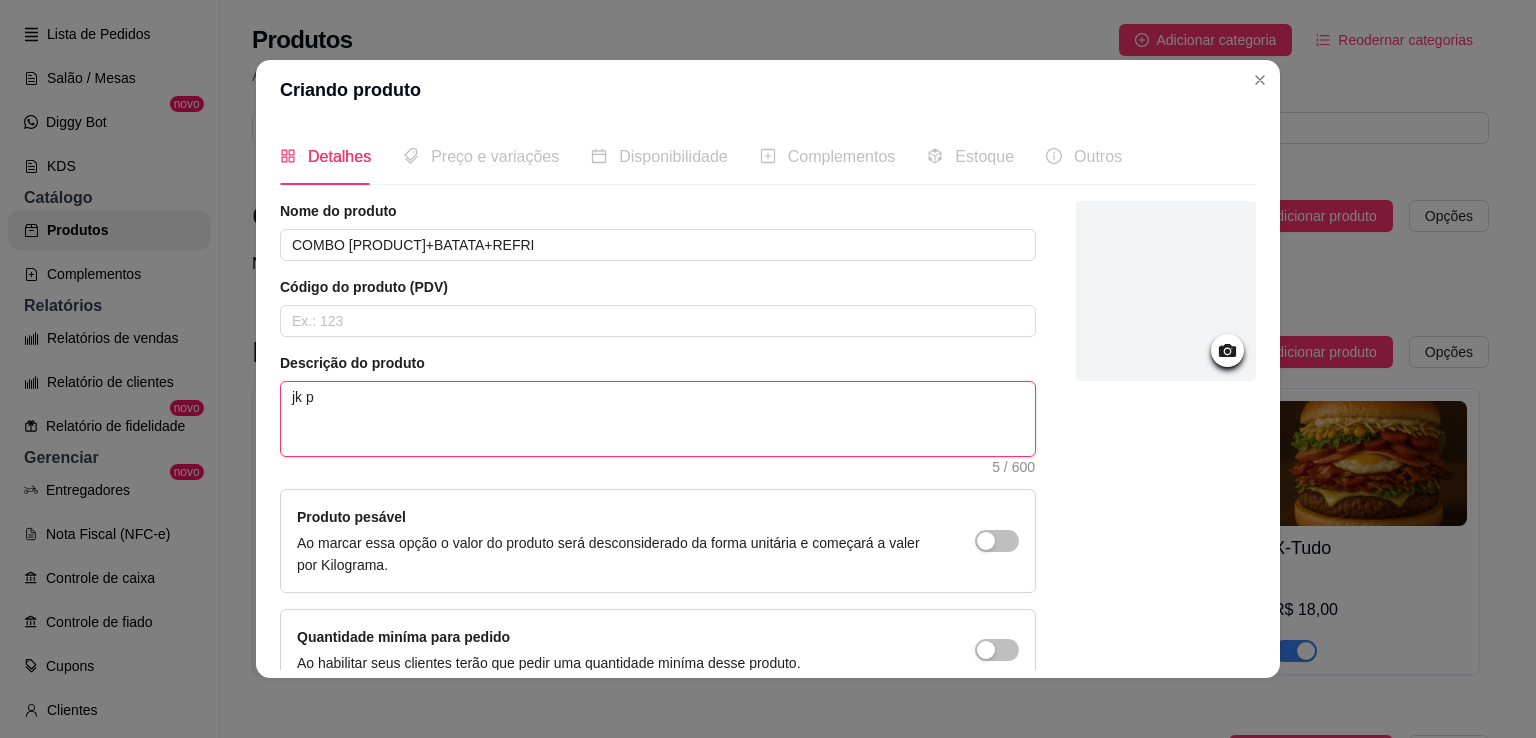 type on "jk" 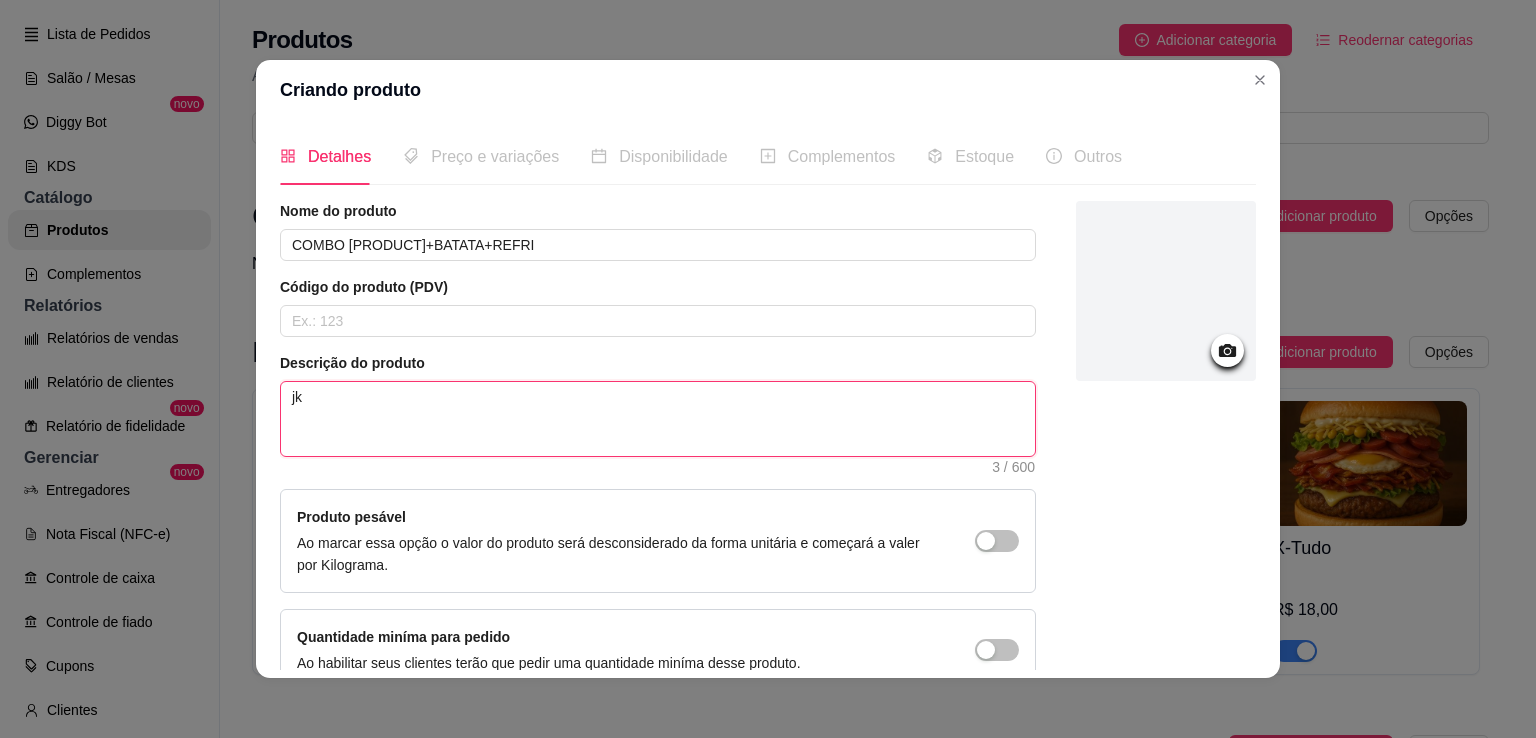 type on "jk" 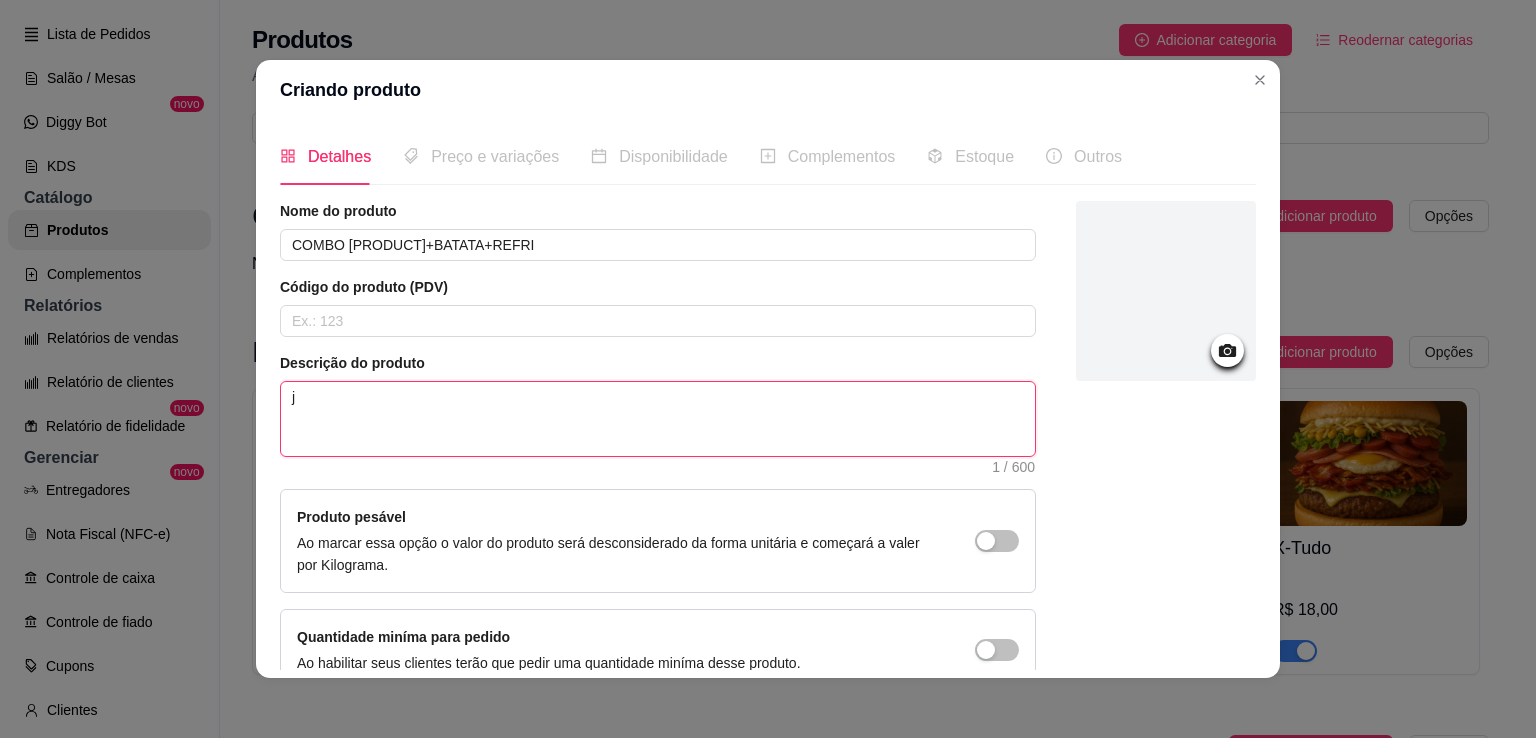 type 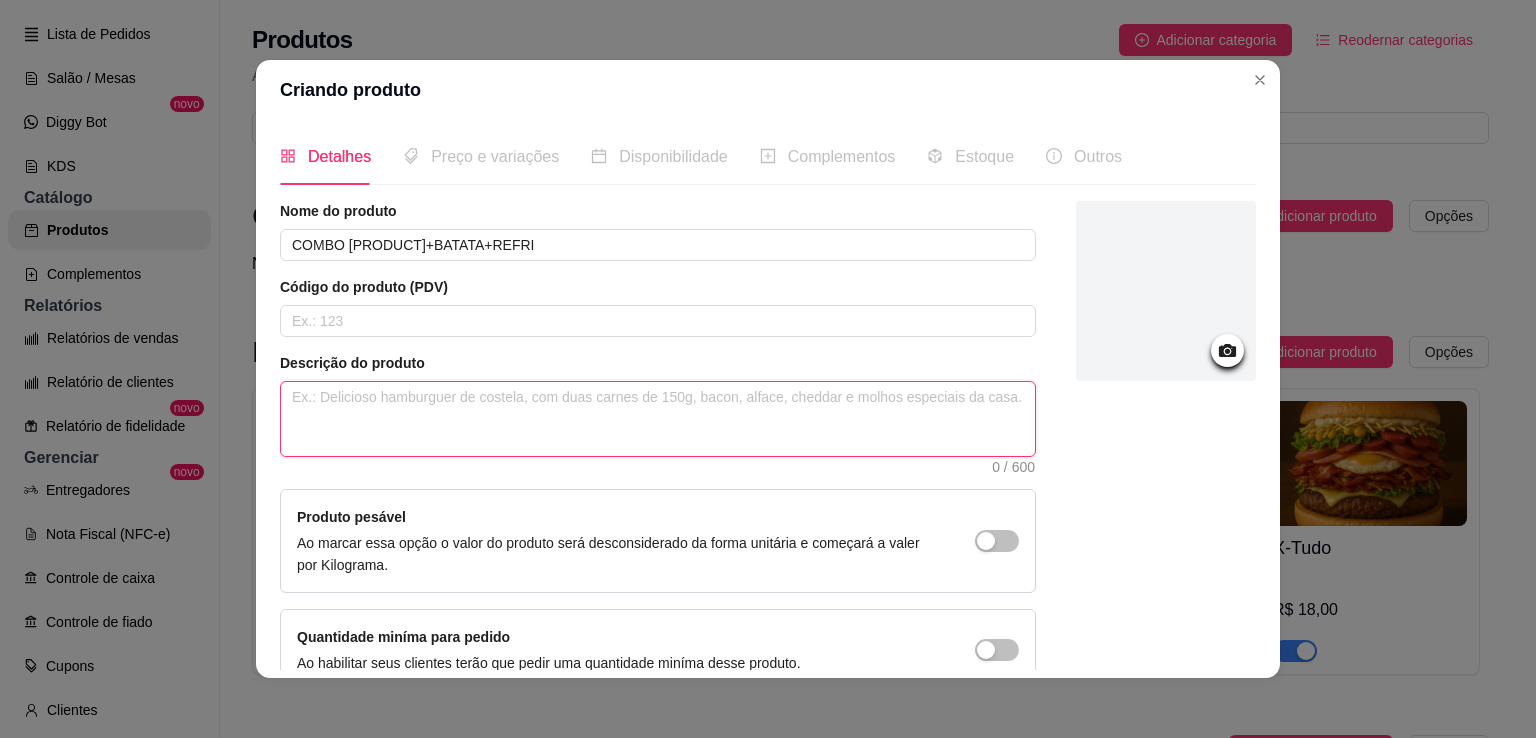 type on "J" 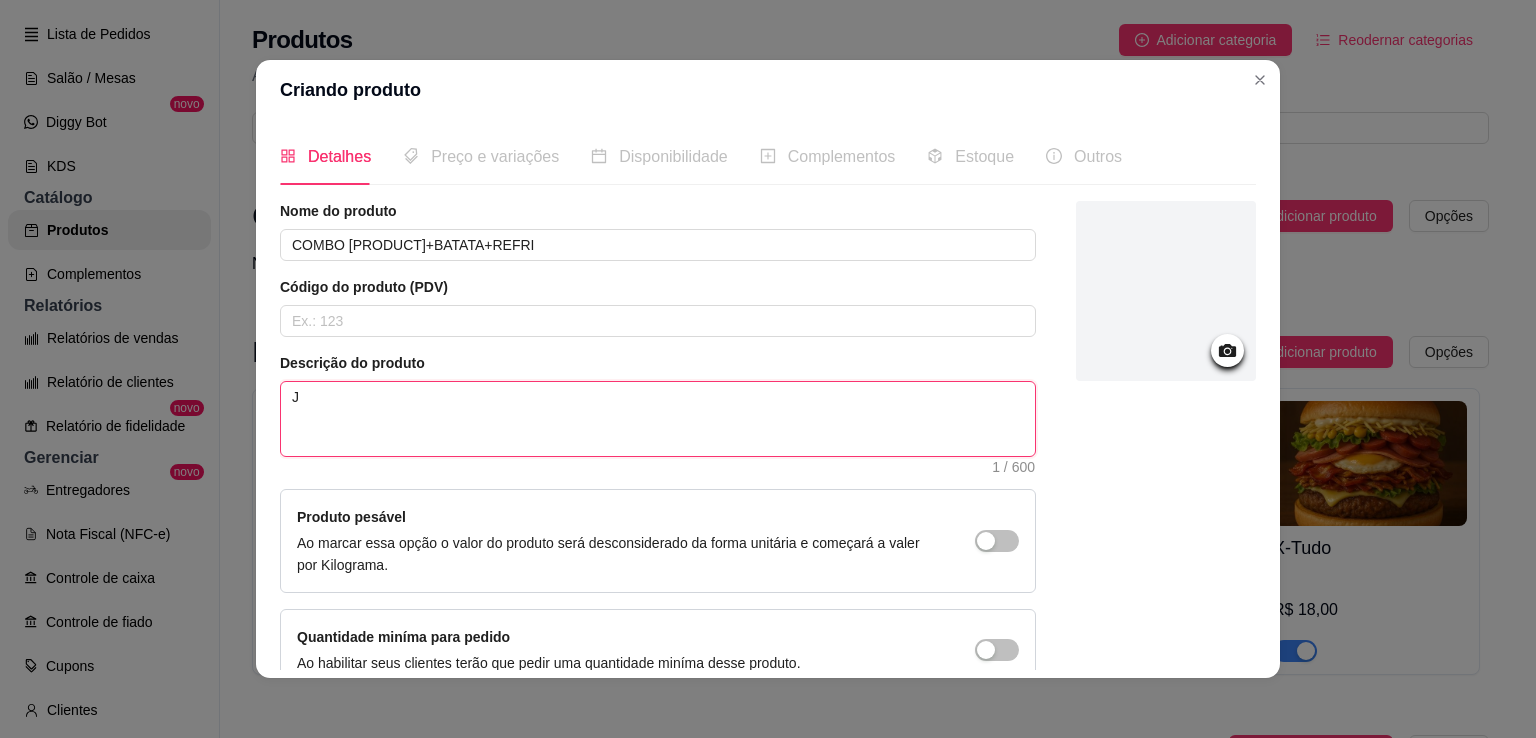 type on "[PRODUCT]" 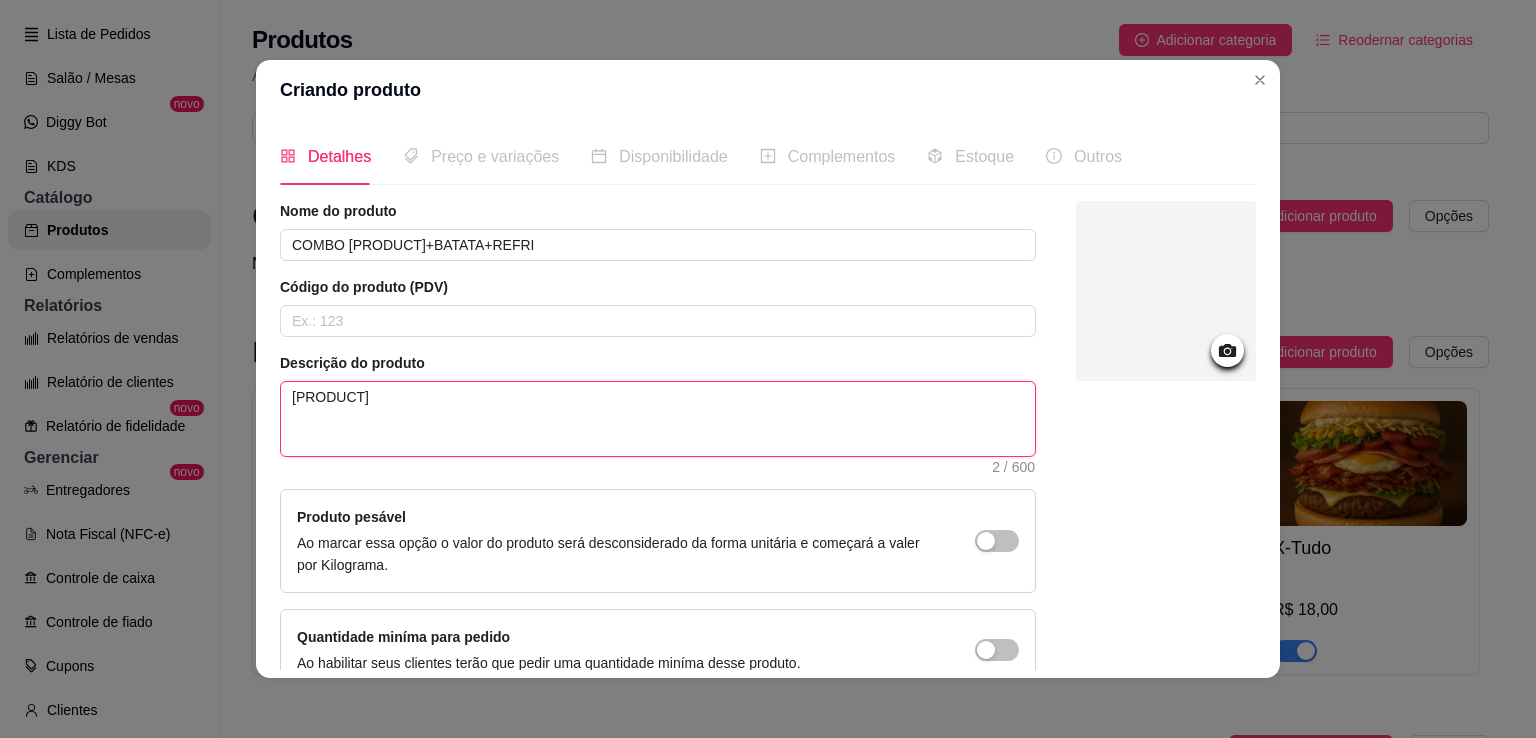 type on "[PRODUCT]" 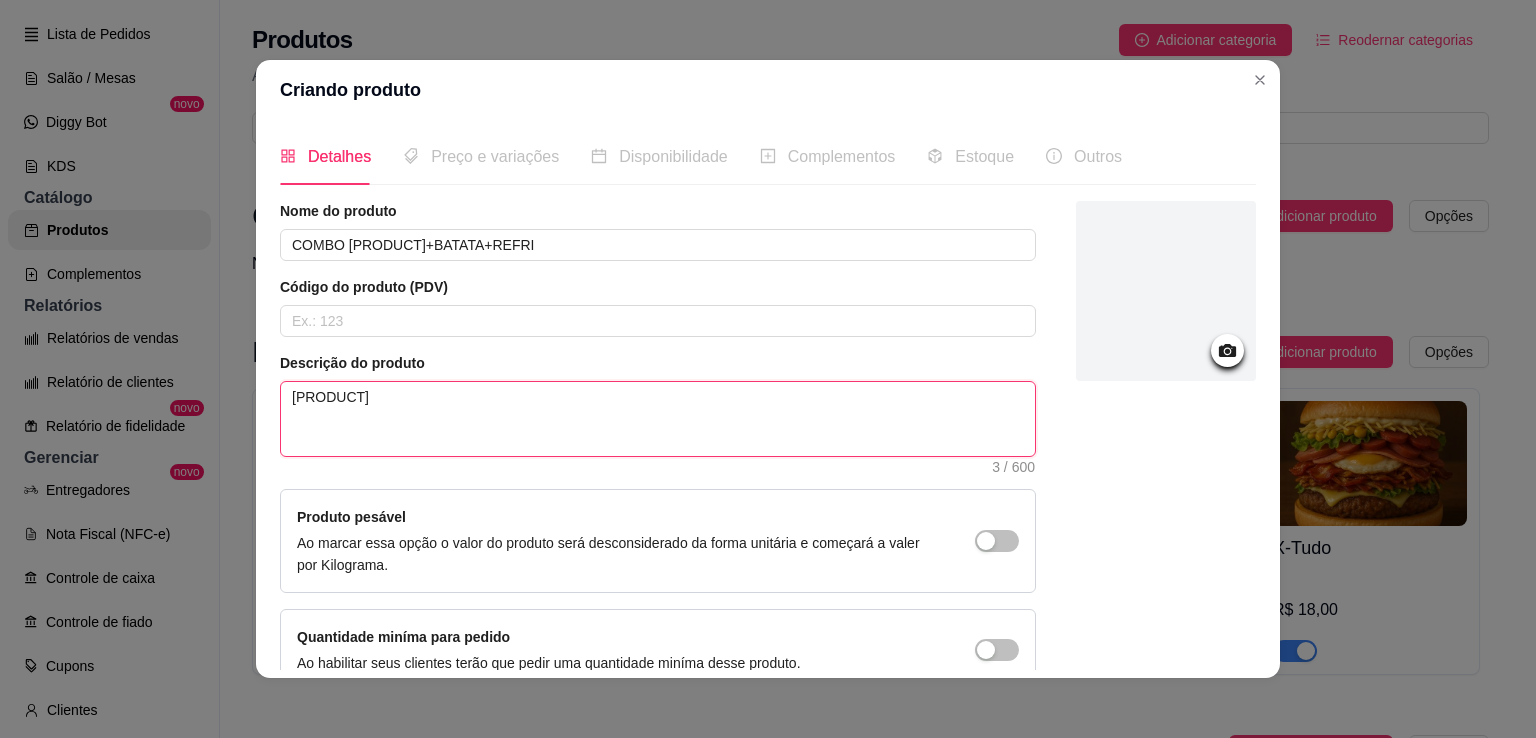 type on "[PRODUCT] P" 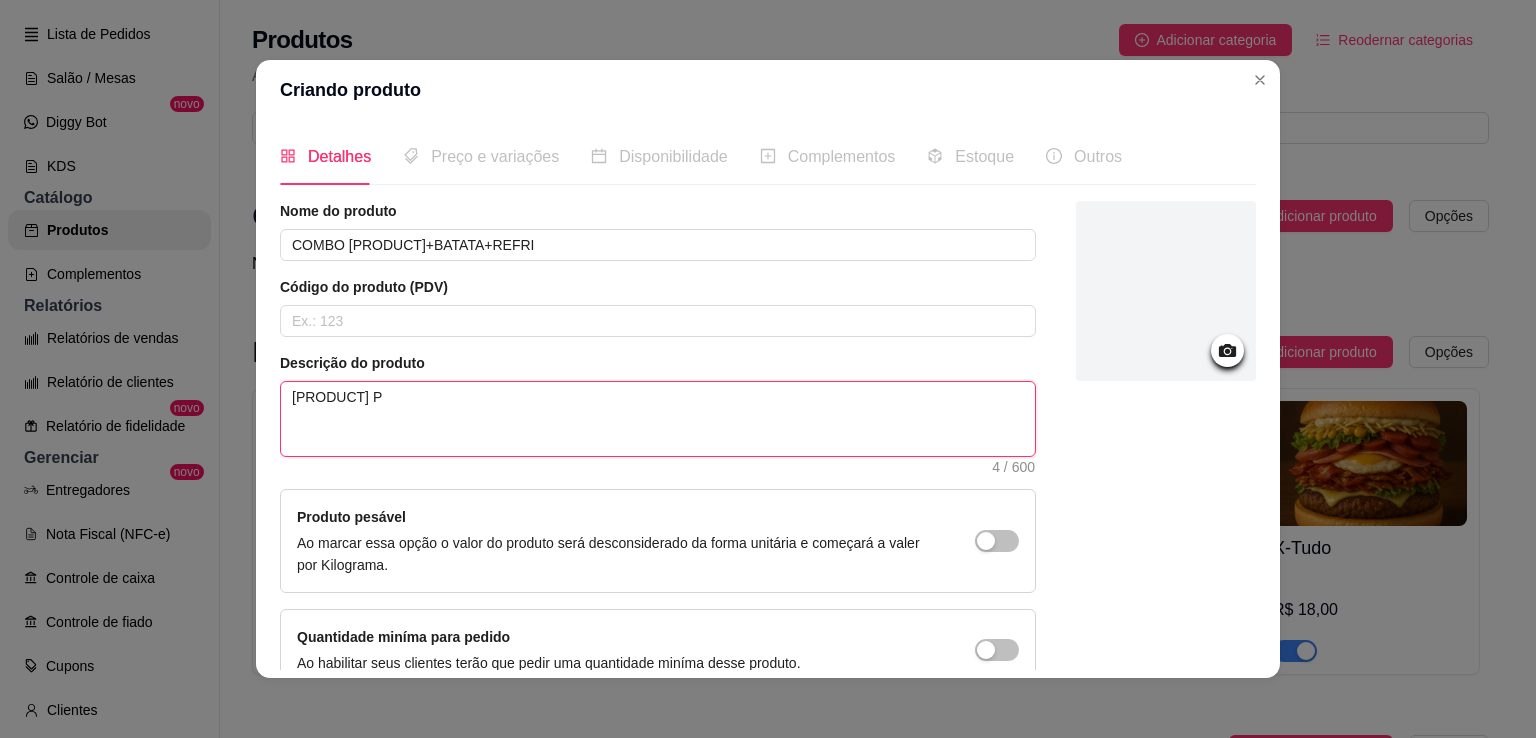 type on "[PRODUCT] PR" 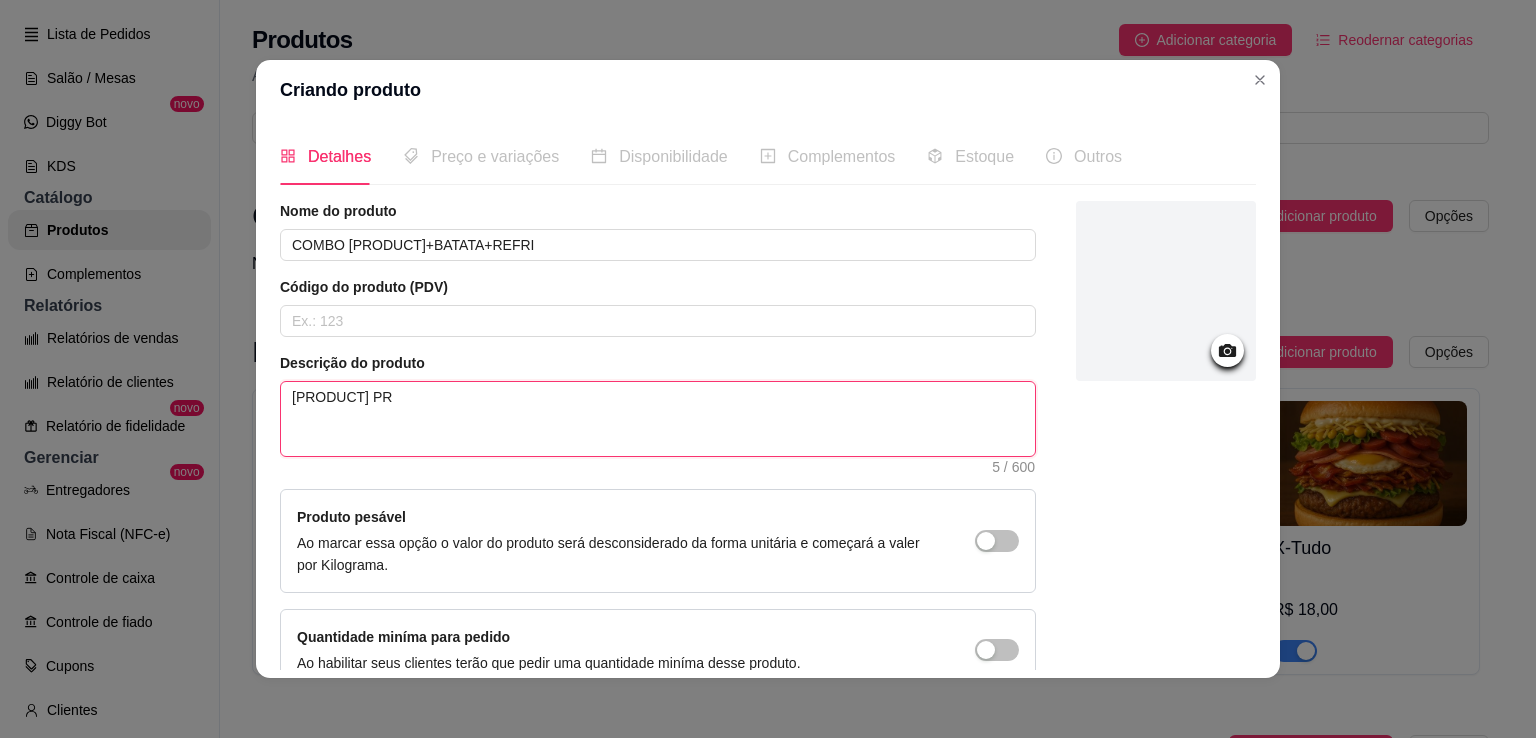 type on "[PRODUCT] PRi" 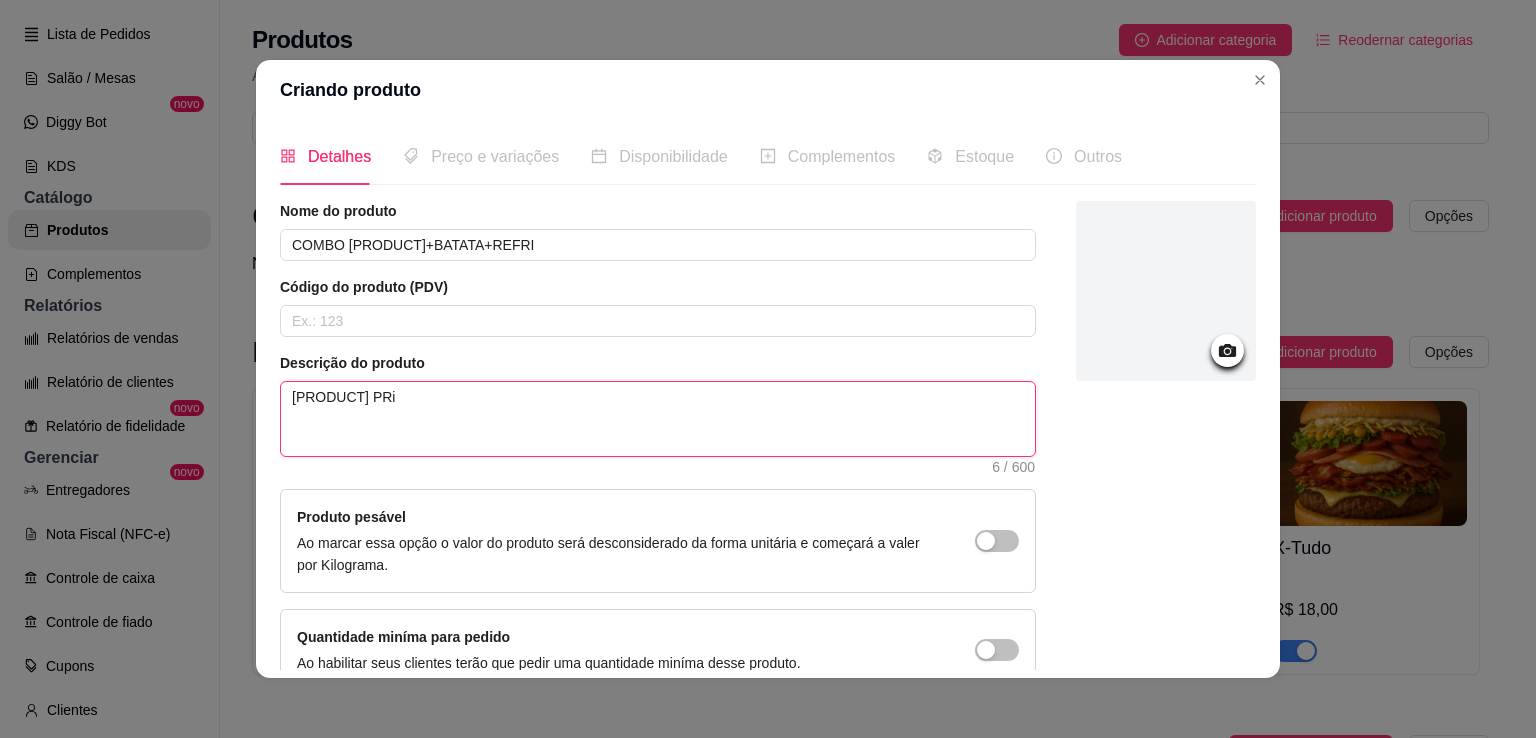 type on "[PRODUCT] PR" 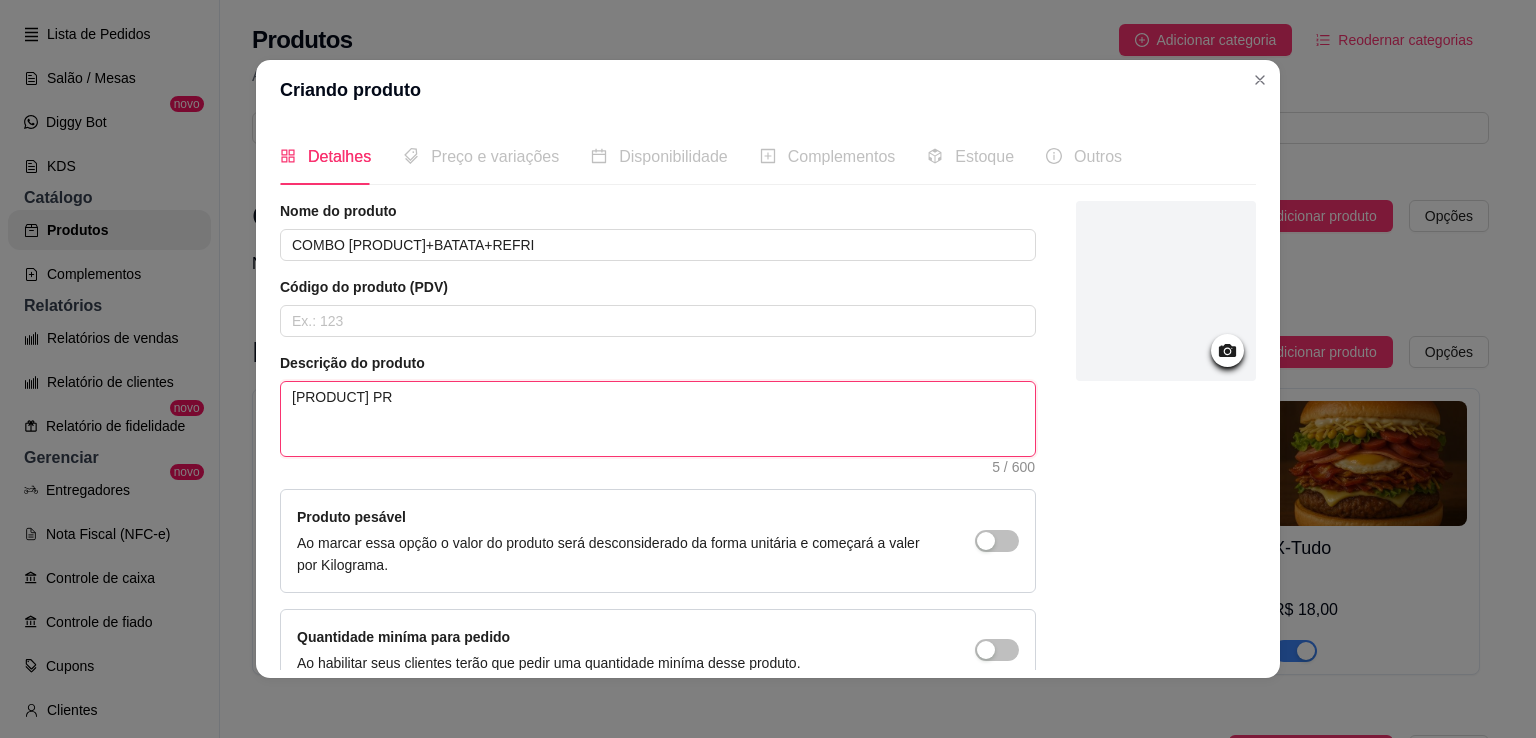 type on "[PRODUCT] P" 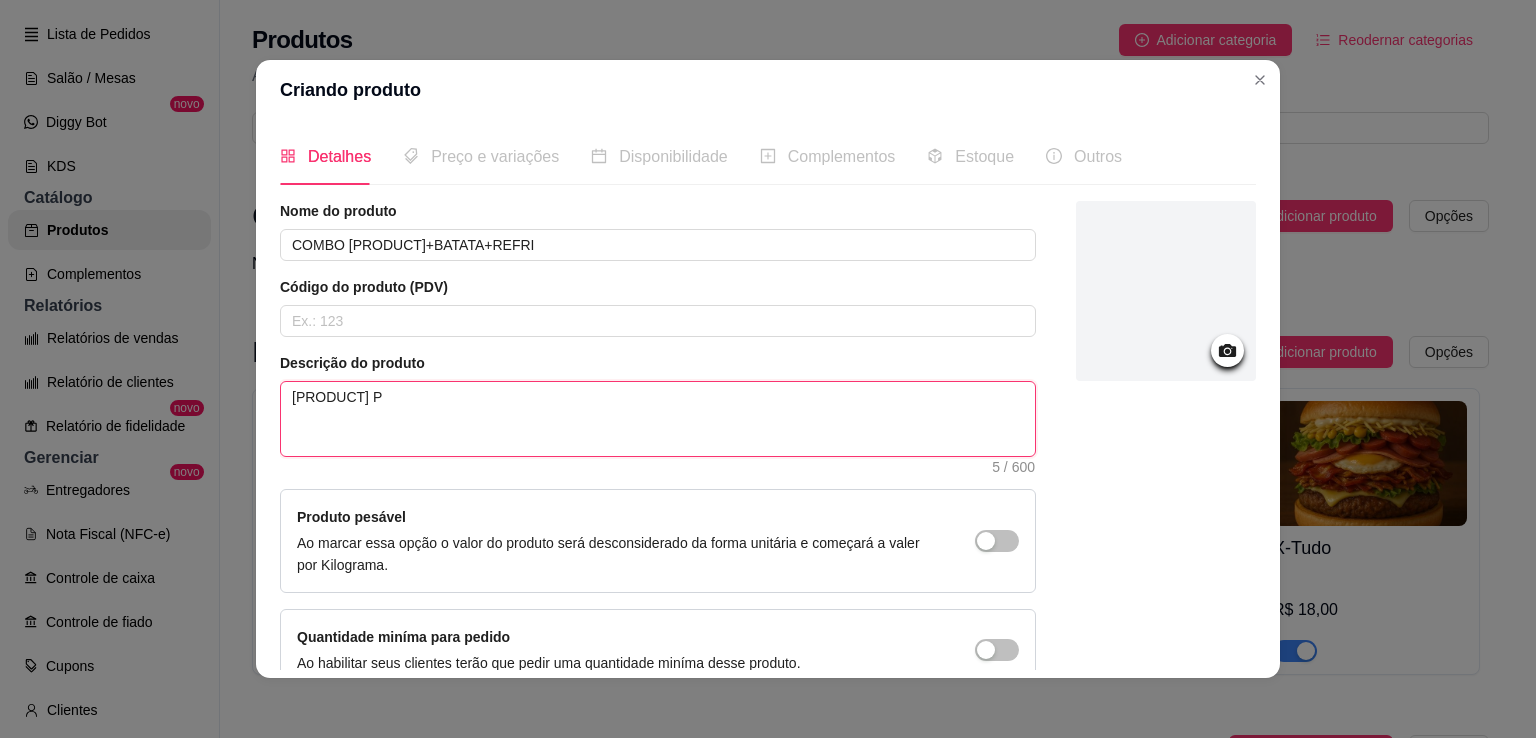 type on "[PRODUCT] Pr" 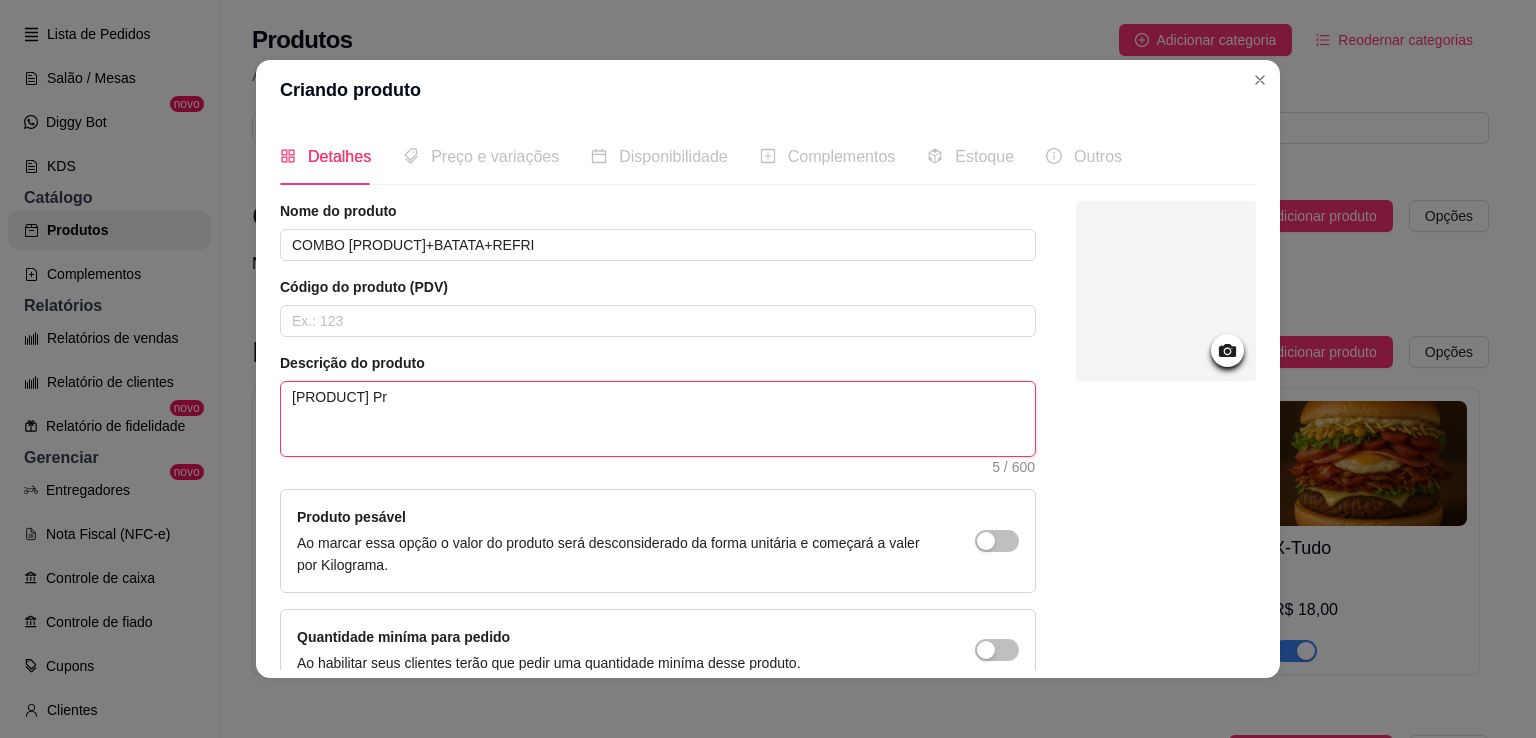 type on "[PRODUCT]" 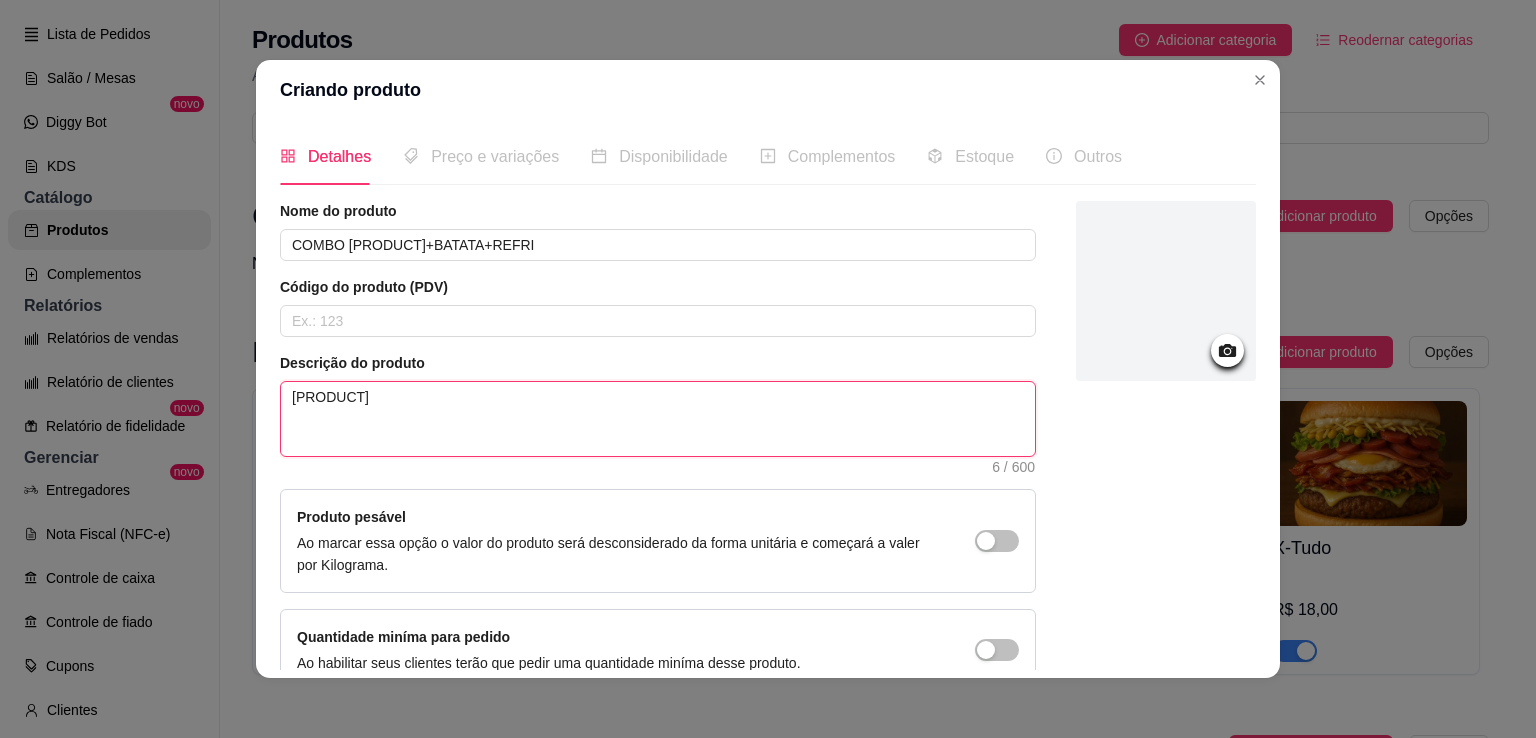 type on "[PRODUCT] Prim" 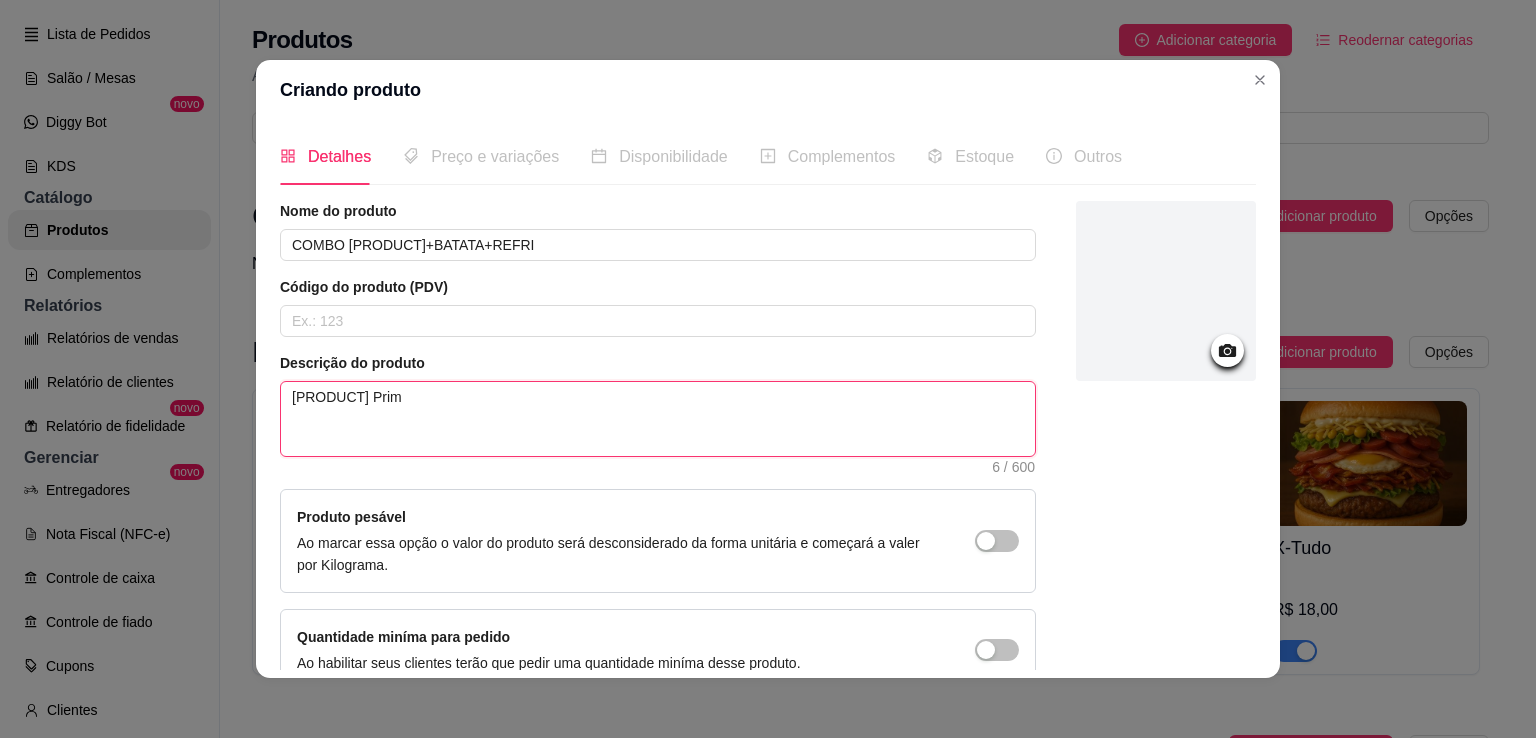 type on "[PRODUCT]" 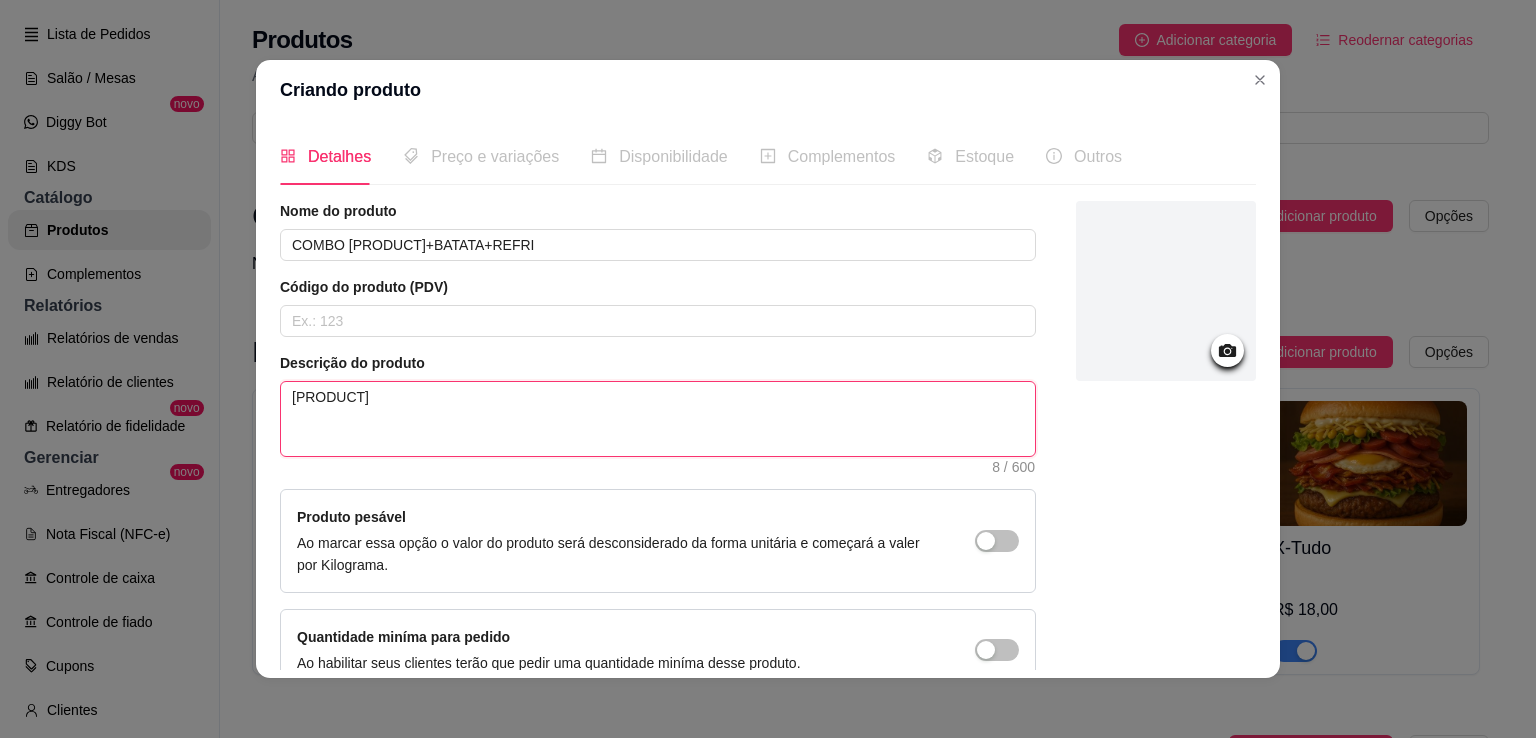 type on "[PRODUCT]" 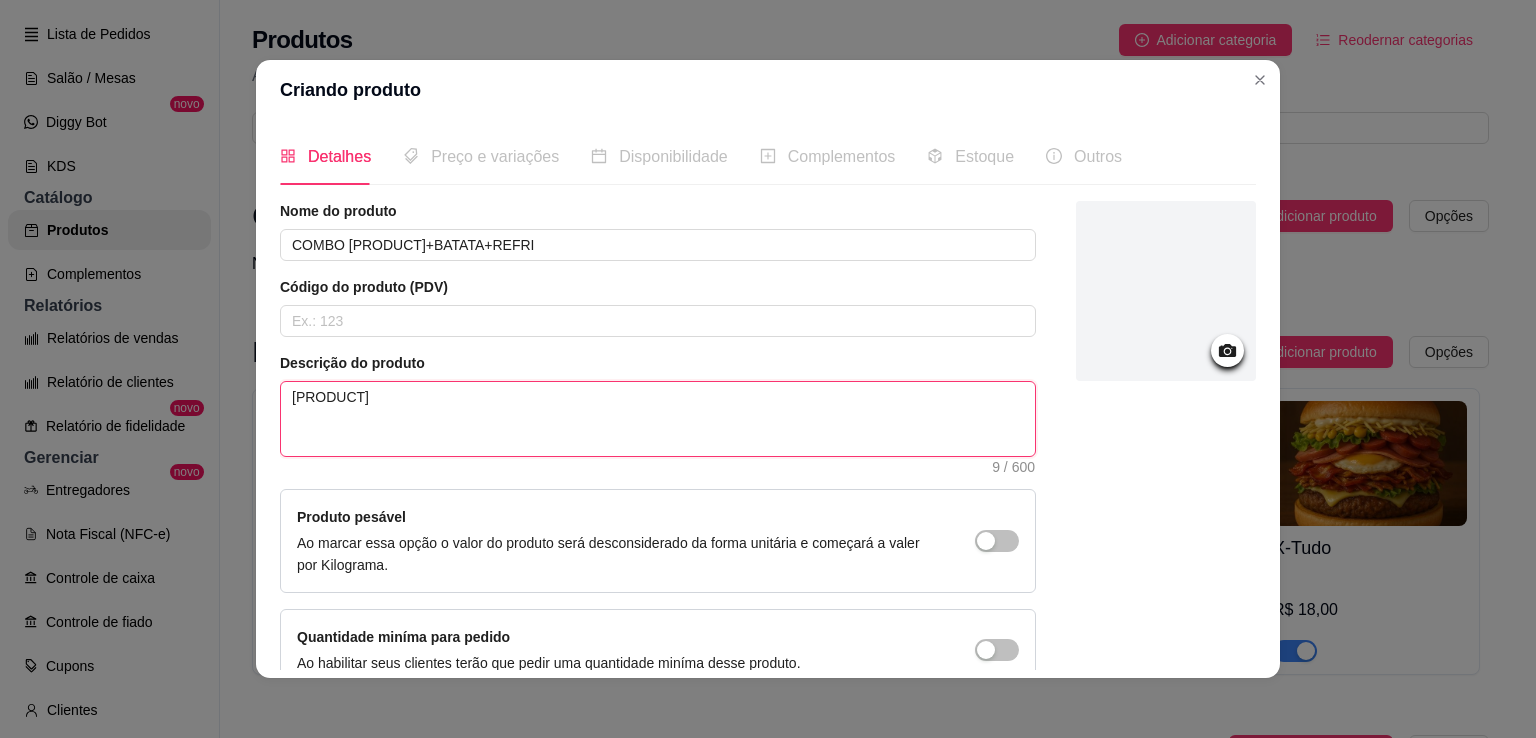 type on "[PRODUCT] a" 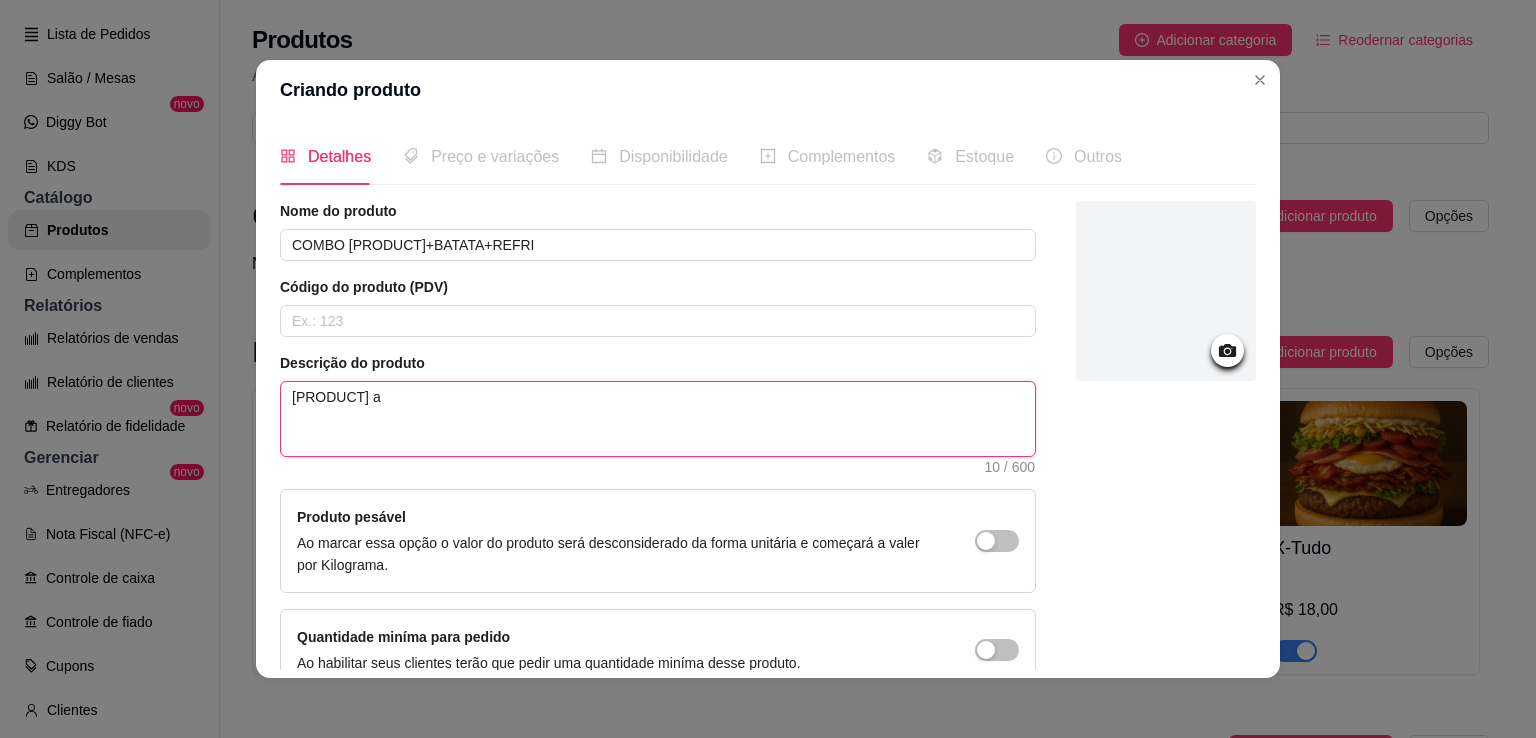 type on "[PRODUCT] ac" 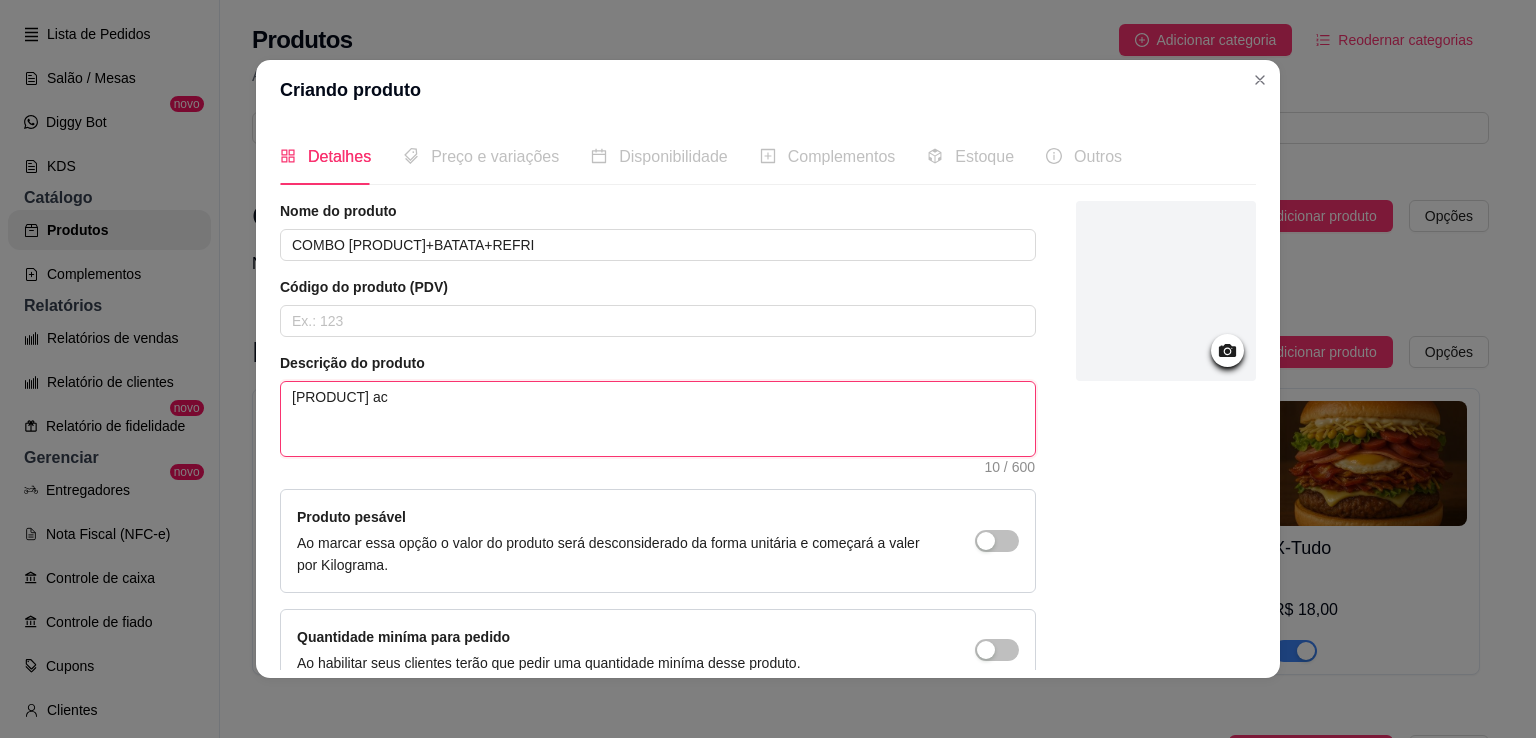 type on "[PRODUCT] aco" 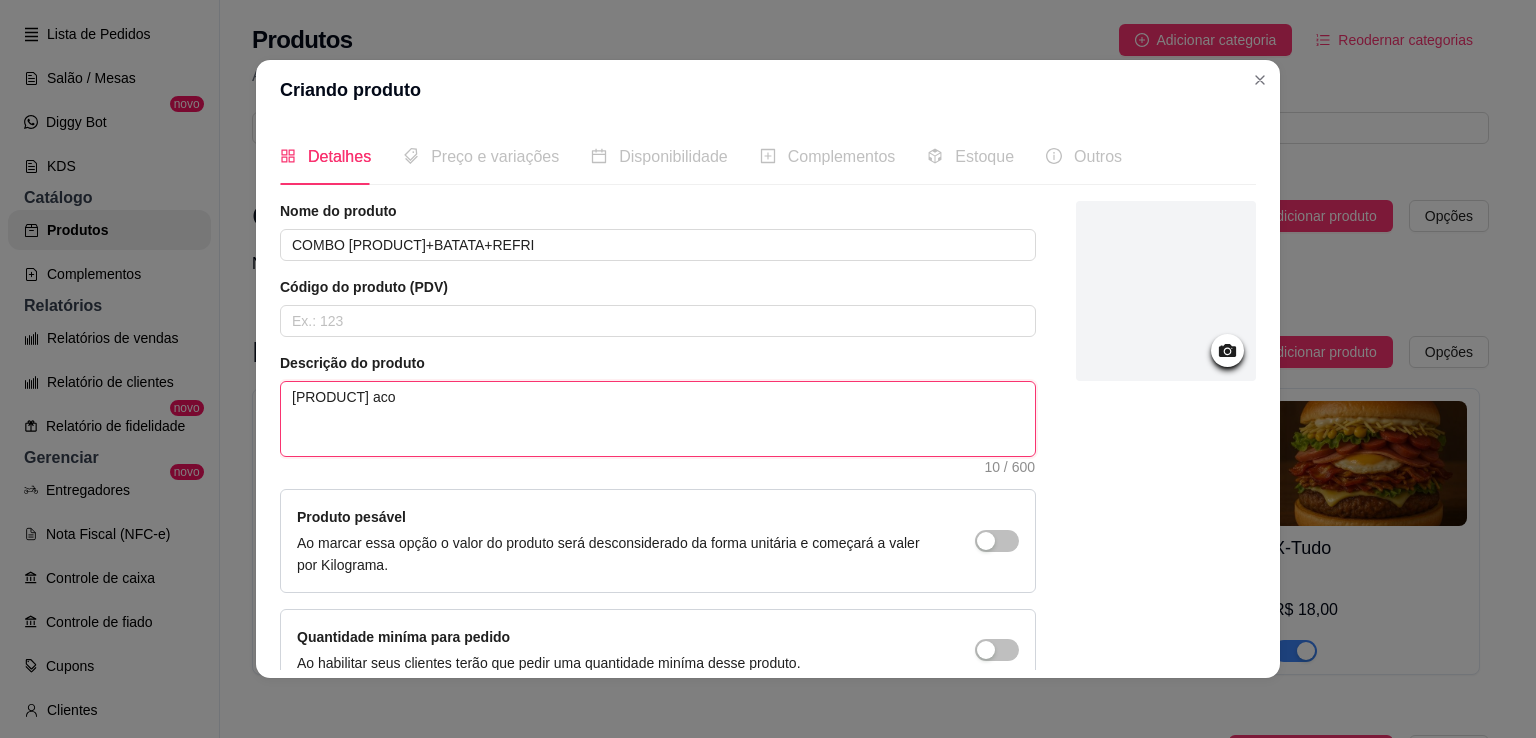 type 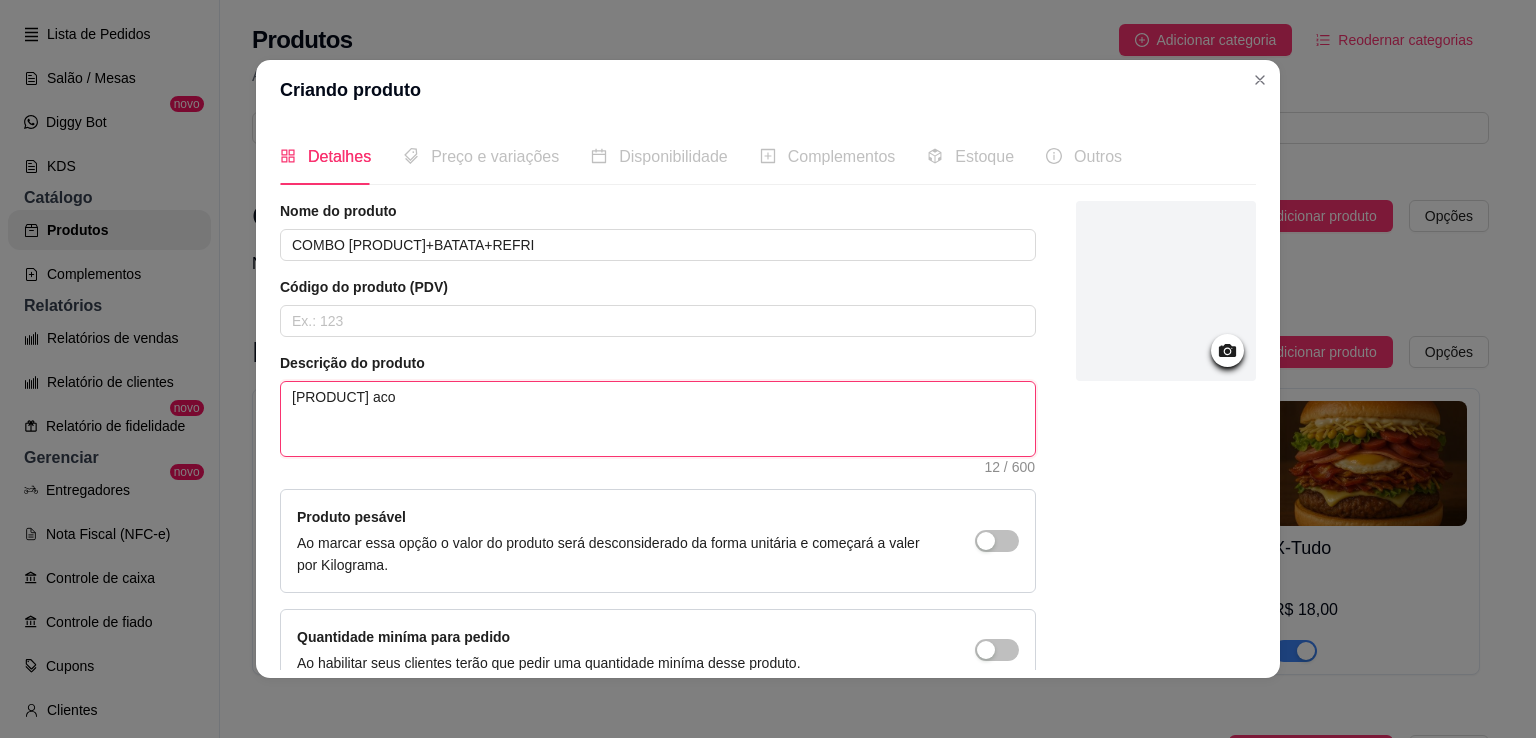 type on "[PRODUCT] acom" 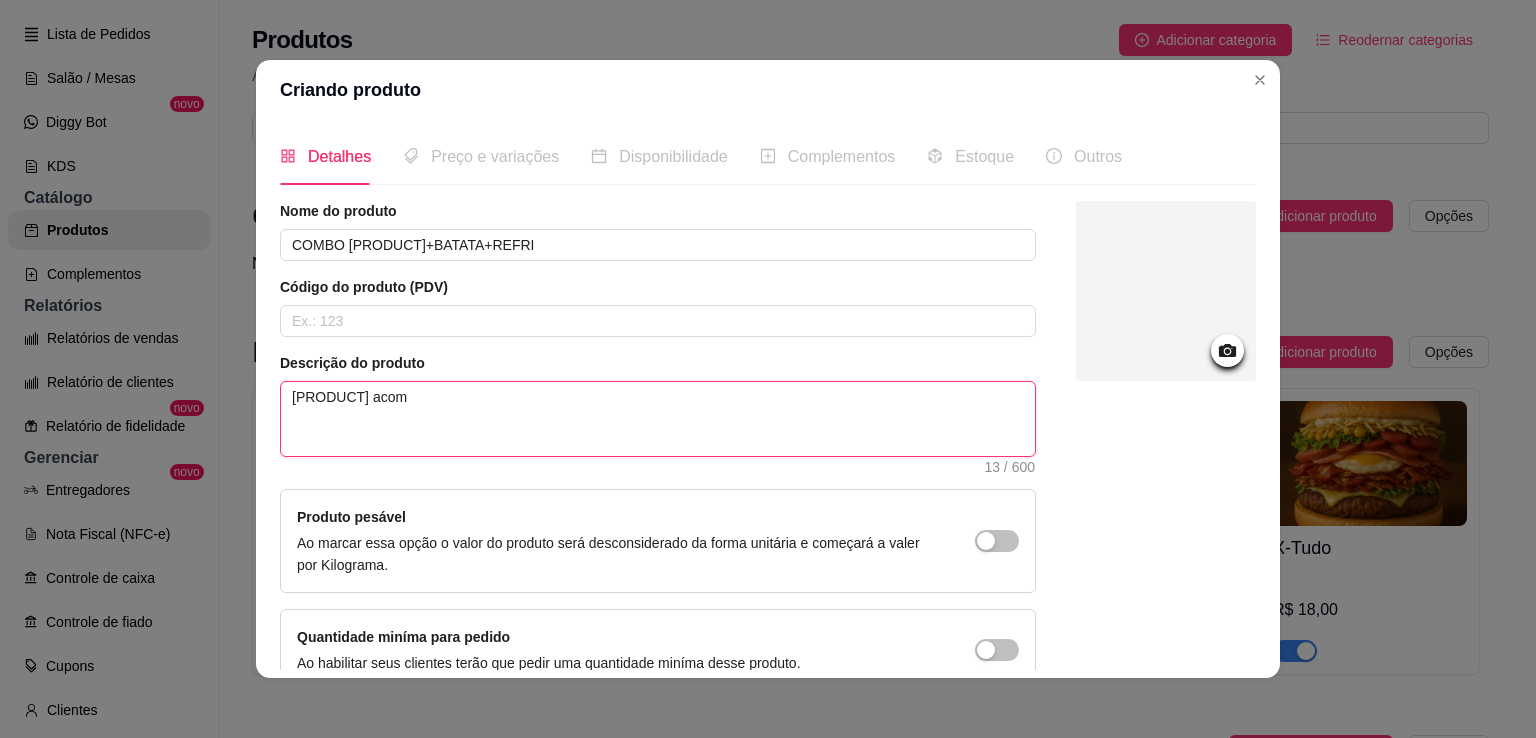 type on "[PRODUCT] acomp" 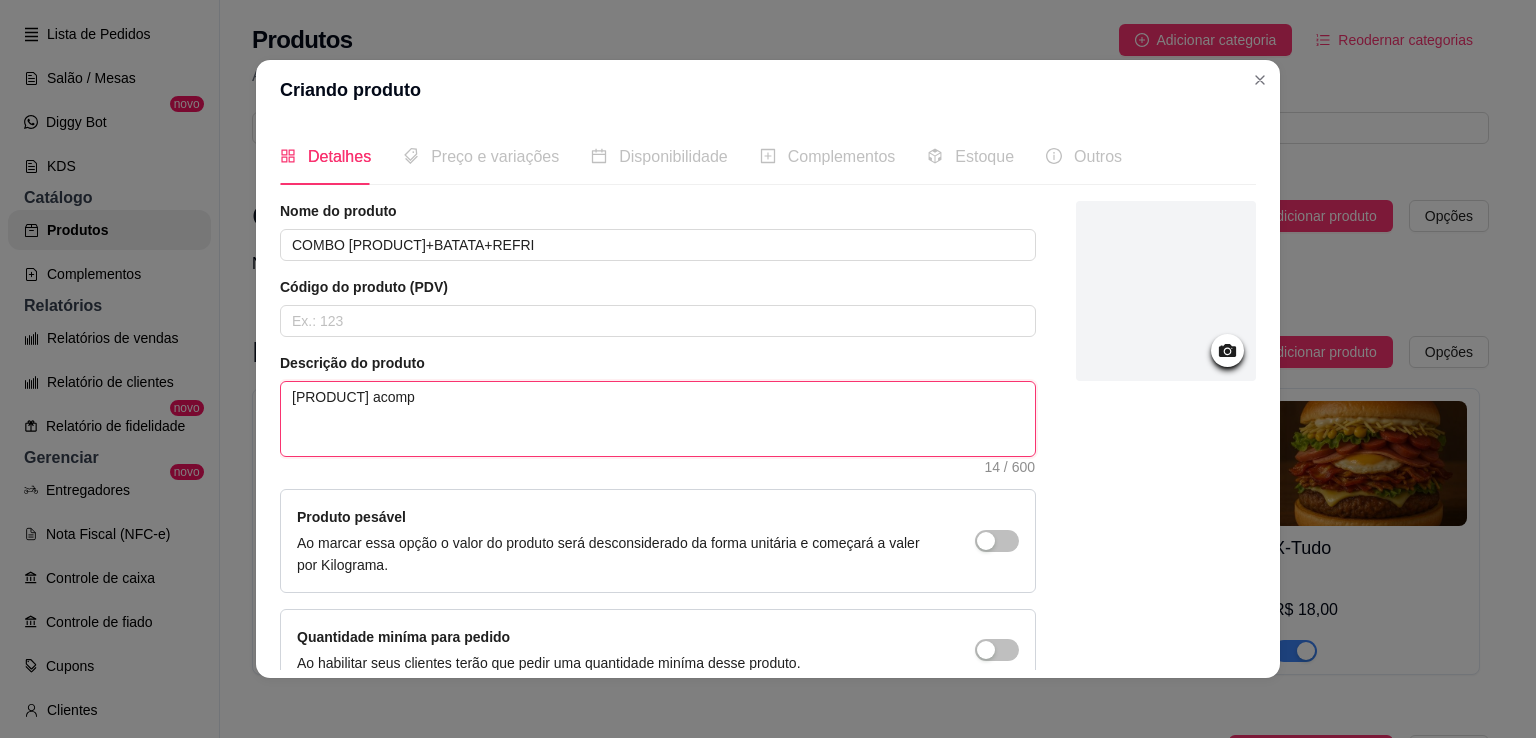 type on "[PRODUCT] acompa" 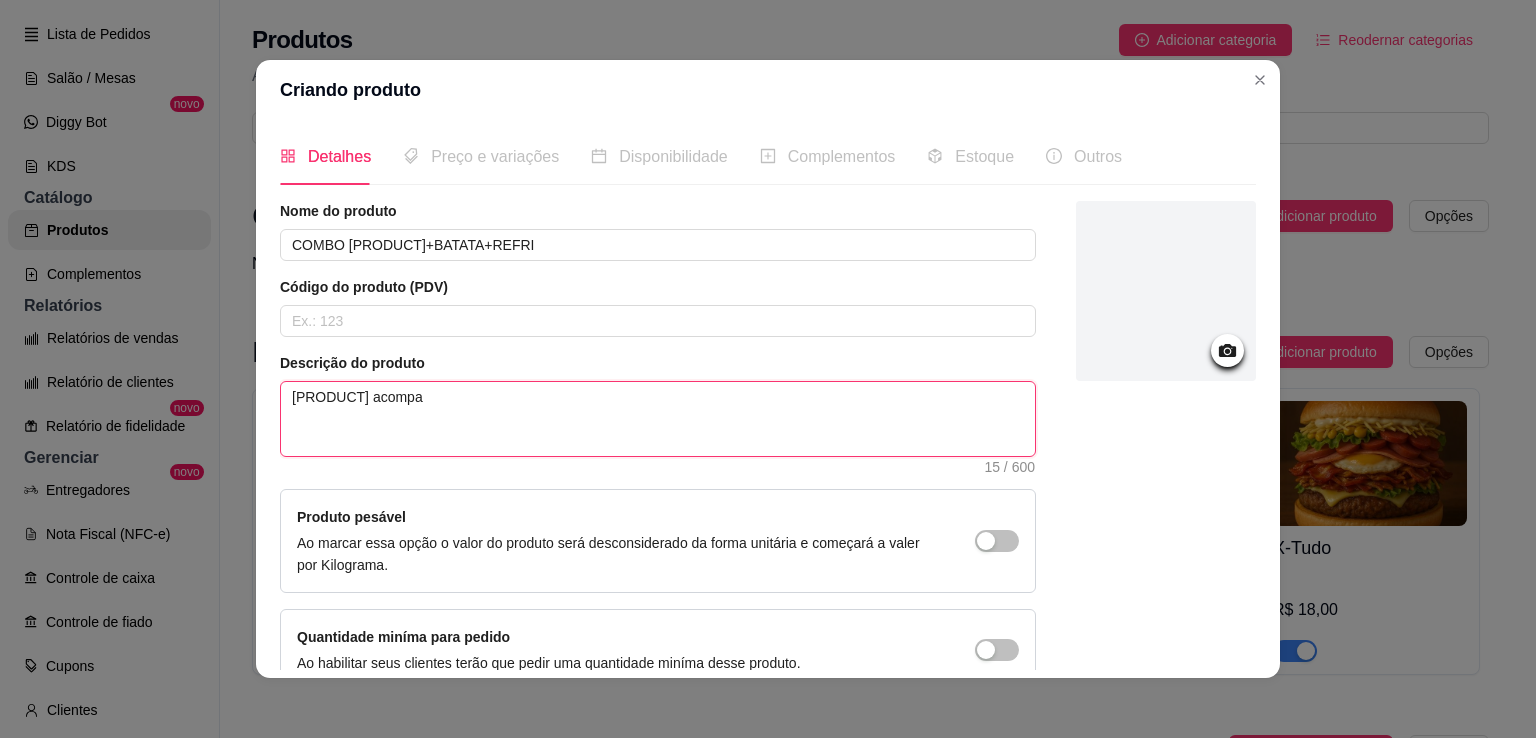 type on "[PRODUCT] acompan" 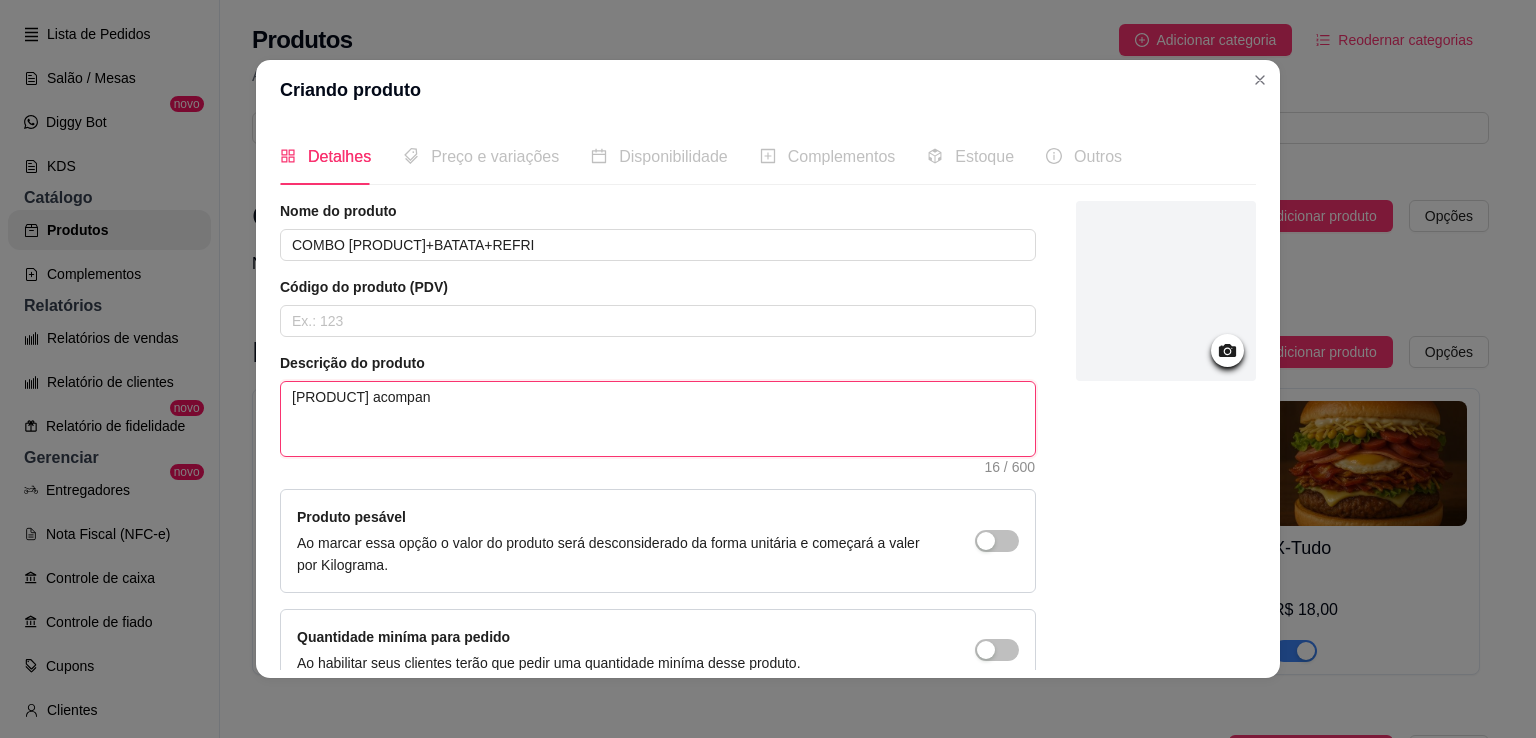 type on "[PRODUCT] acompanh" 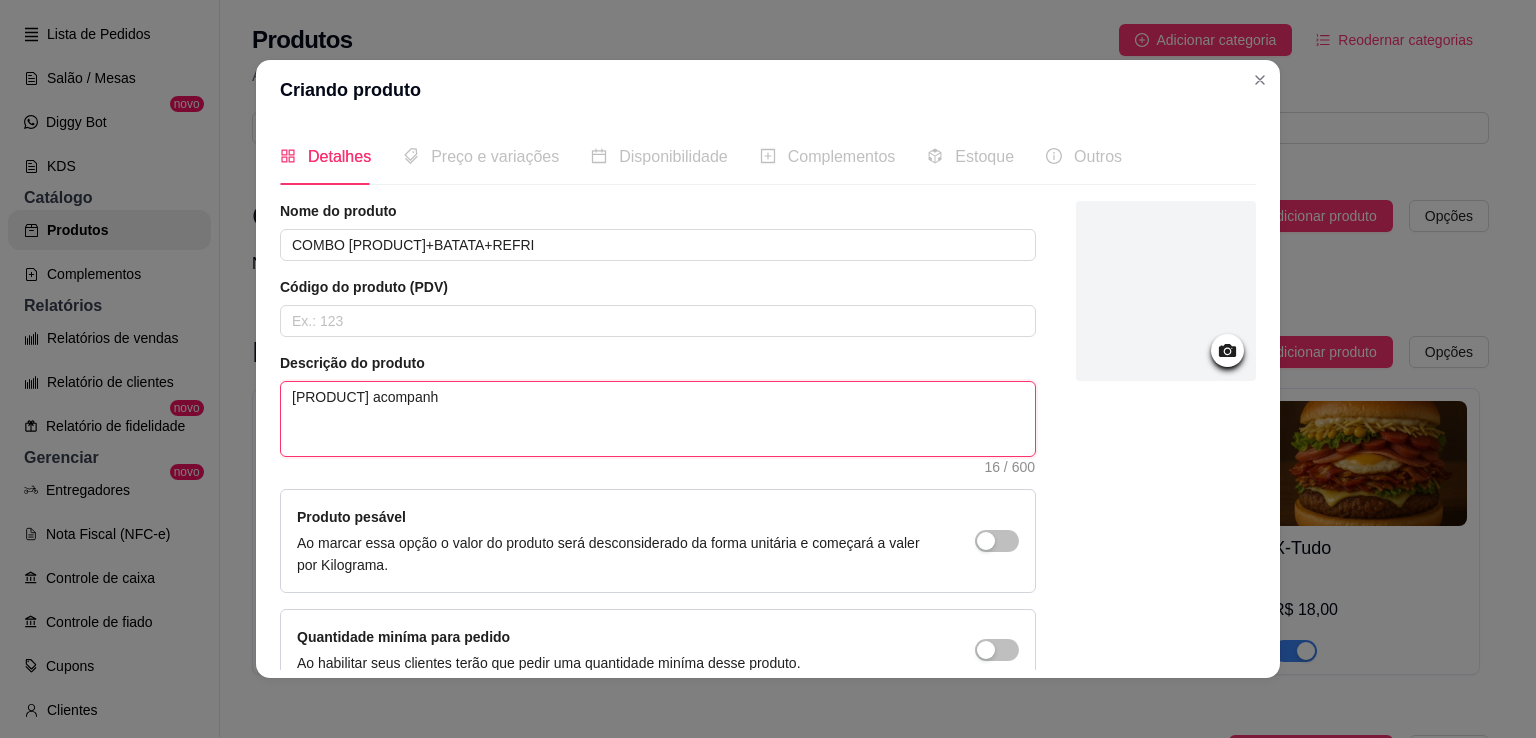 type 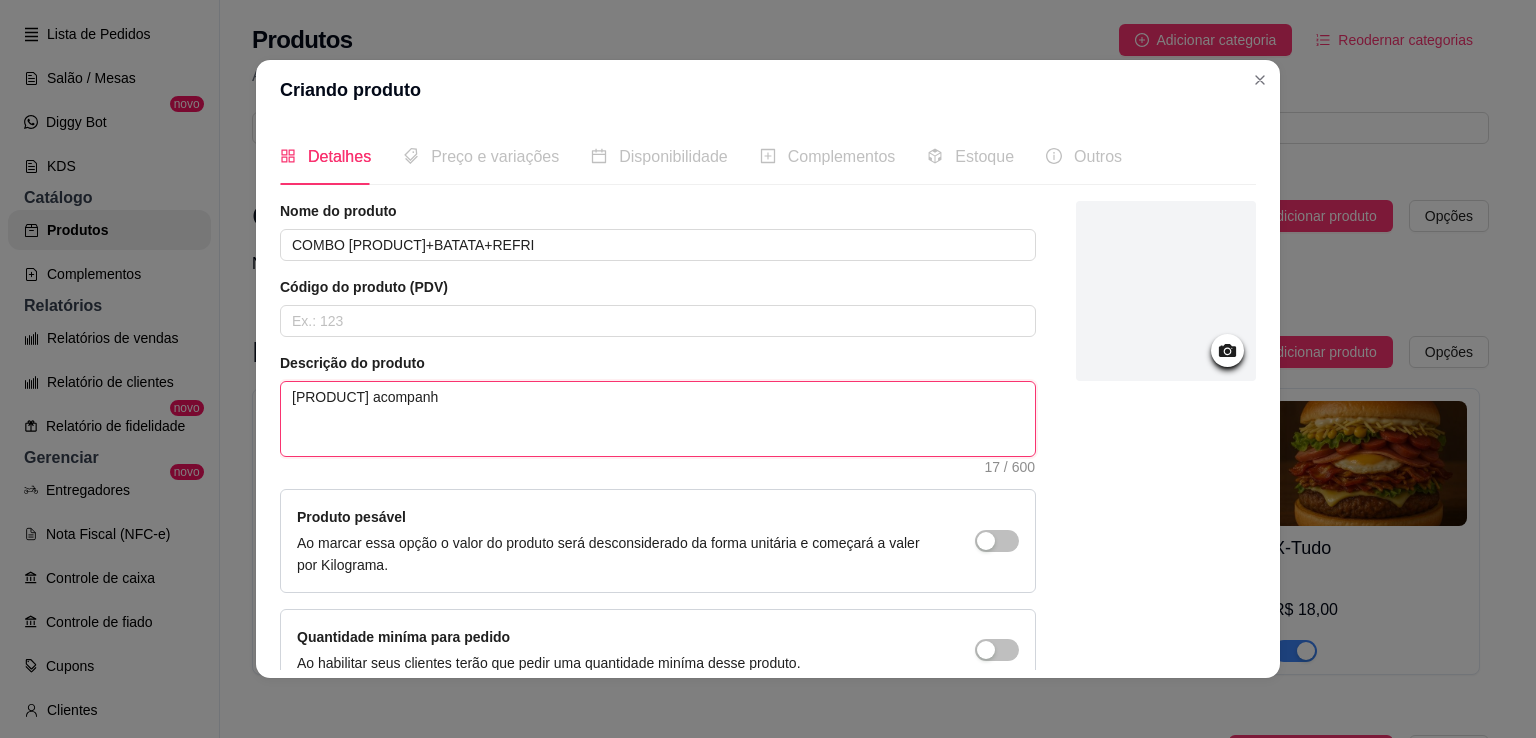 type on "[PRODUCT] acompanha" 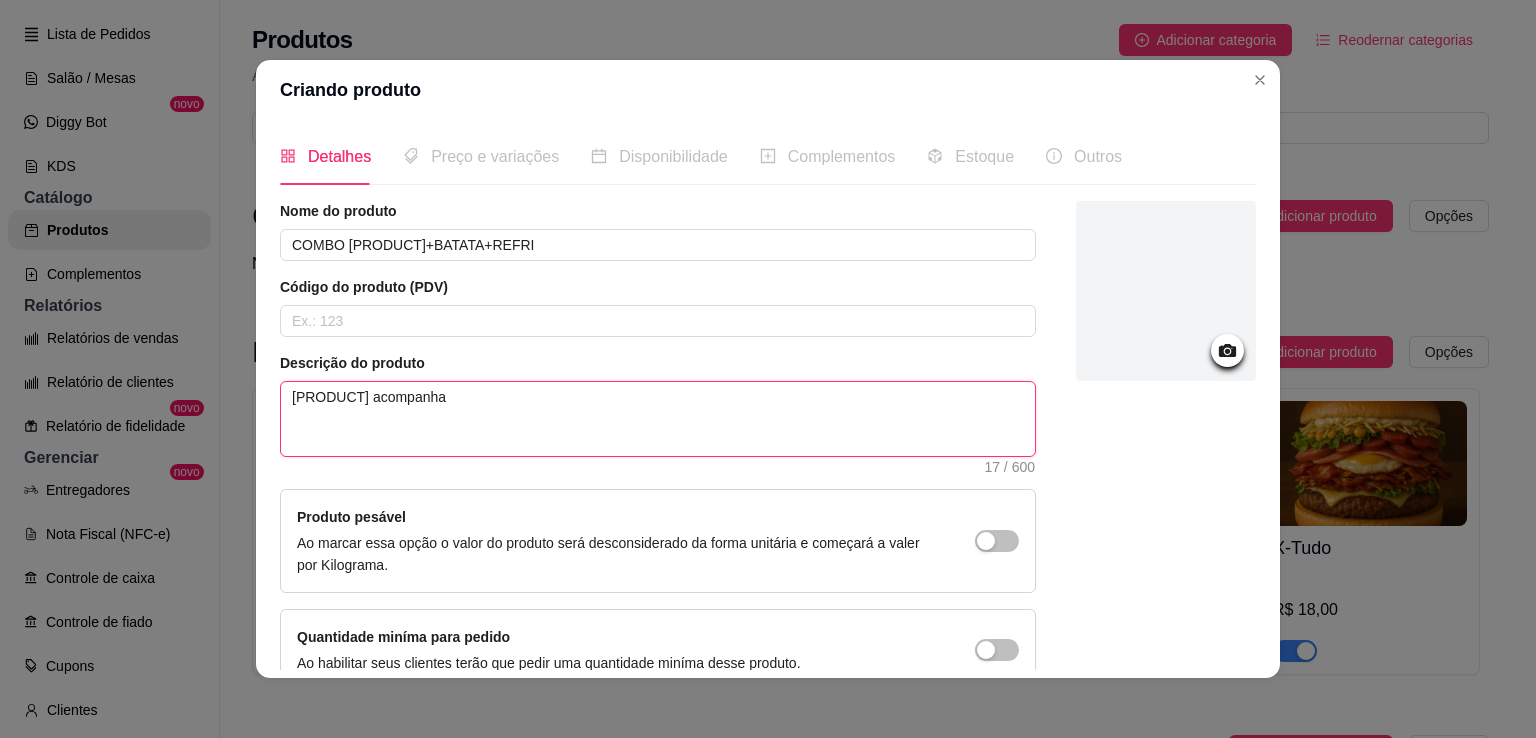 type on "[PRODUCT] acompanhad" 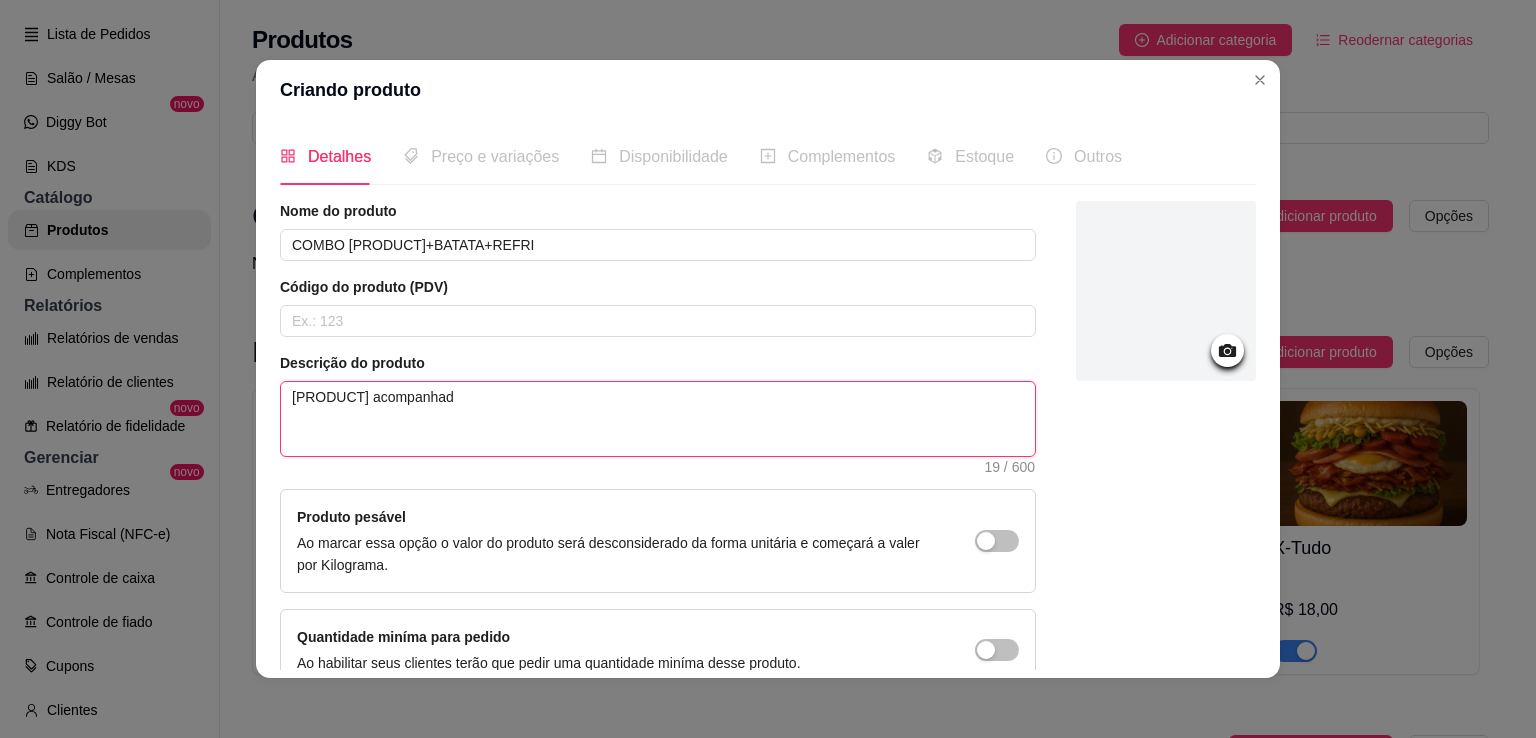 type on "[PRODUCT] acompanhado" 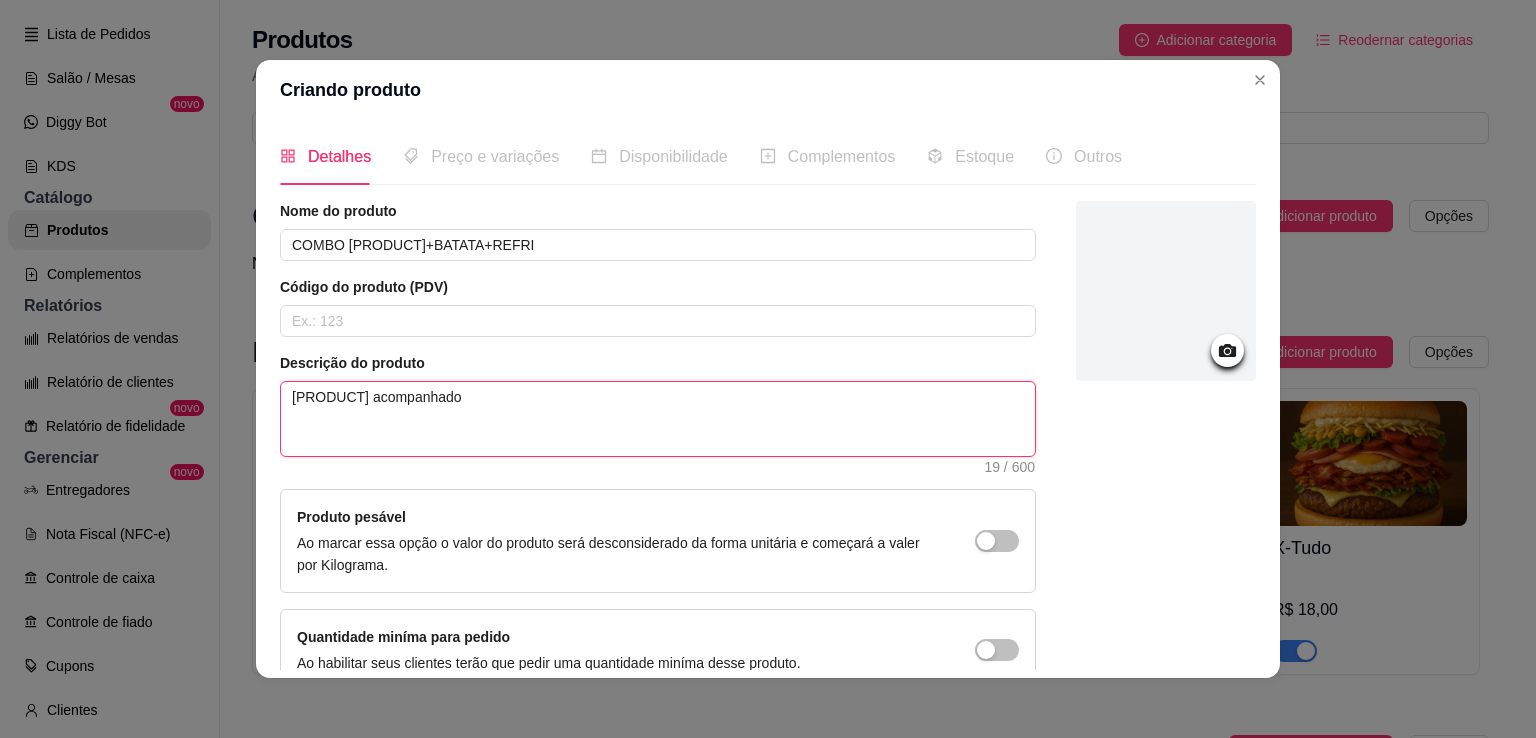 type 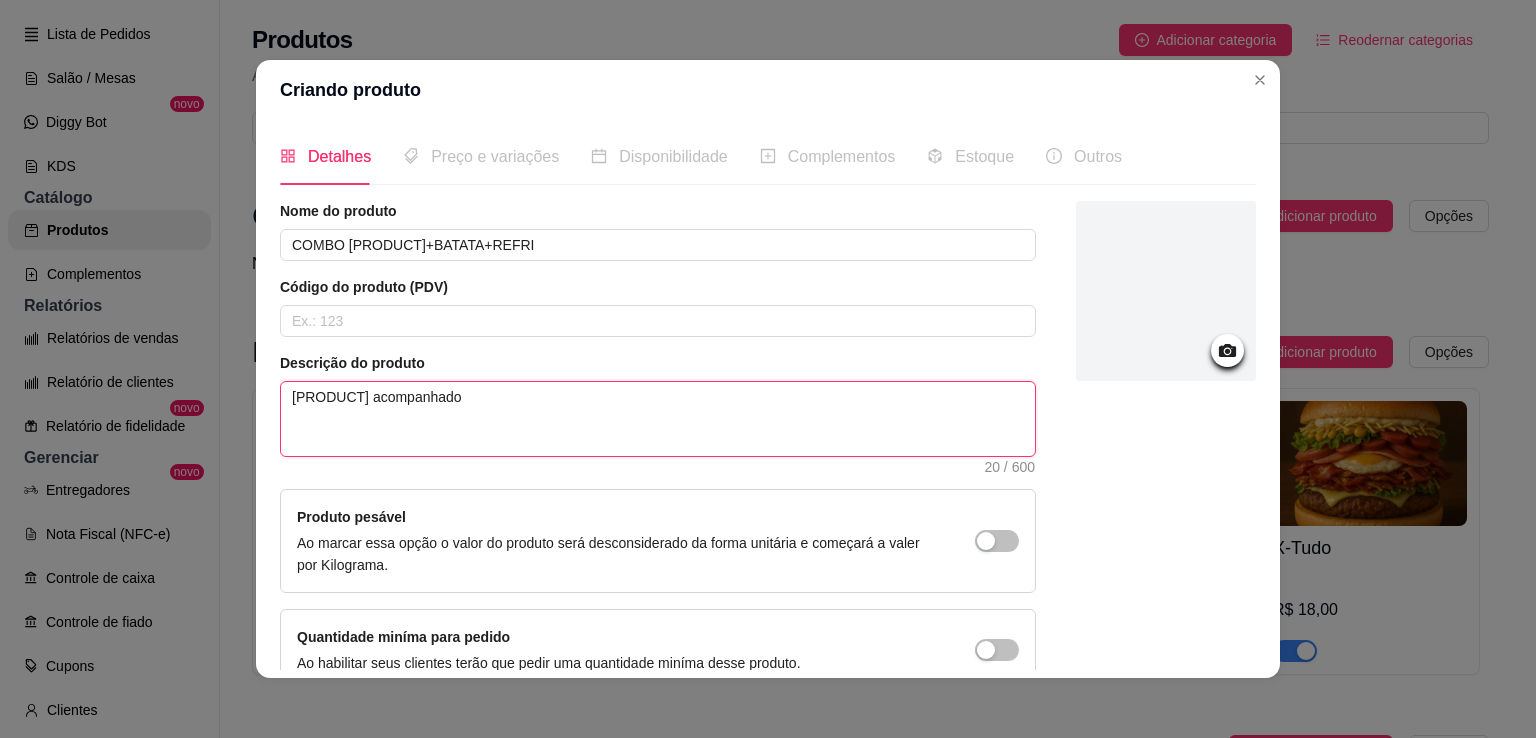 type on "[PRODUCT] acompanhado" 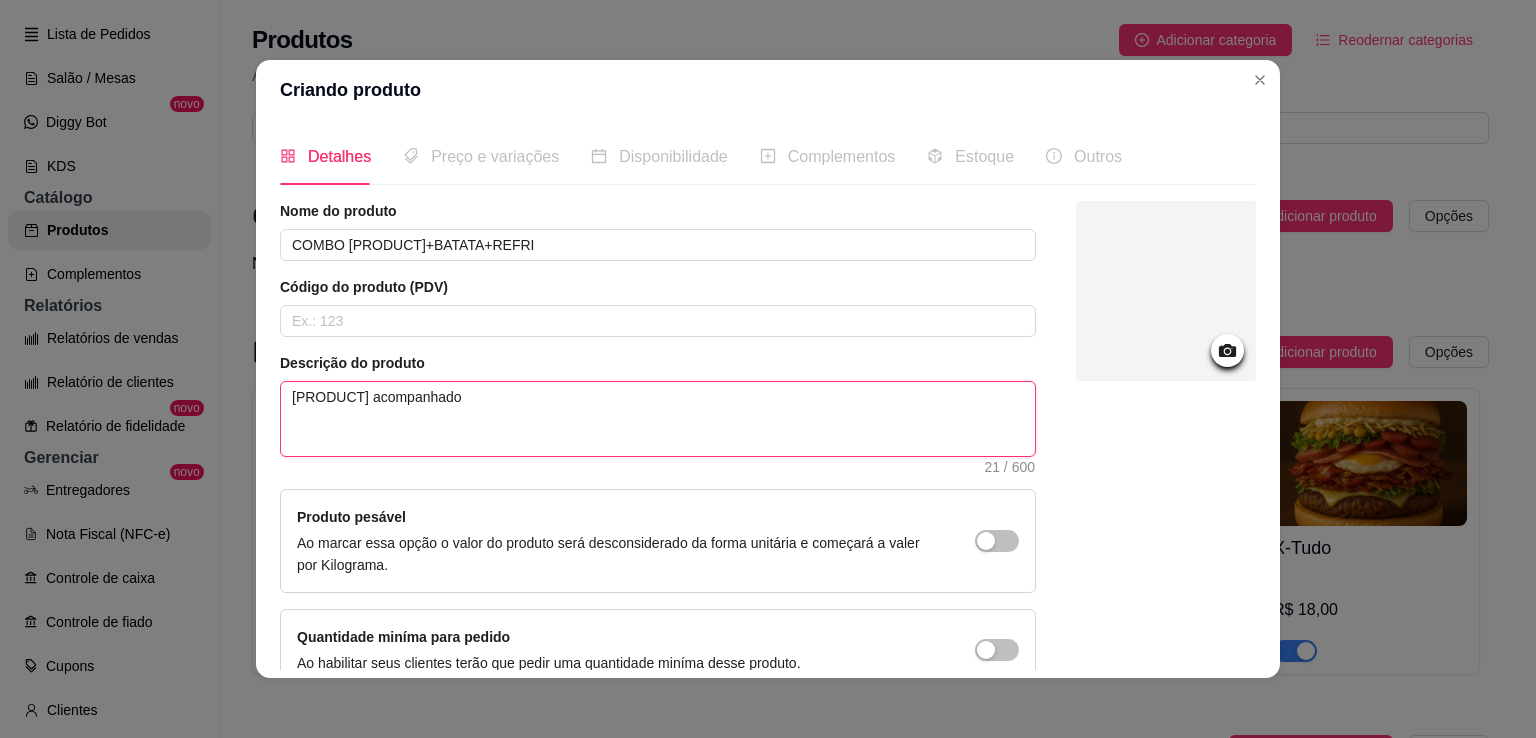 type on "[PRODUCT] acompanhado d" 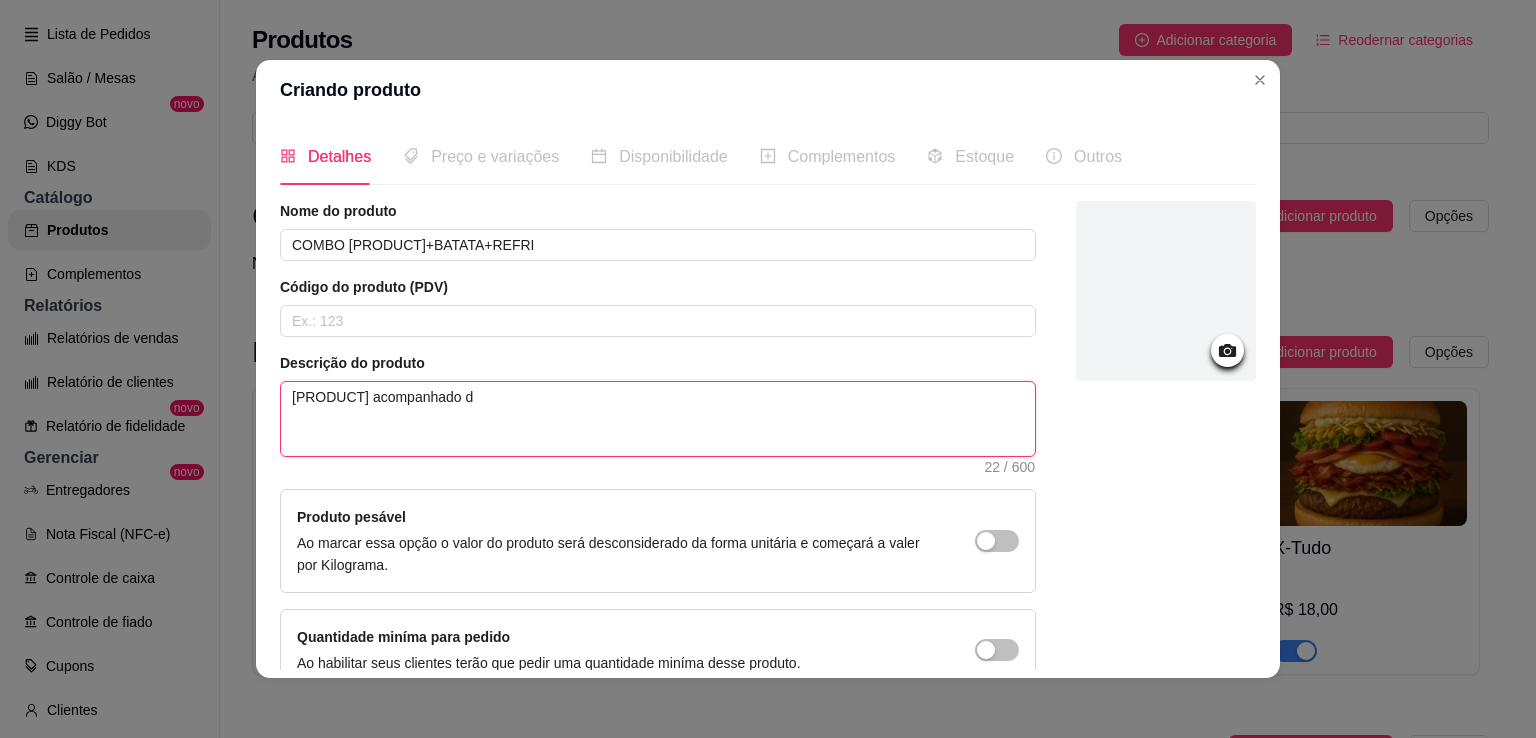 type on "[PRODUCT] acompanhado de" 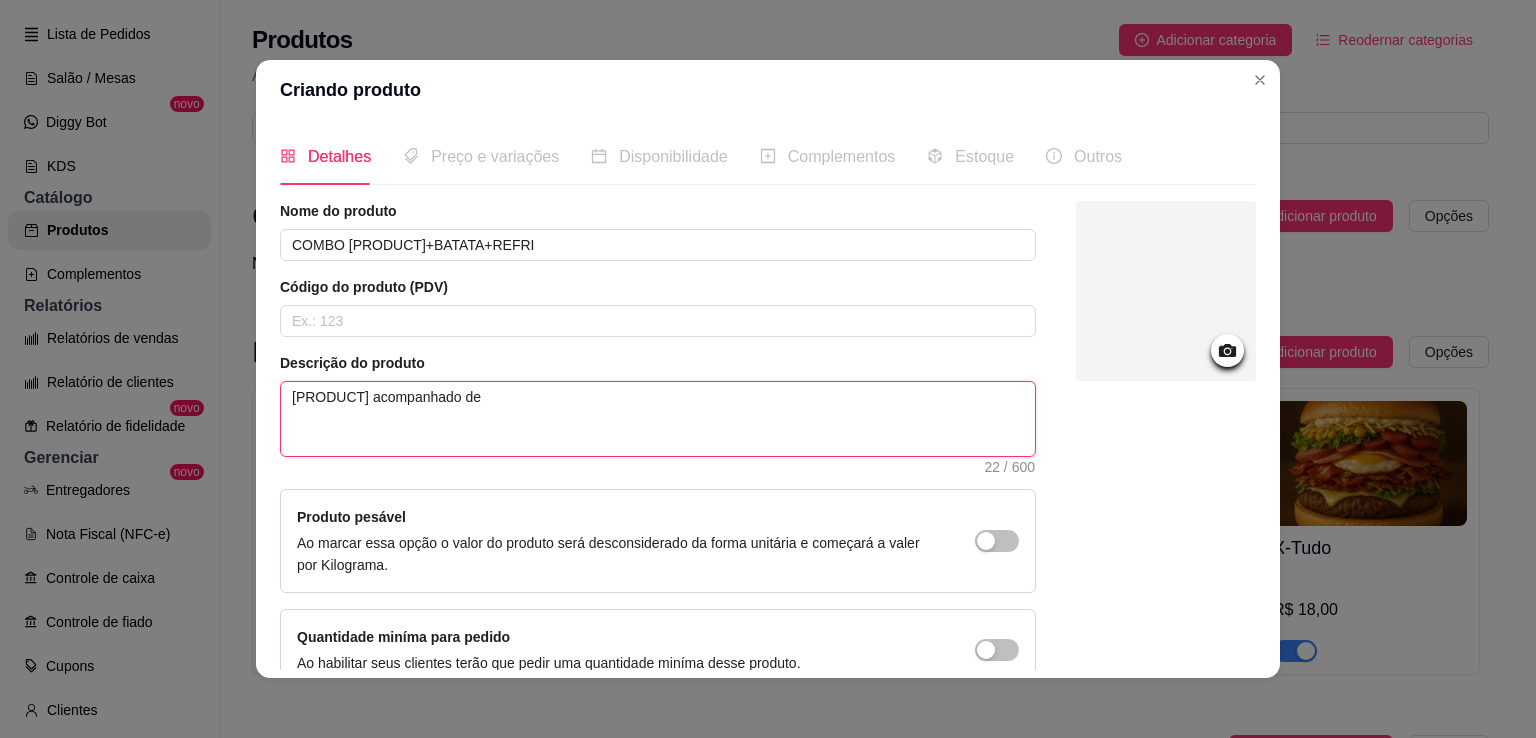 type on "[PRODUCT] acompanhado de" 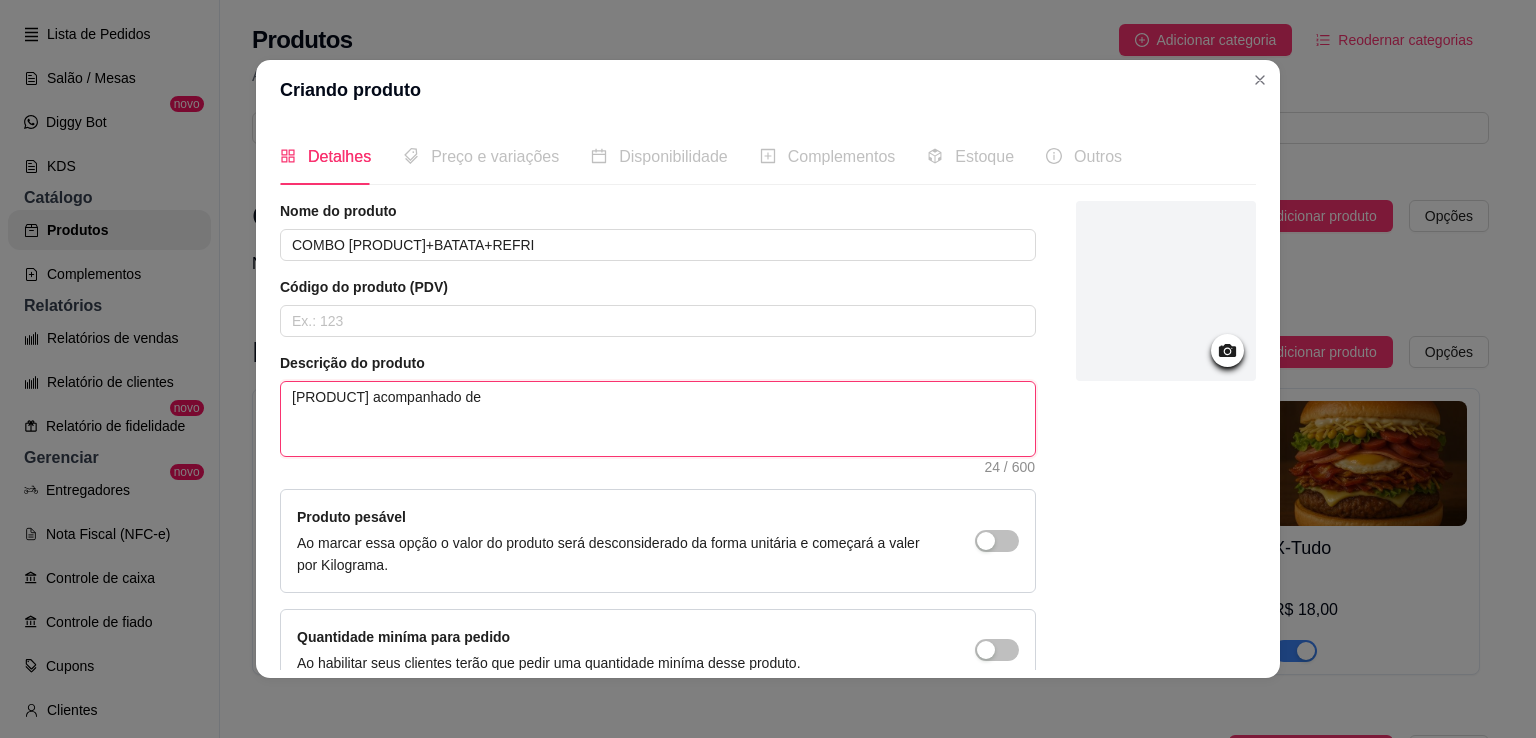 type on "[PRODUCT] acompanhado de b" 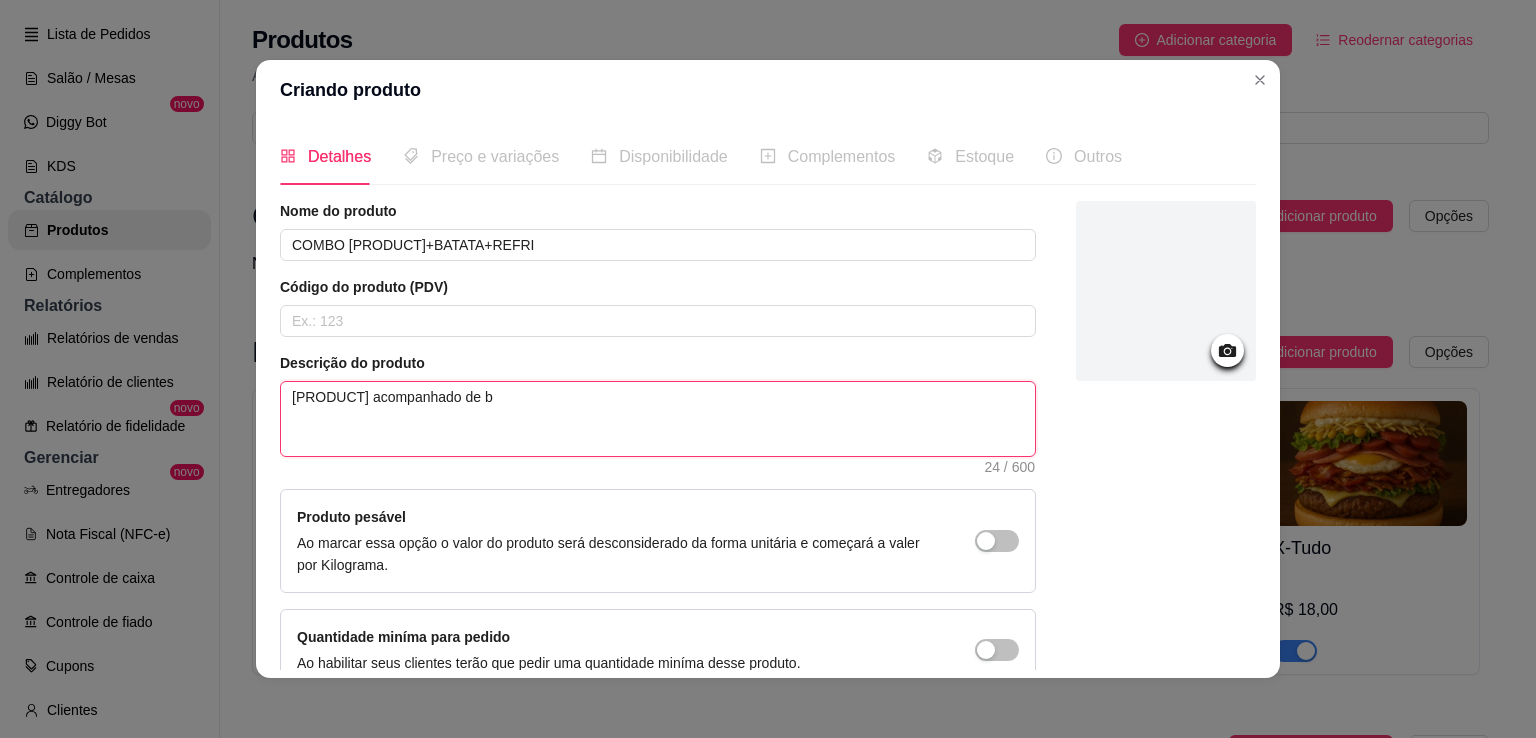 type on "[PRODUCT] acompanhado de ba" 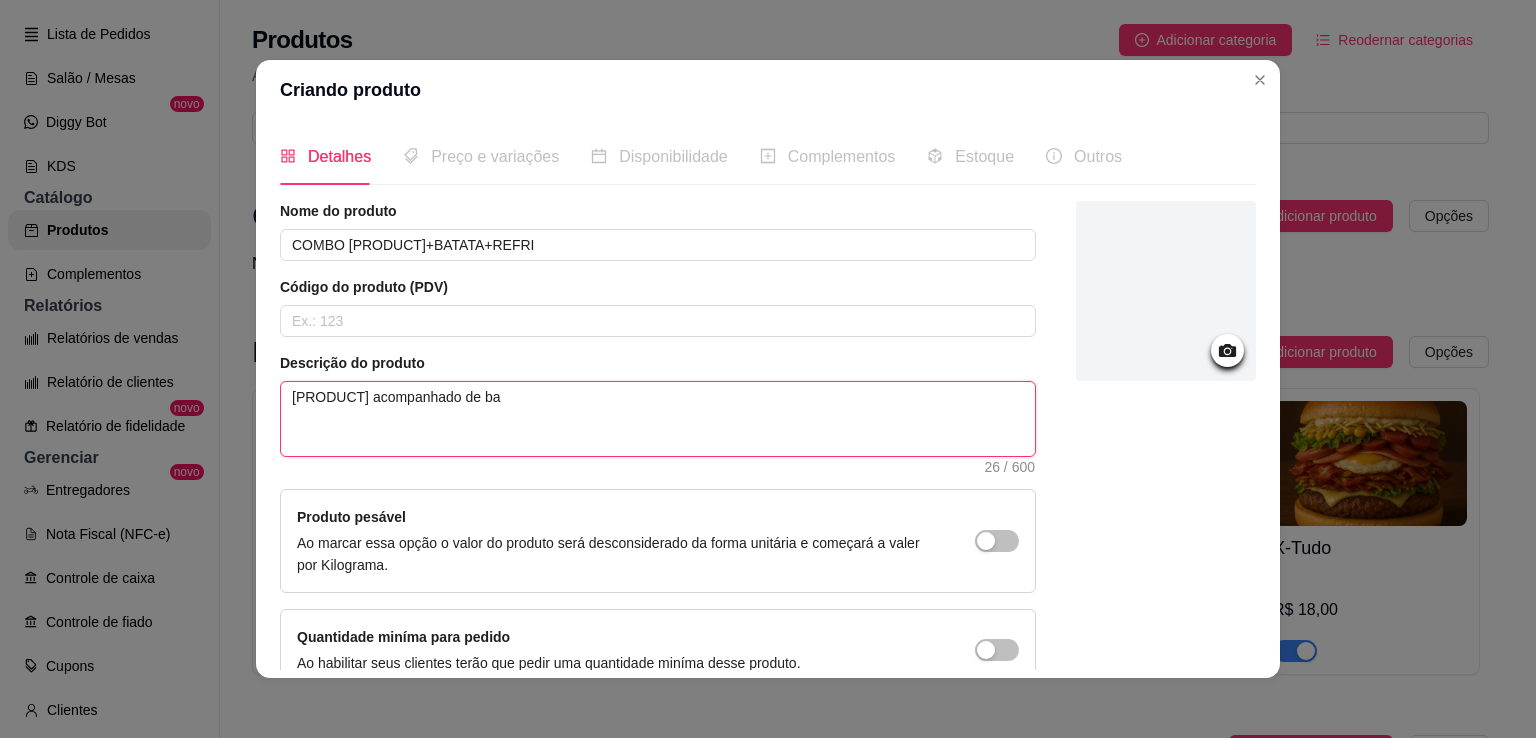 type on "[PRODUCT] acompanhado de bat" 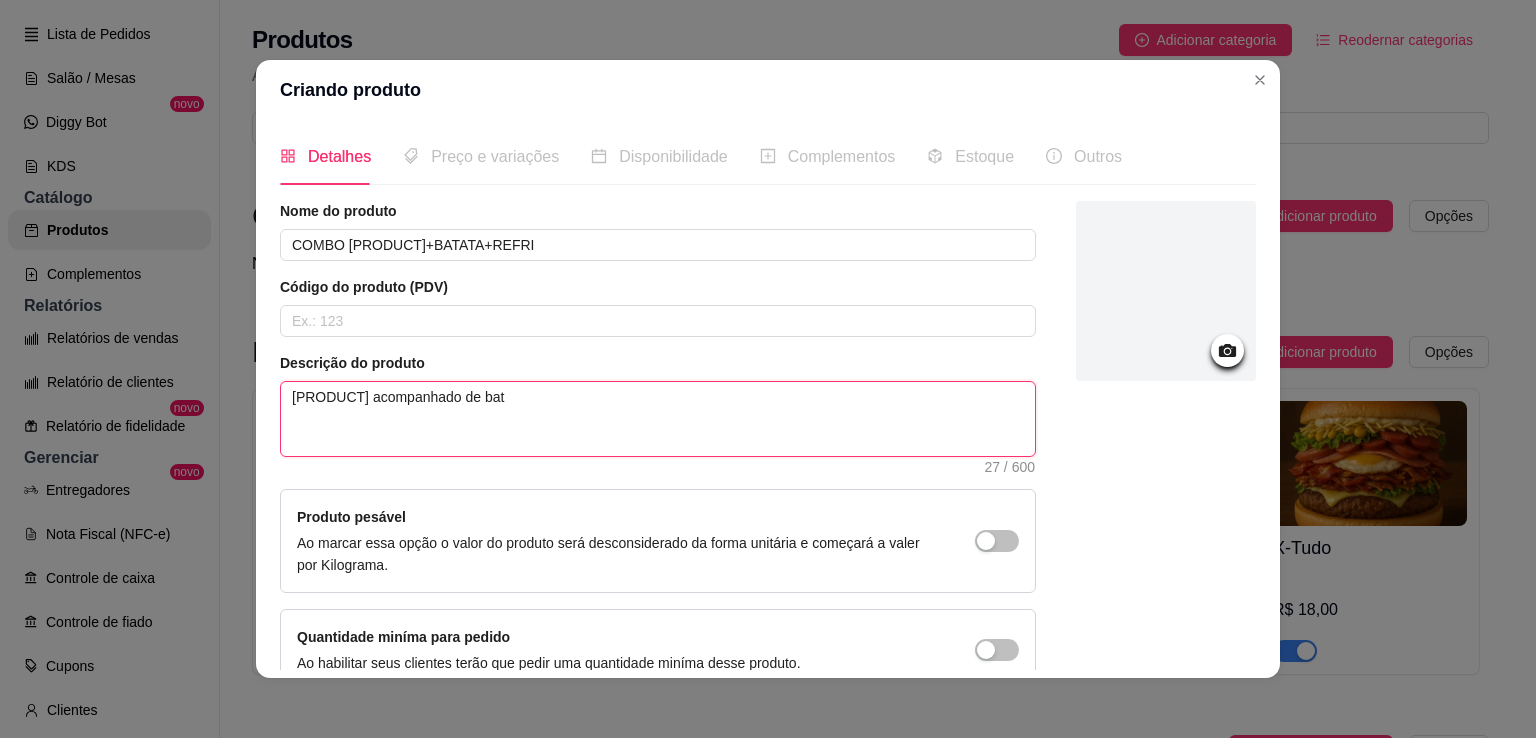 type on "[PRODUCT] acompanhado de bata" 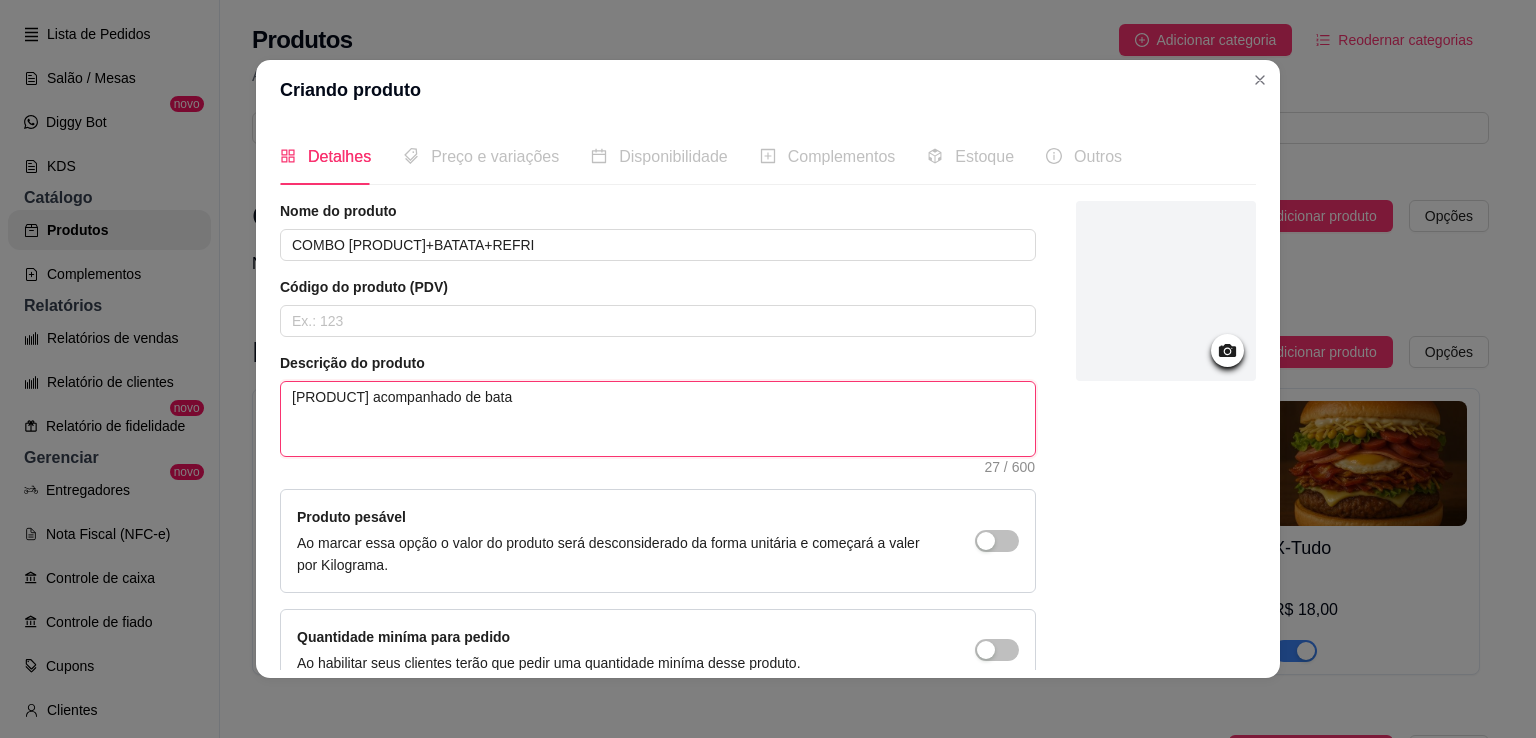 type on "[PRODUCT] acompanhado de batat" 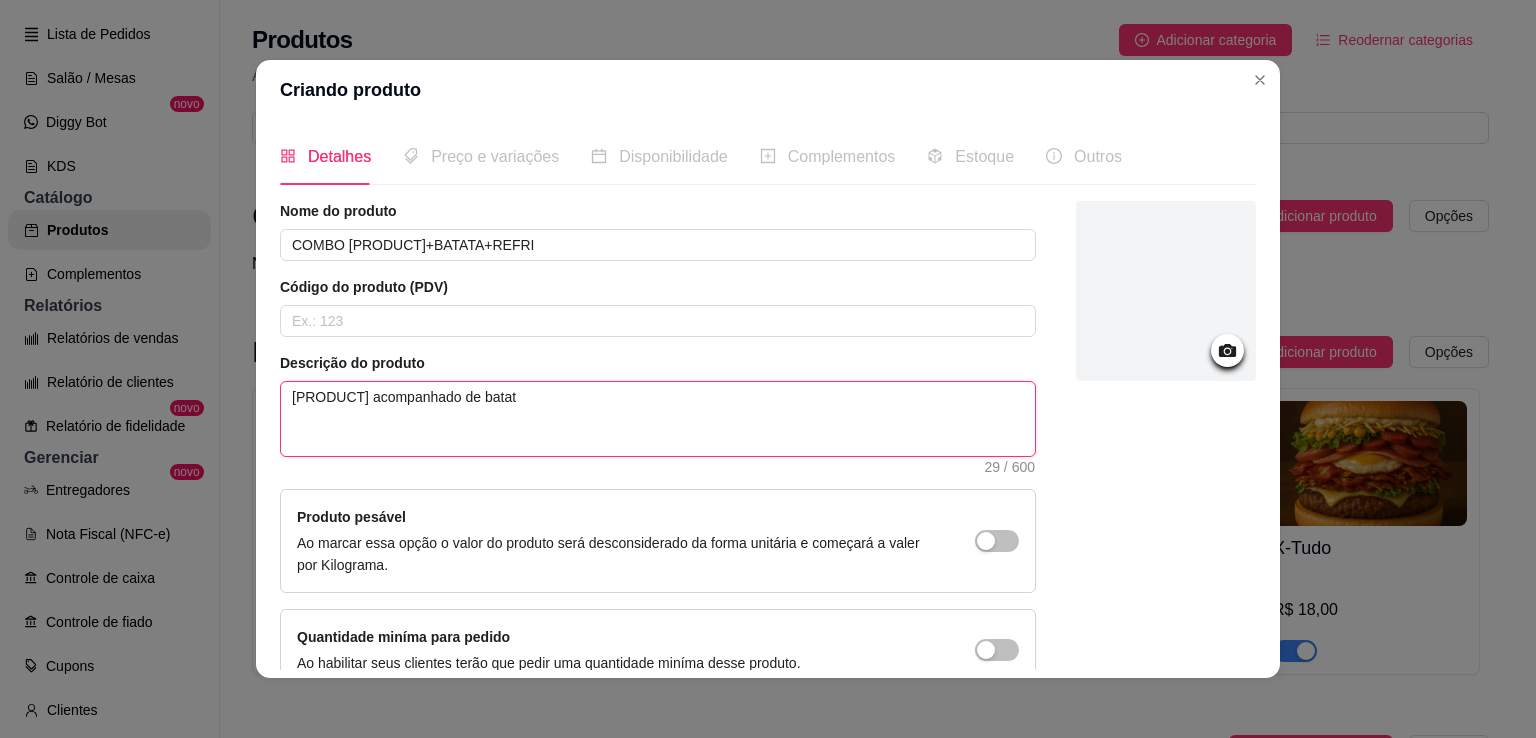 type on "[PRODUCT] acompanhado de batata" 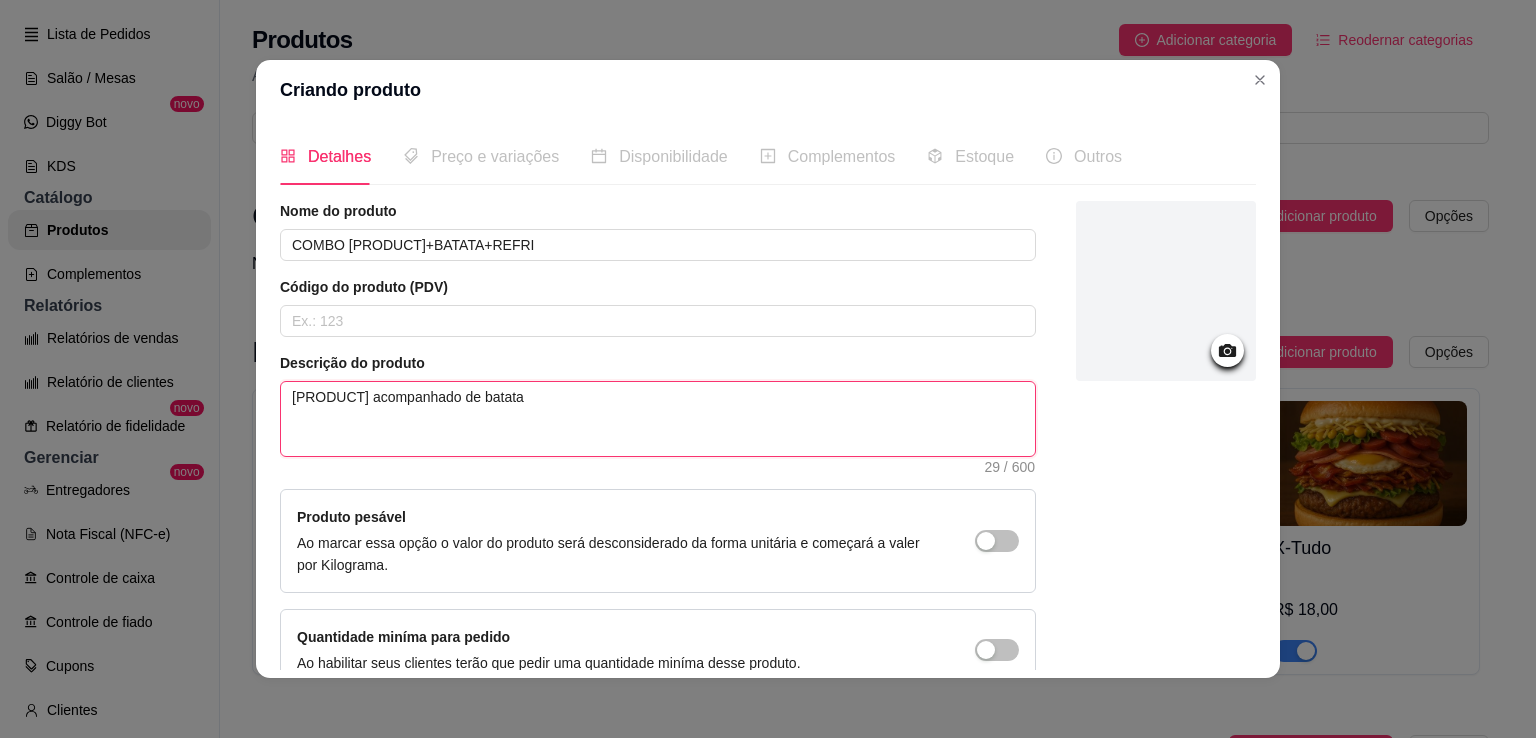 type on "[PRODUCT] acompanhado de batata" 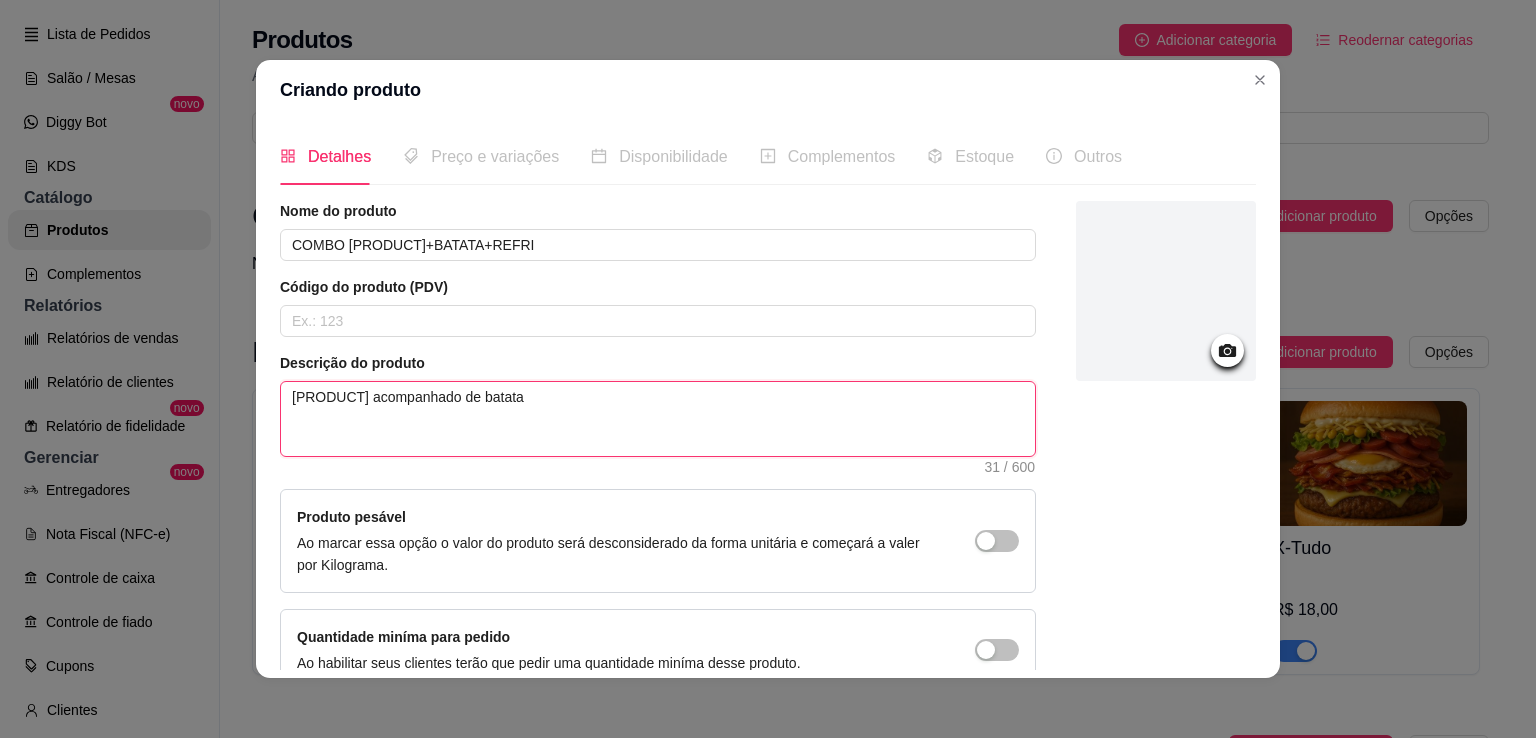 type on "[PRODUCT] acompanhado de batata +" 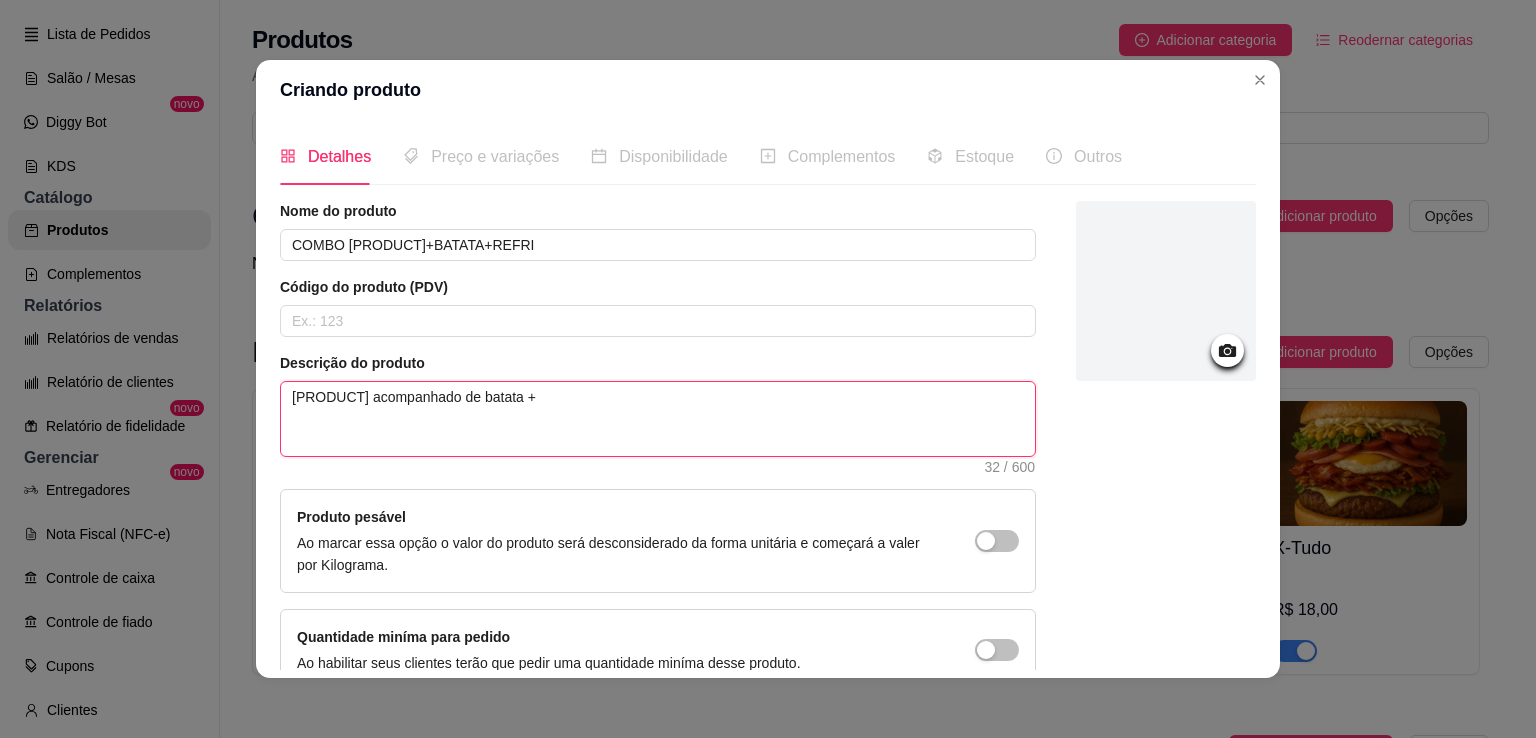type on "[PRODUCT] acompanhado de batata +h" 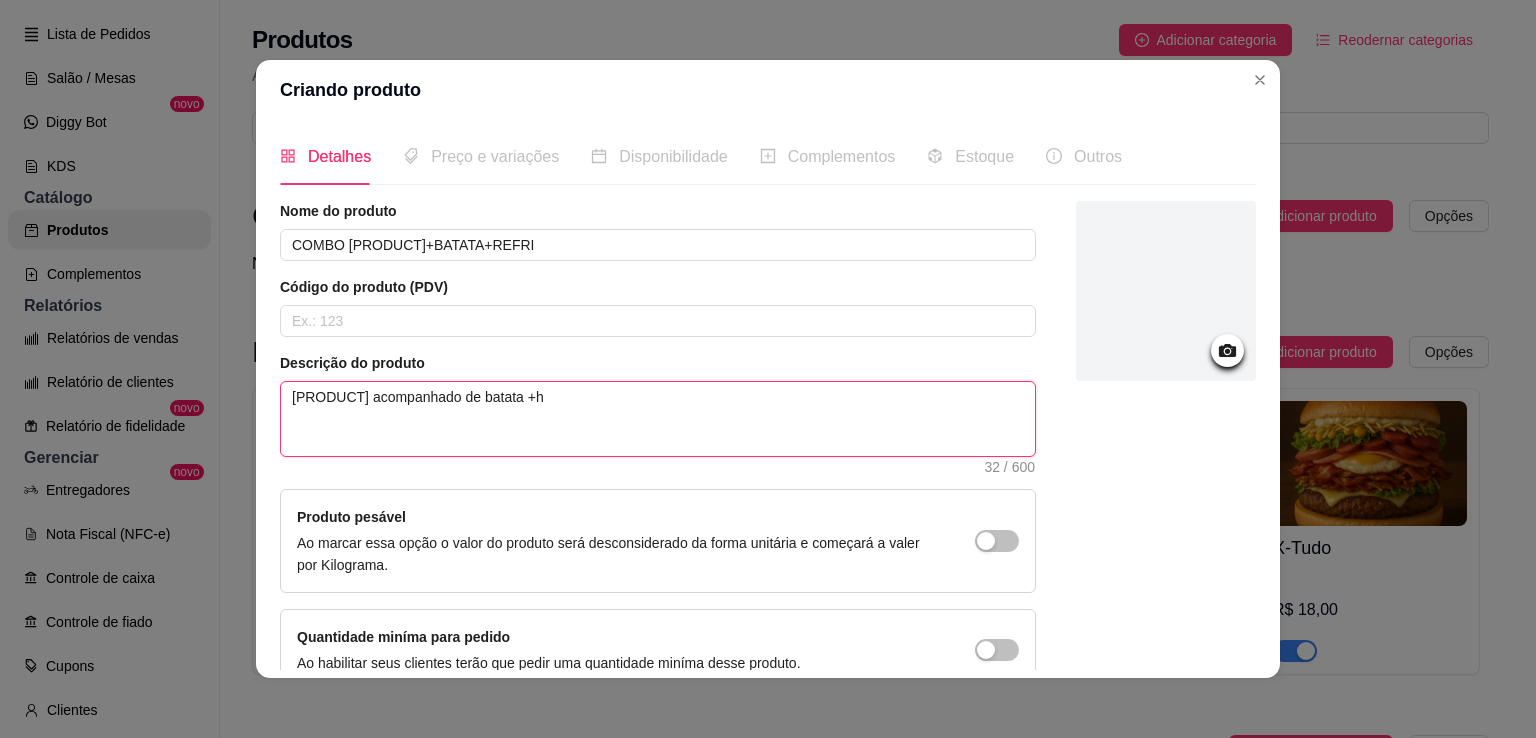 type on "[PRODUCT] acompanhado de batata +ha" 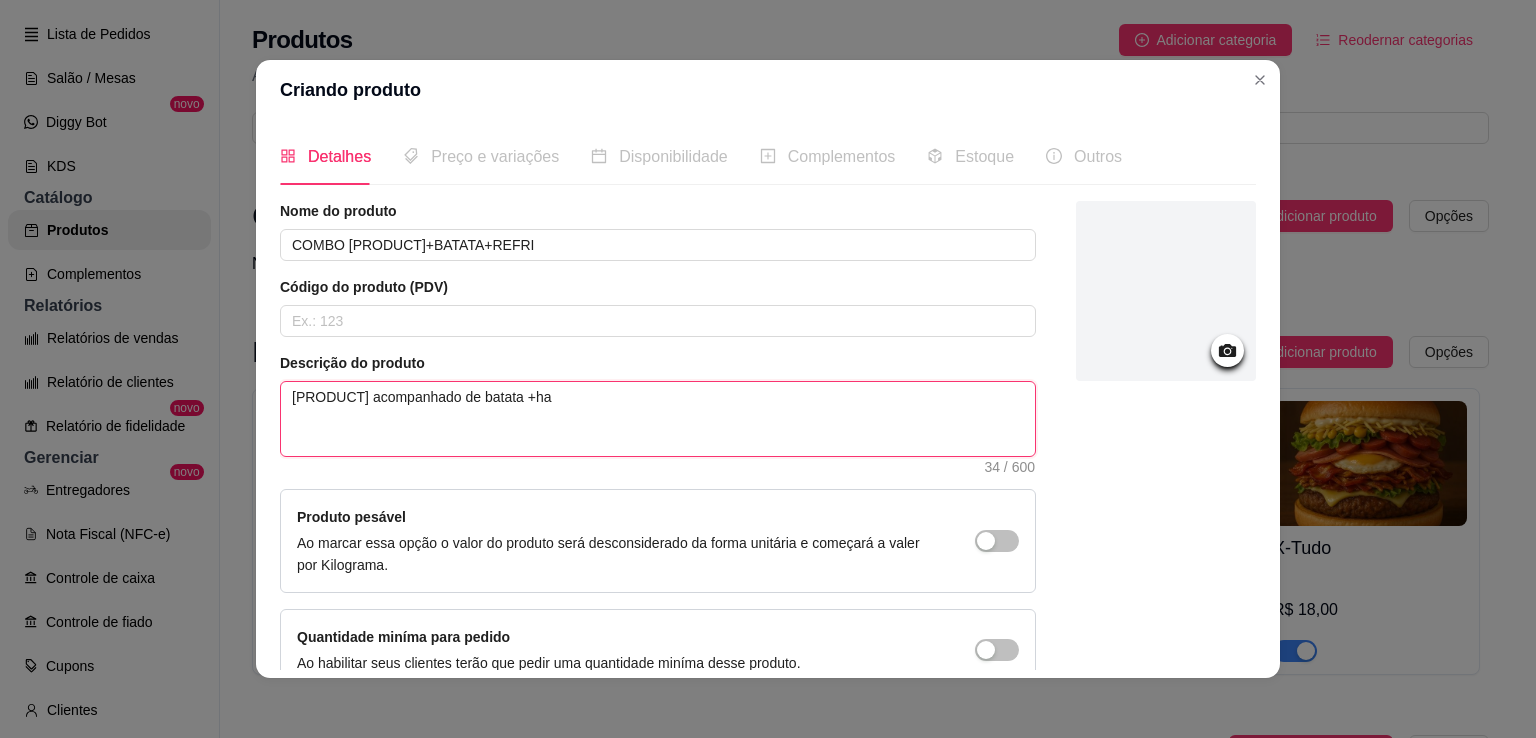 type on "[PRODUCT] acompanhado de batata +ham" 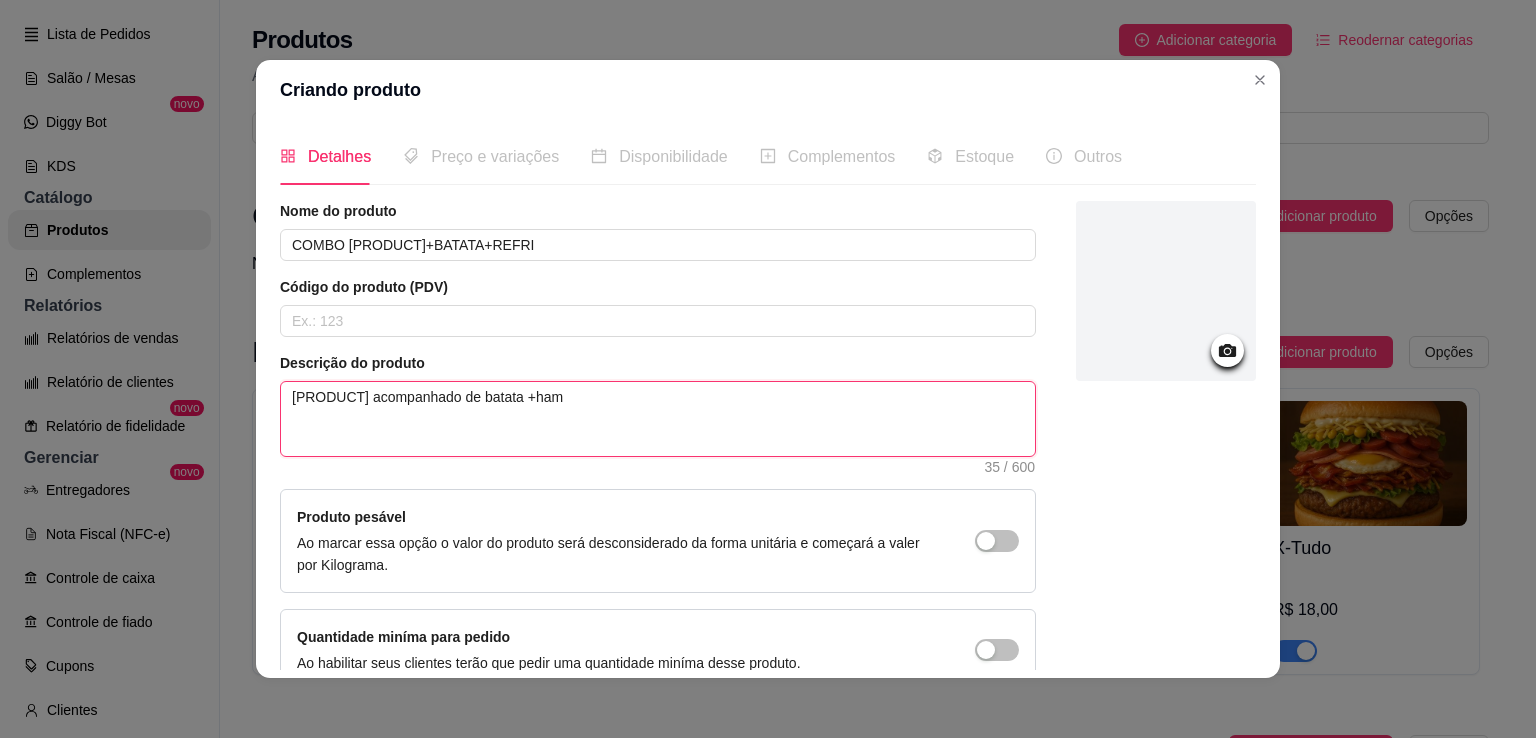 type on "[PRODUCT] acompanhado de batata +hamb" 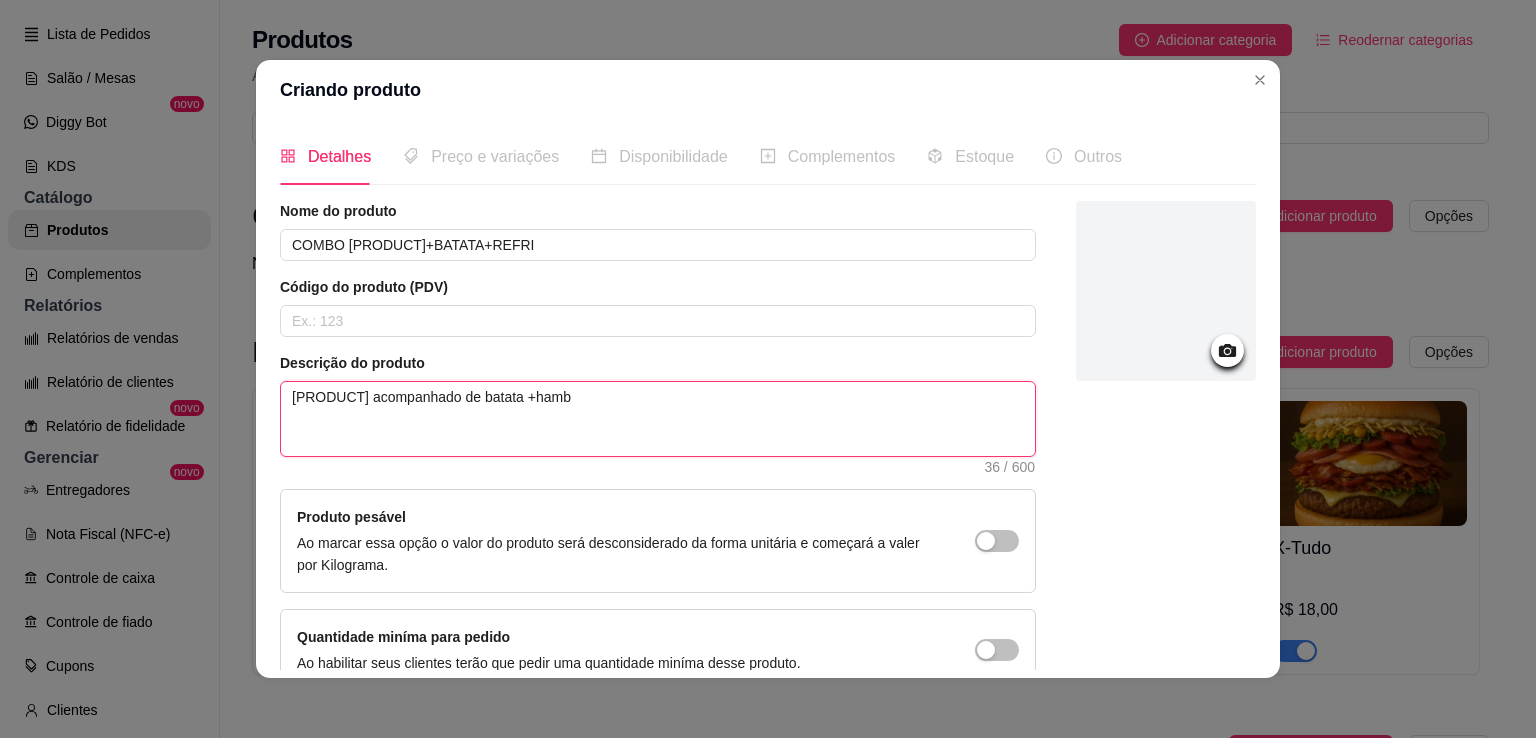 type on "[PRODUCT] acompanhado de batata +hambr" 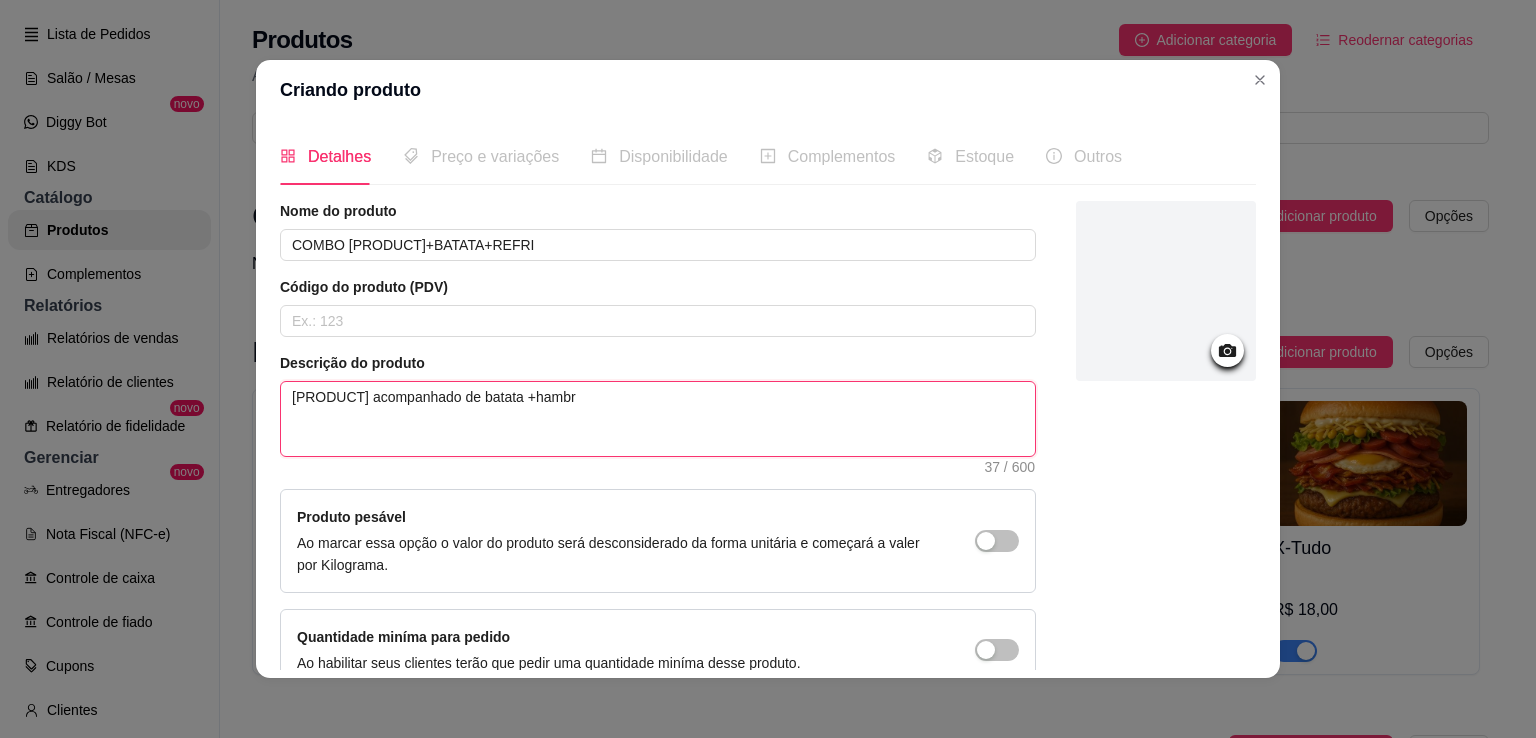 type on "[PRODUCT] acompanhado de batata +hamb" 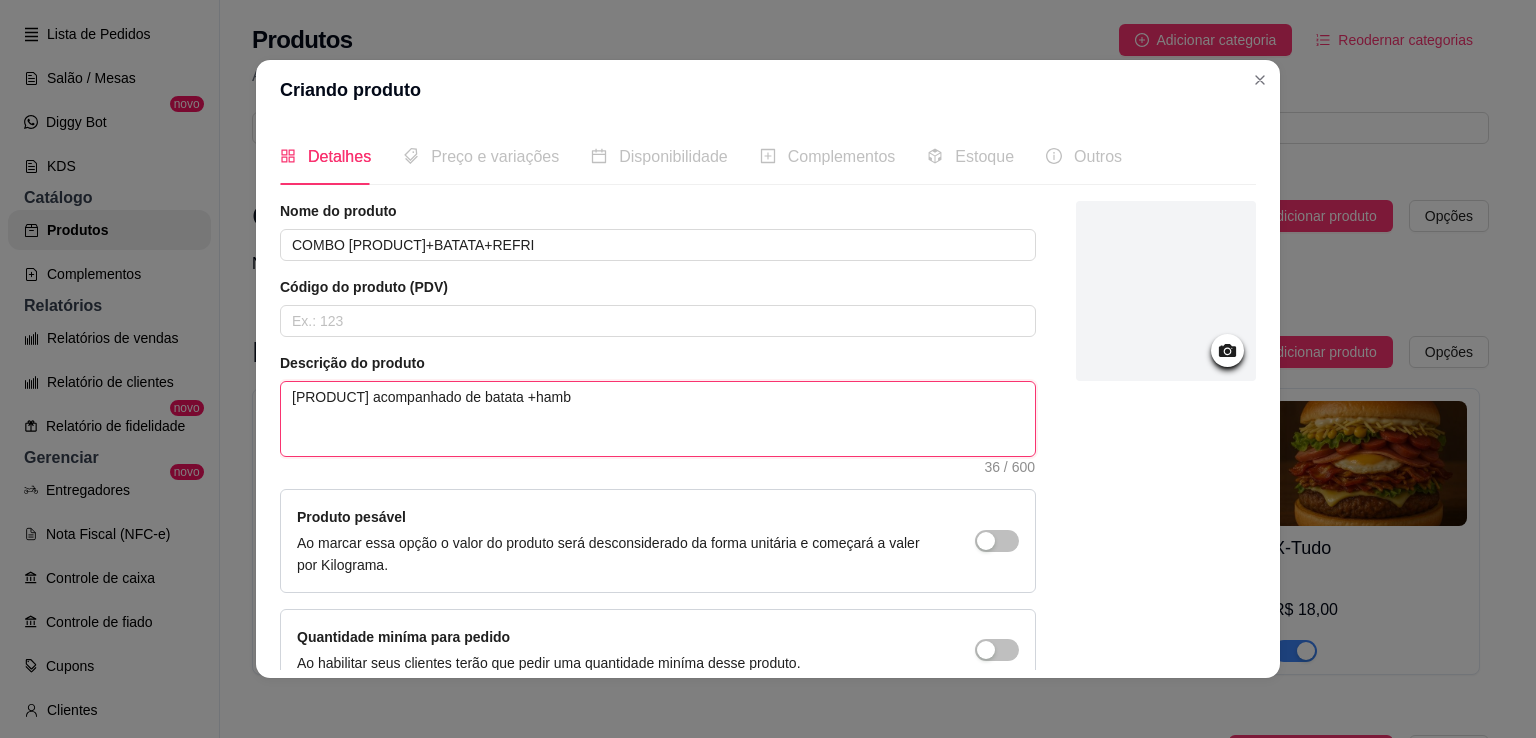 type on "[PRODUCT] acompanhado de batata +ham" 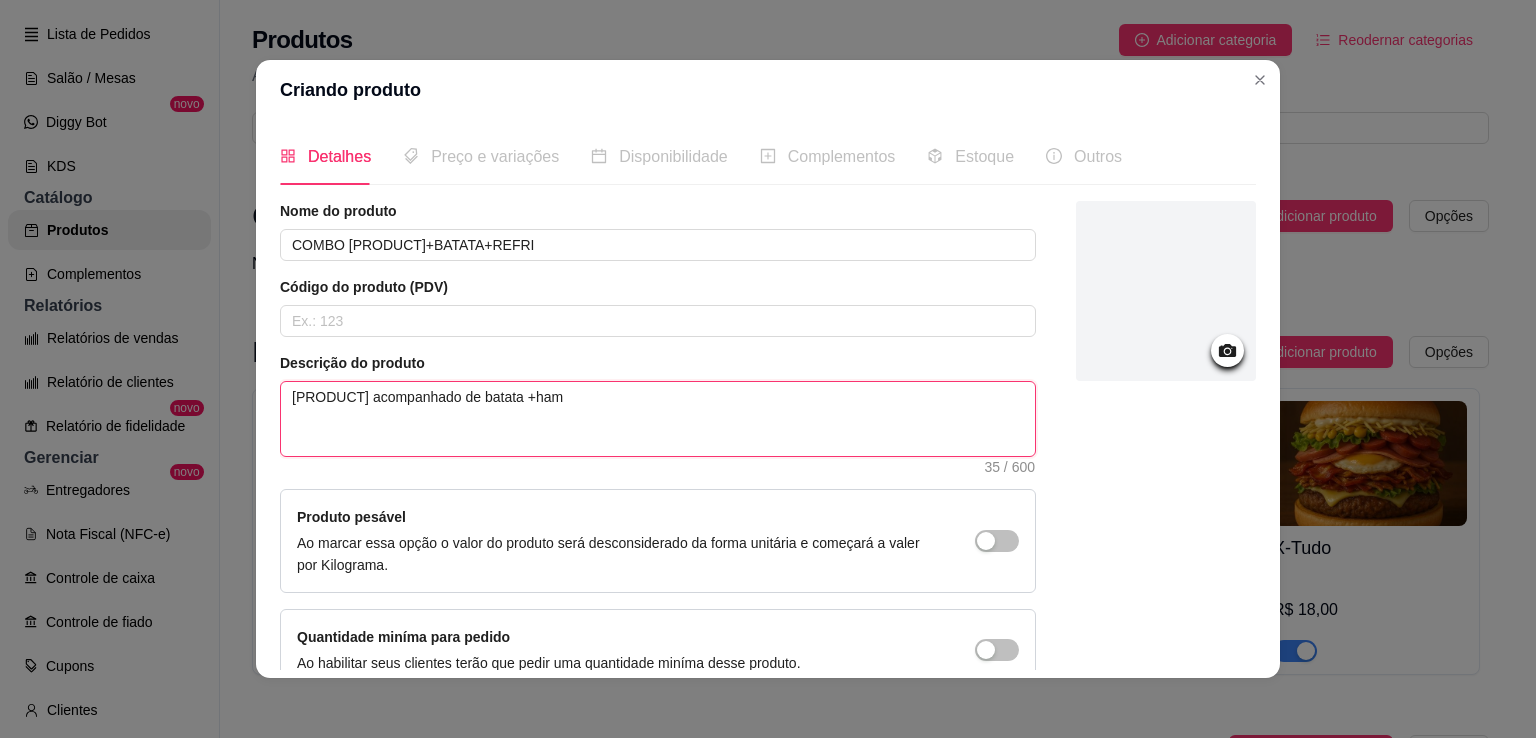 type on "[PRODUCT] acompanhado de batata +ha" 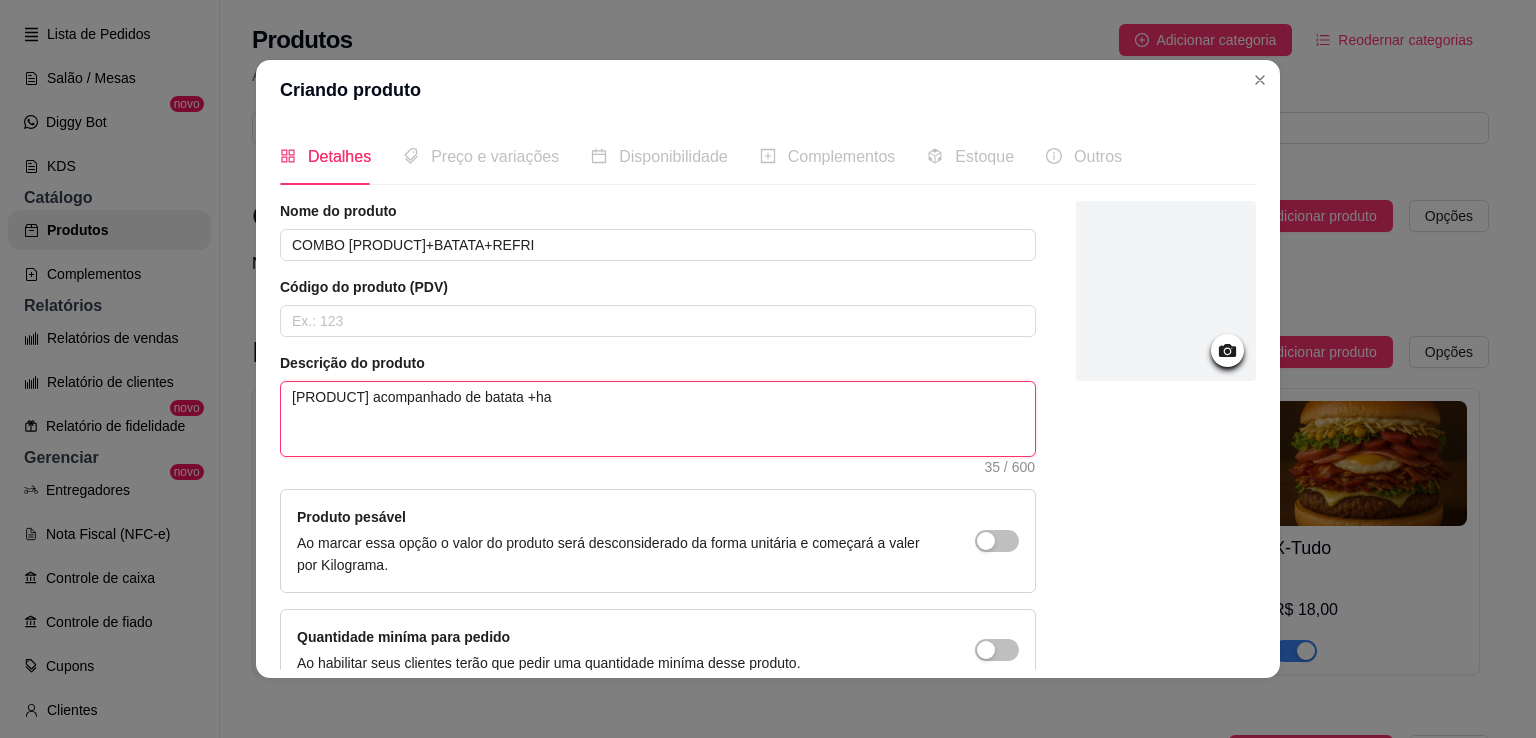 type on "[PRODUCT] acompanhado de batata +h" 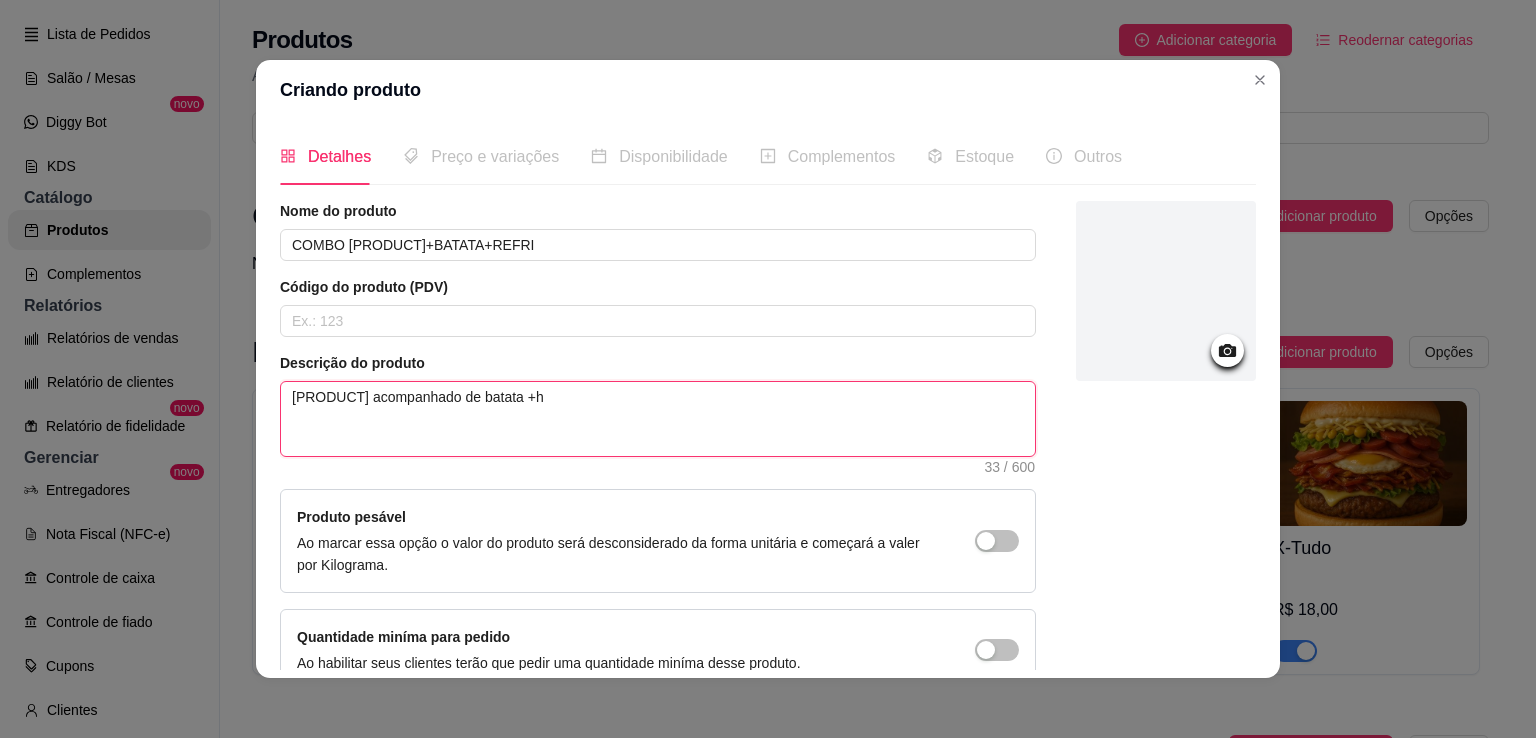 type on "[PRODUCT] acompanhado de batata +" 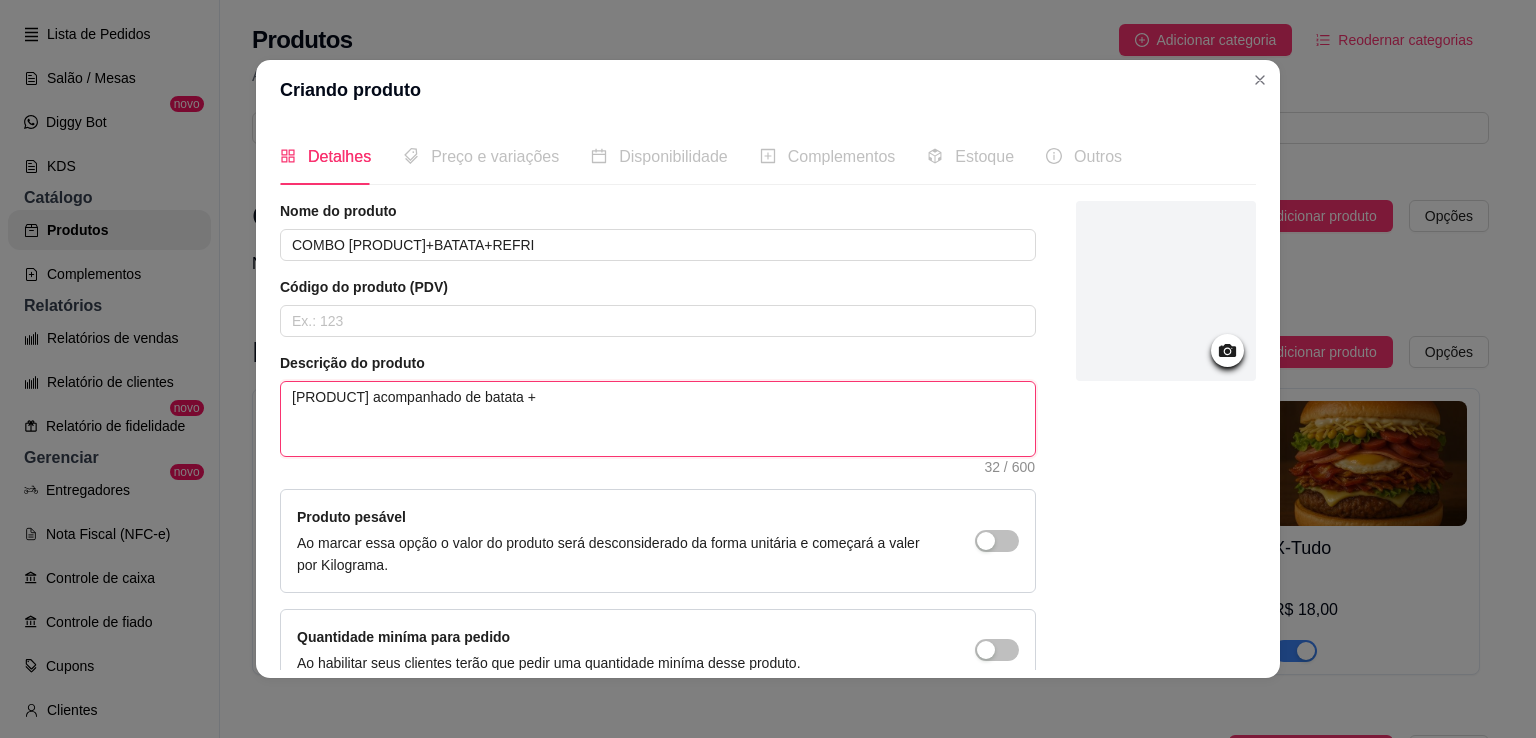 type on "[PRODUCT] acompanhado de batata +r" 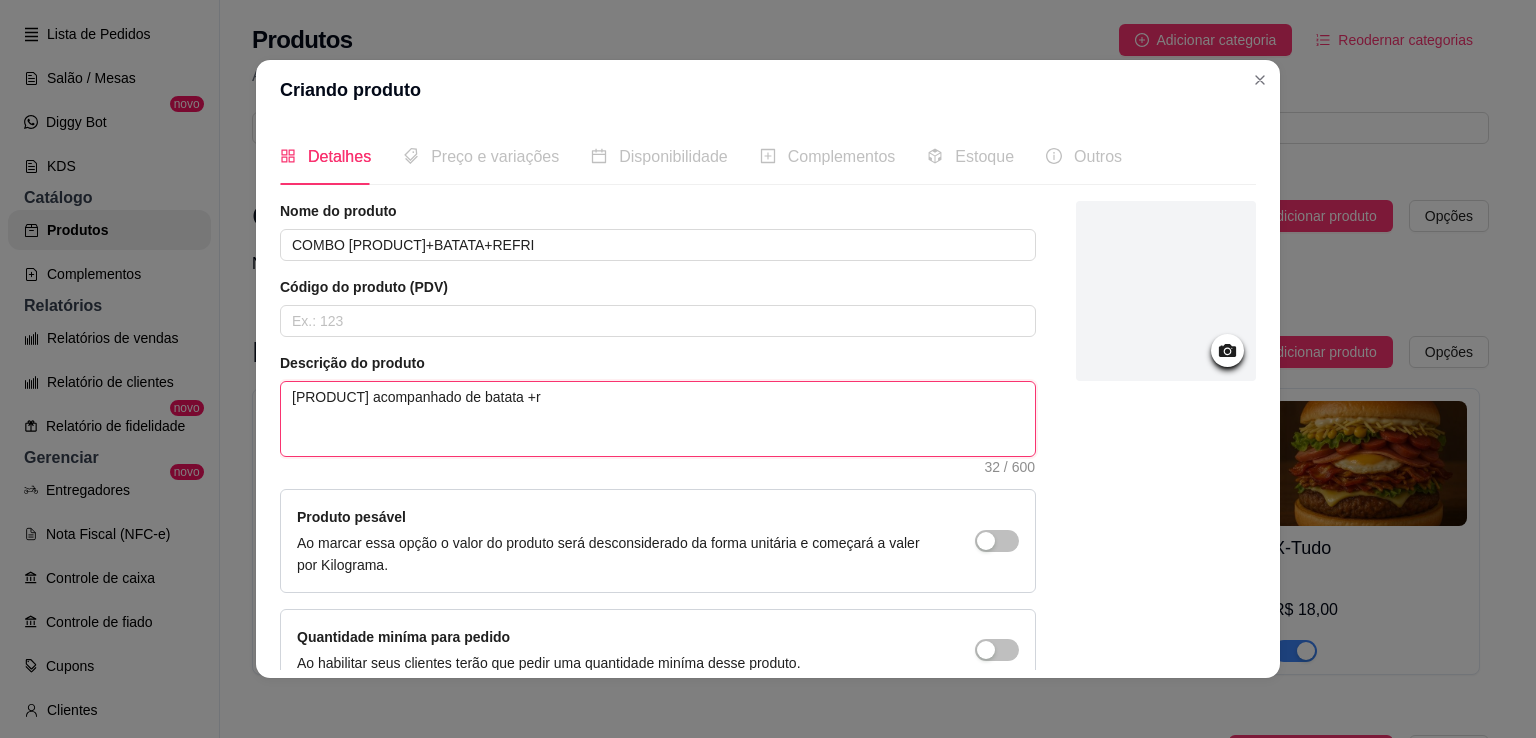 type 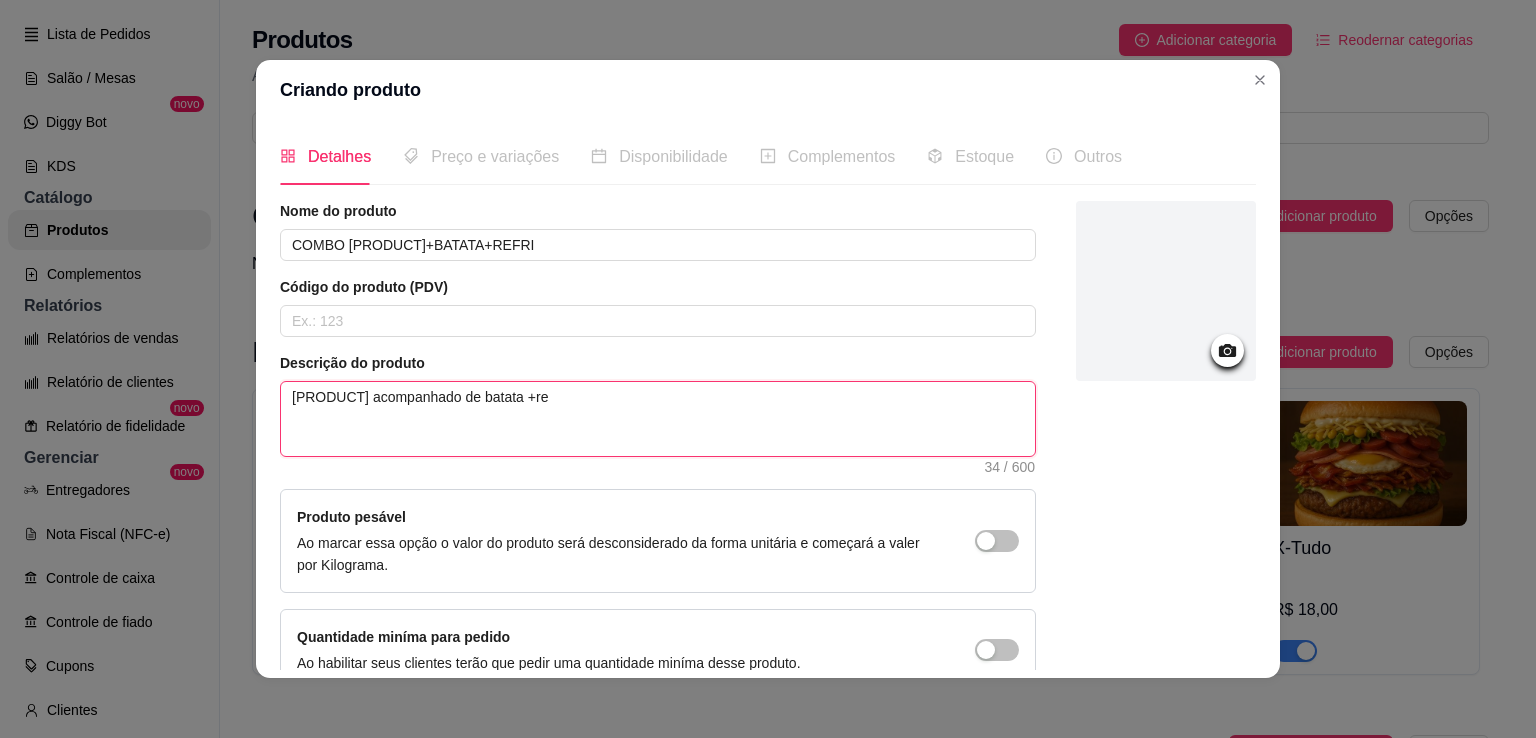 type on "[PRODUCT] acompanhado de batata +ref" 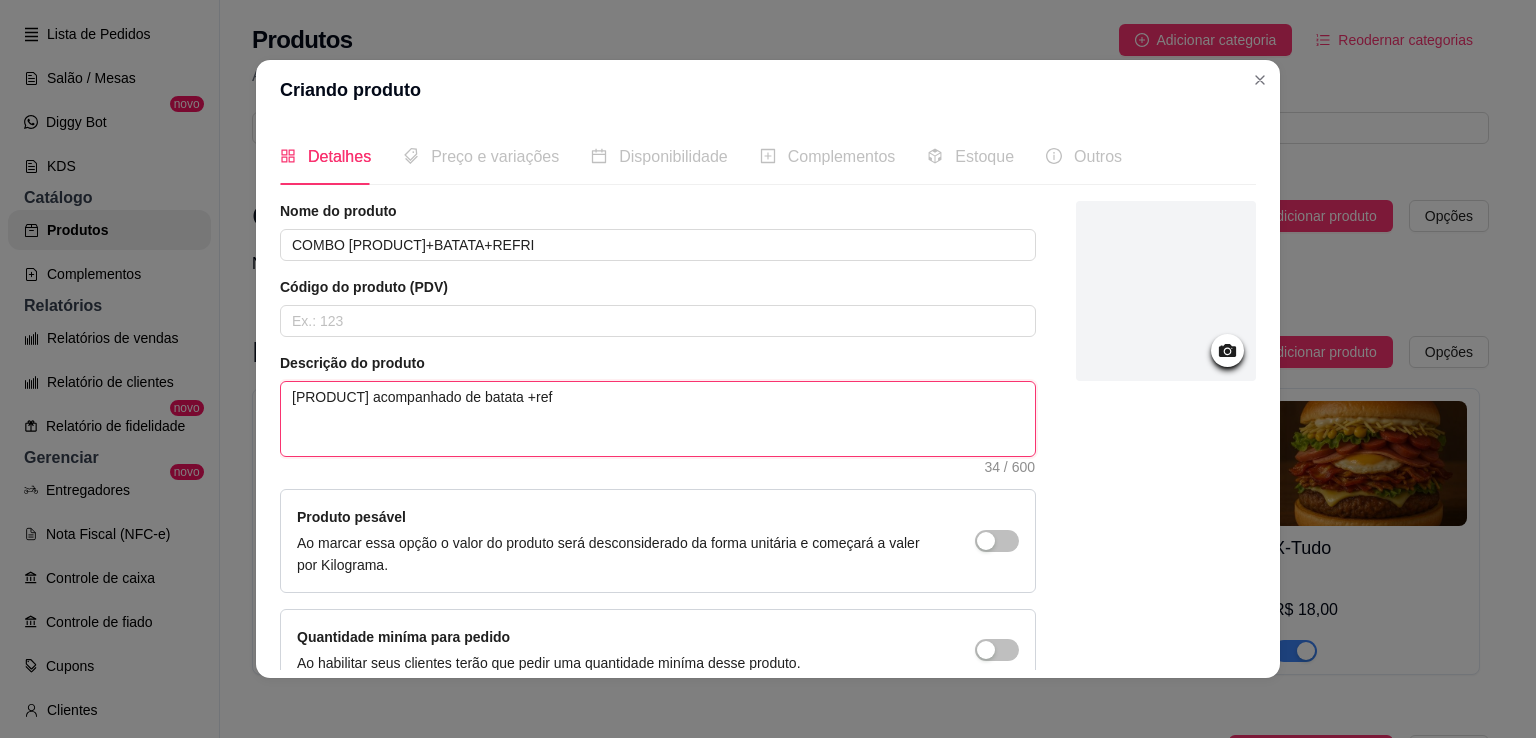 type on "[PRODUCT] acompanhado de batata +refr" 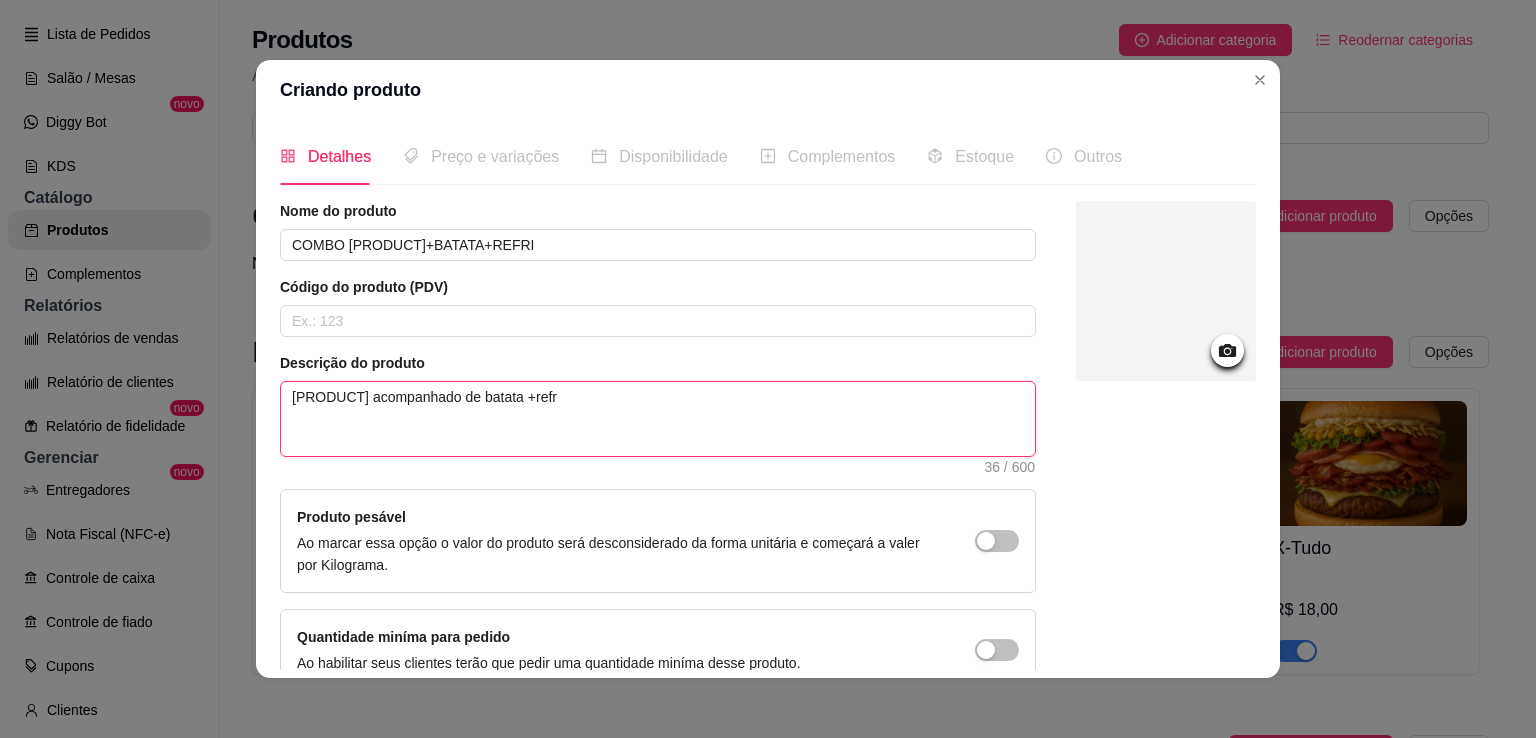 type on "[PRODUCT] acompanhado de batata +refri" 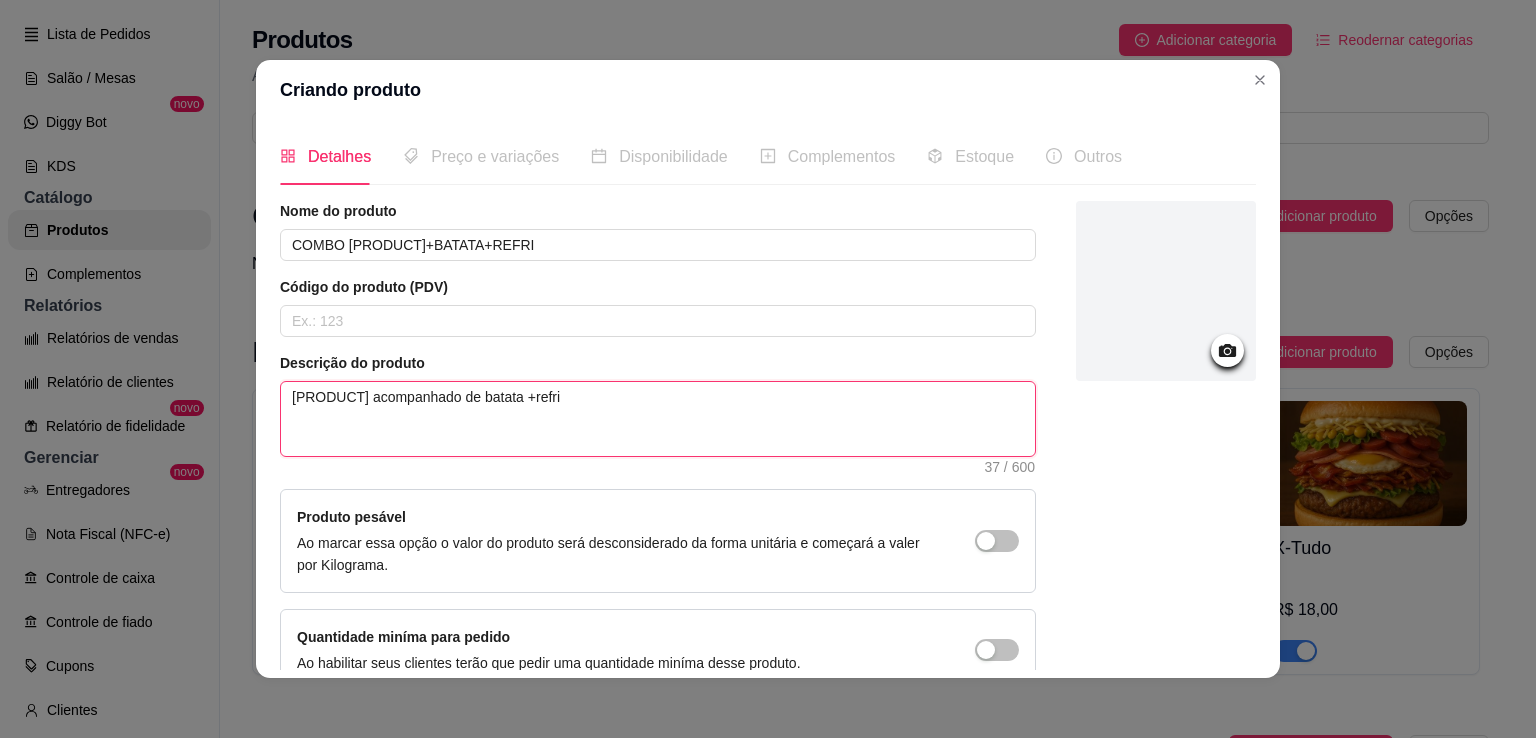 type on "[PRODUCT] acompanhado de batata +refrig" 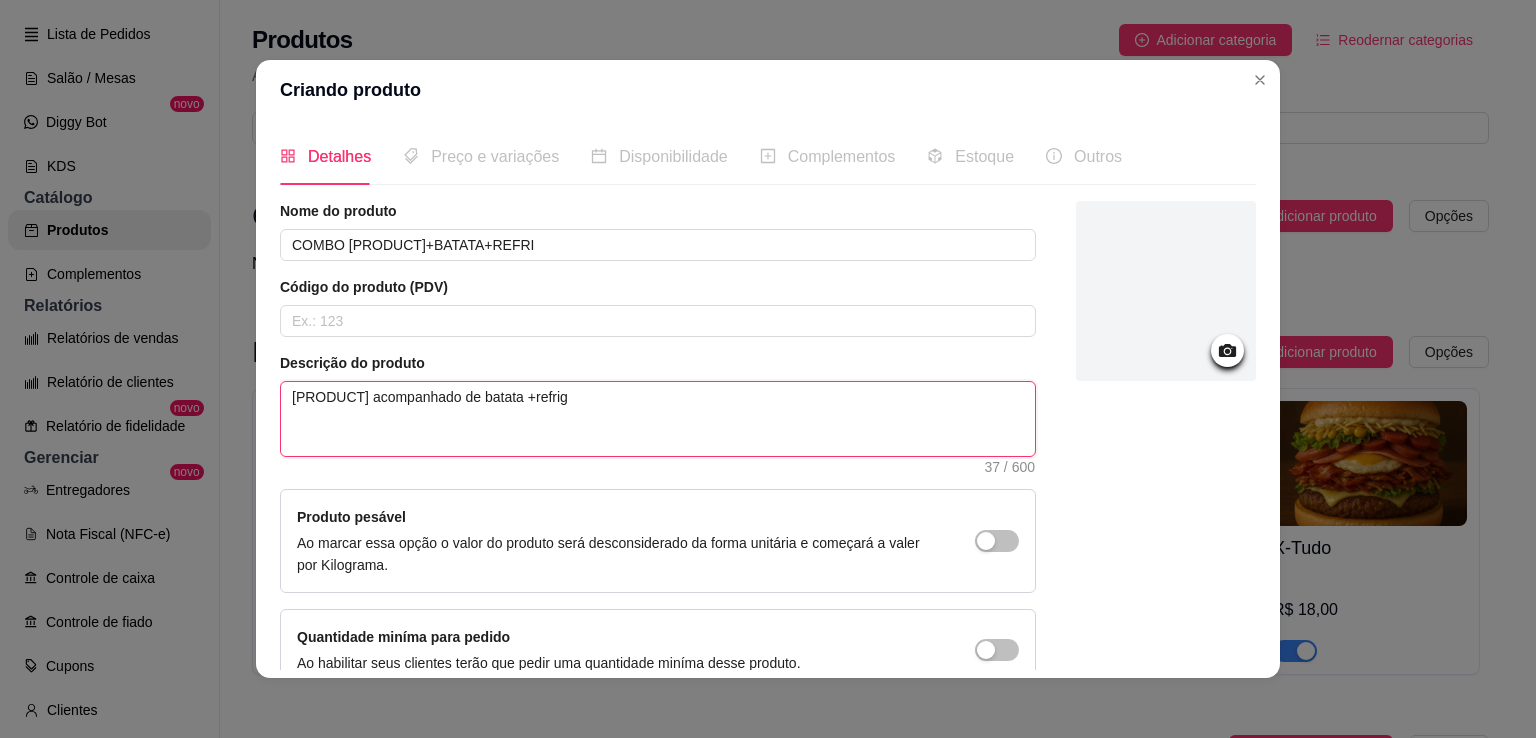 type on "[PRODUCT] acompanhado de batata +refrige" 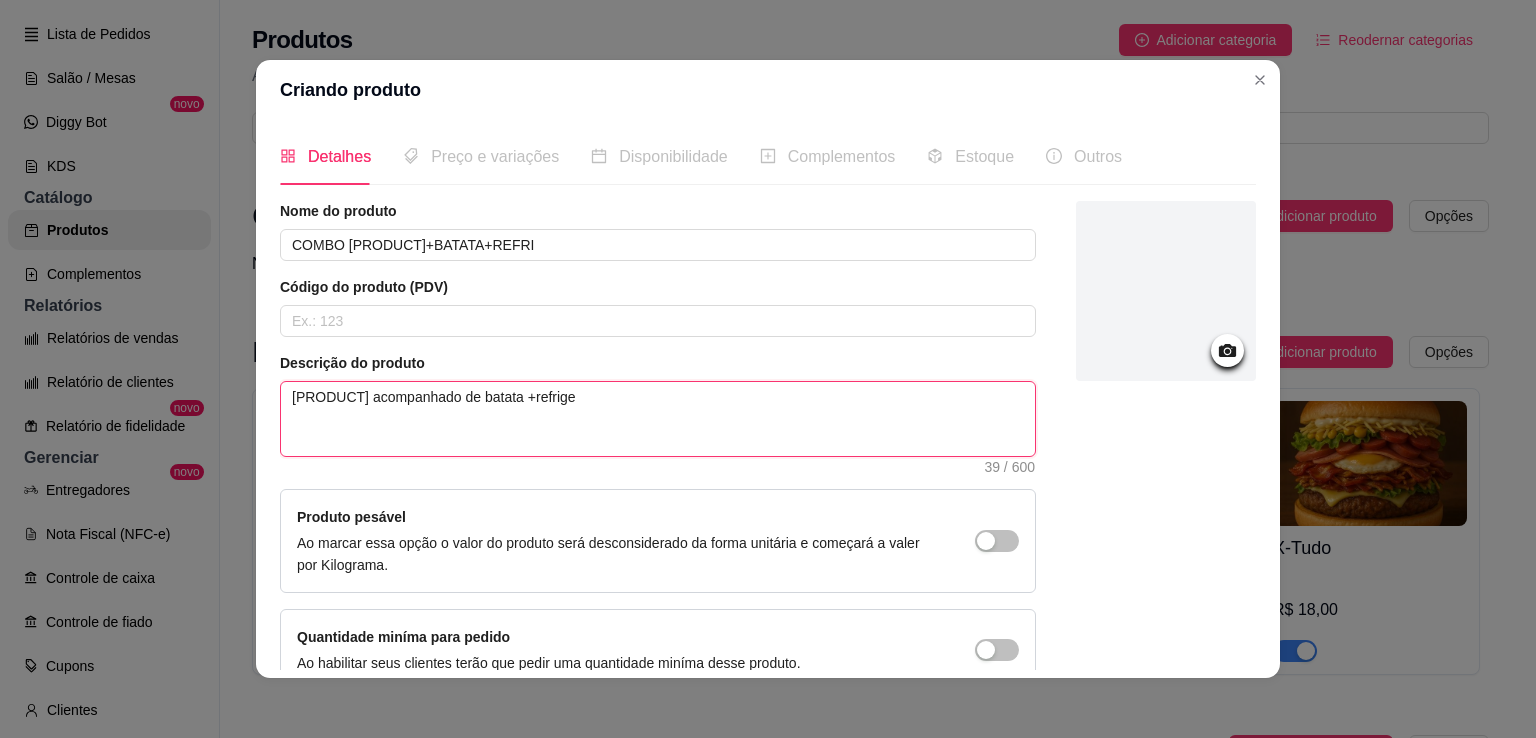 type on "[PRODUCT] acompanhado de batata +refri" 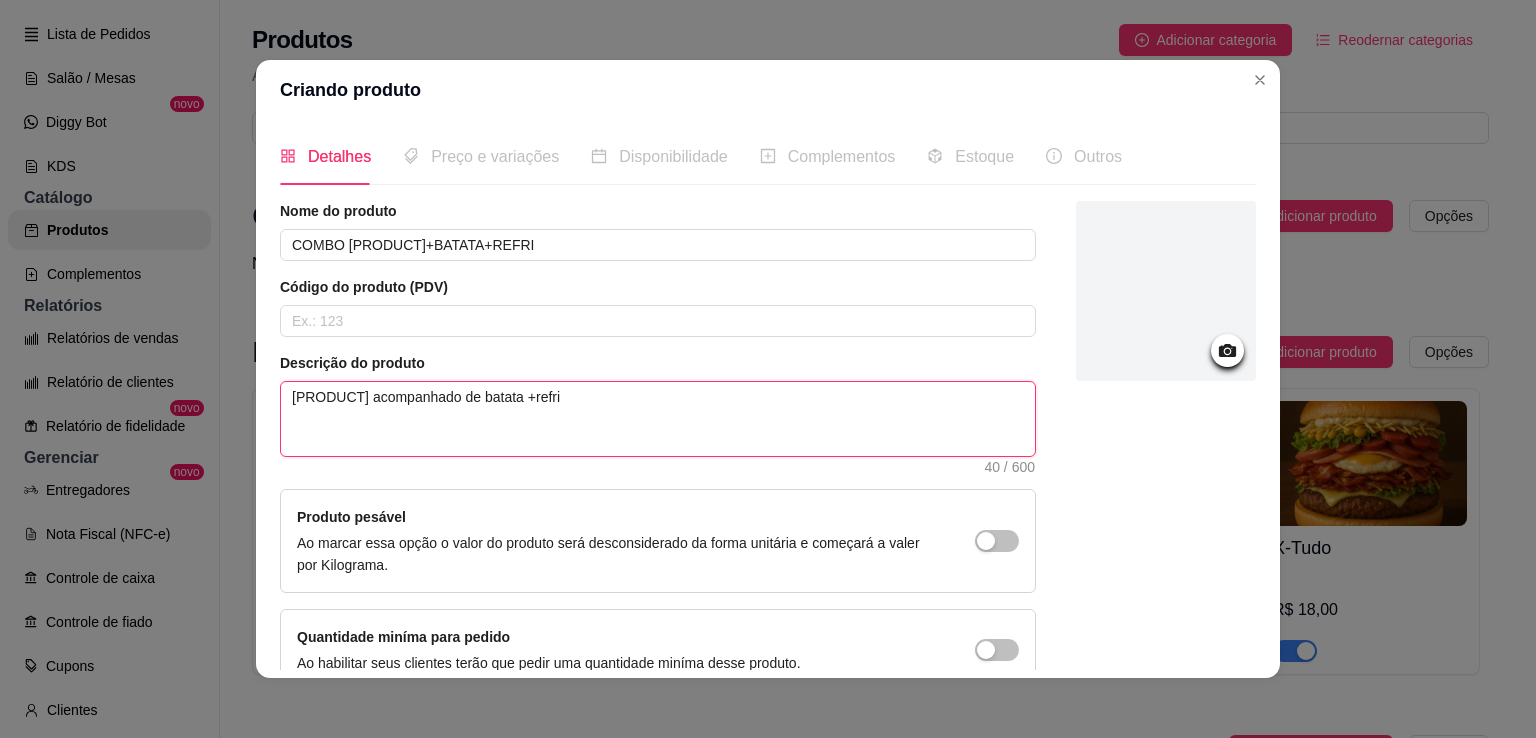 type on "[PRODUCT] acompanhado de batata +refrigete" 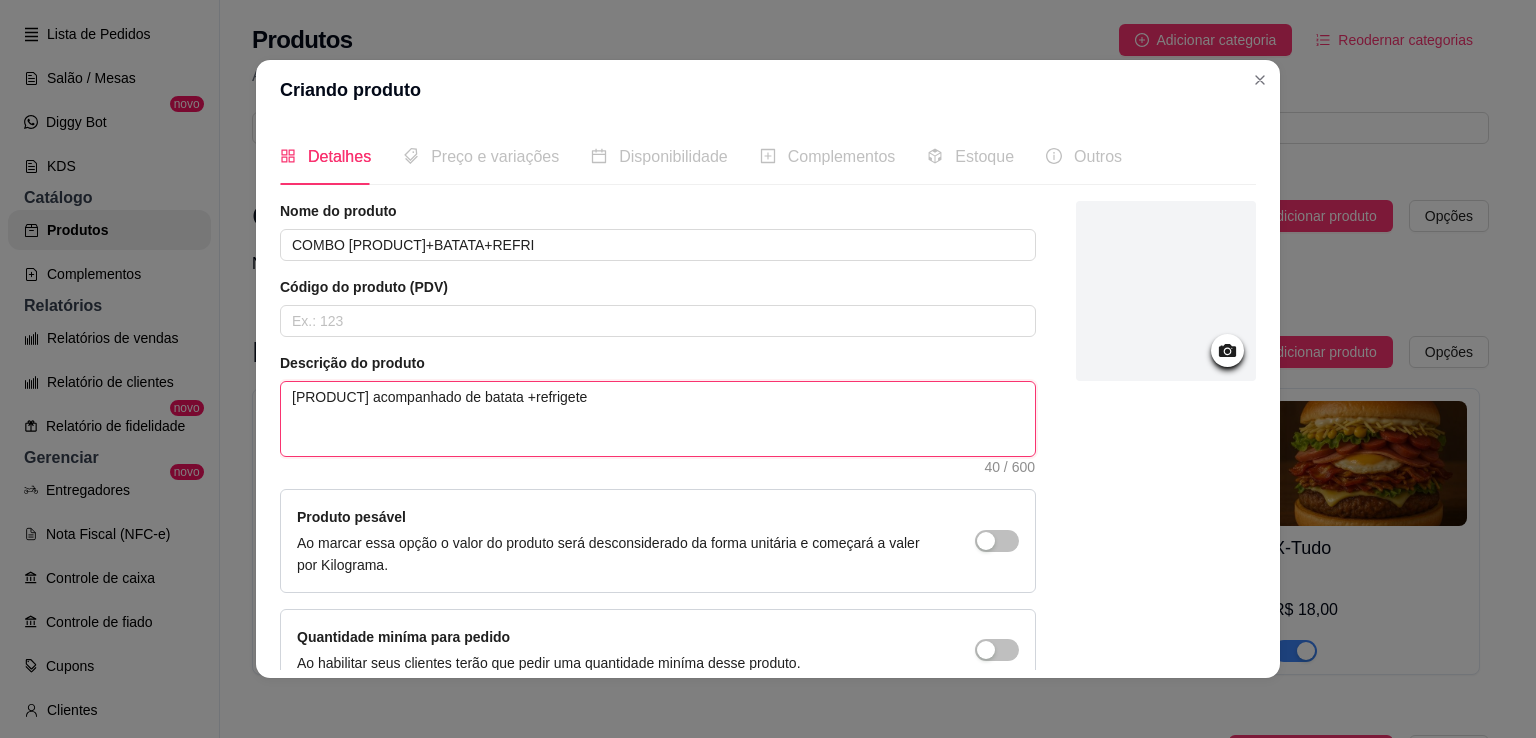 type 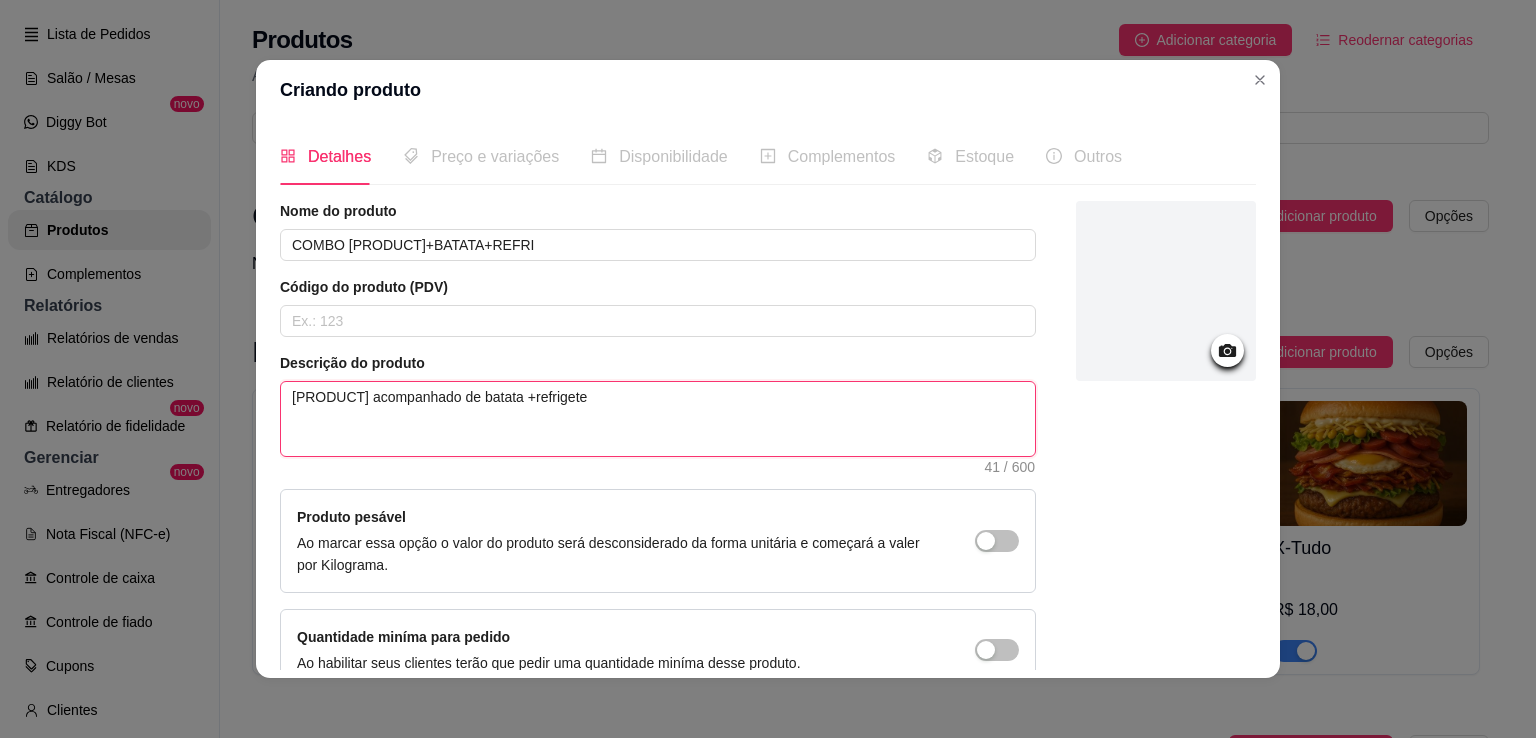 type on "[PRODUCT] acompanhado de batata +refri" 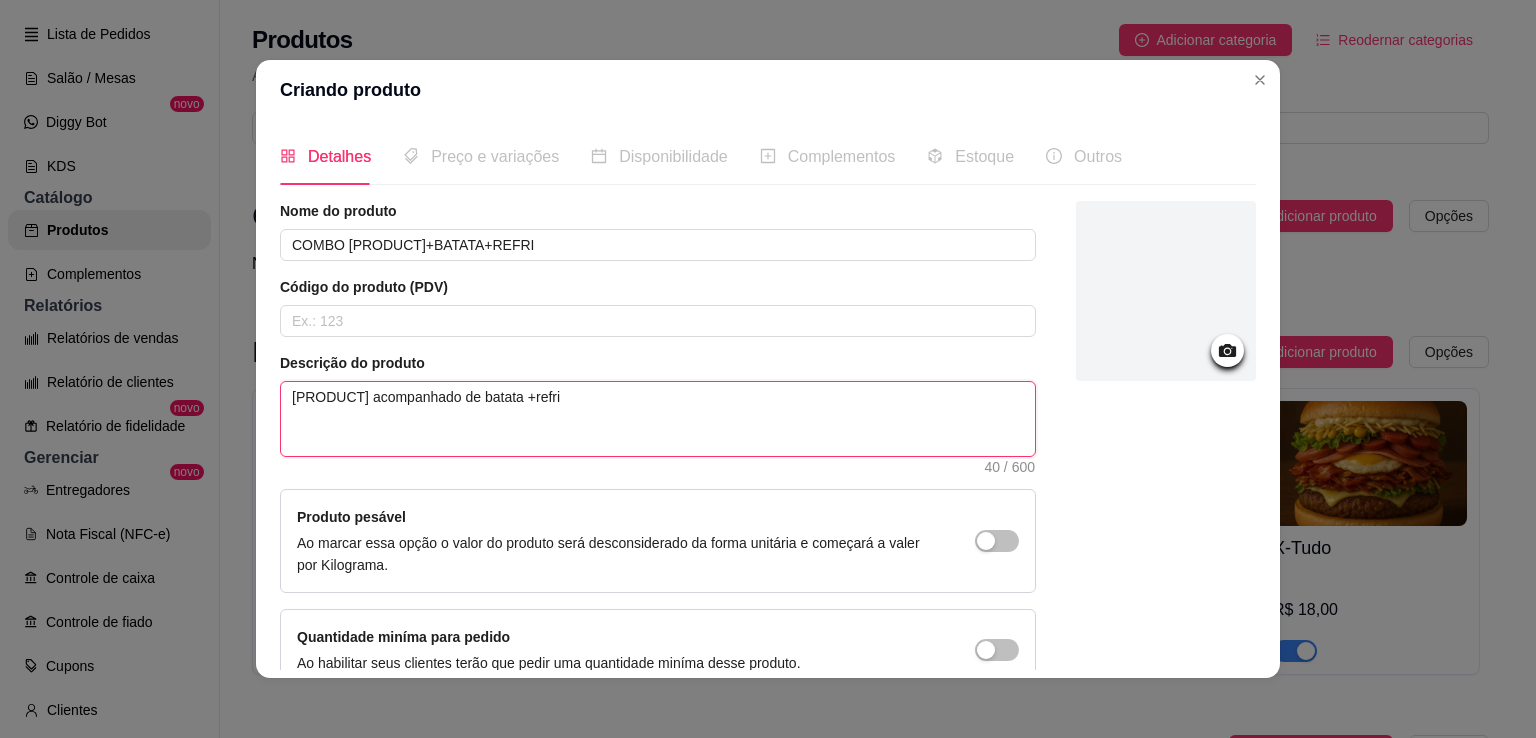 type on "[PRODUCT] acompanhado de batata +refrige" 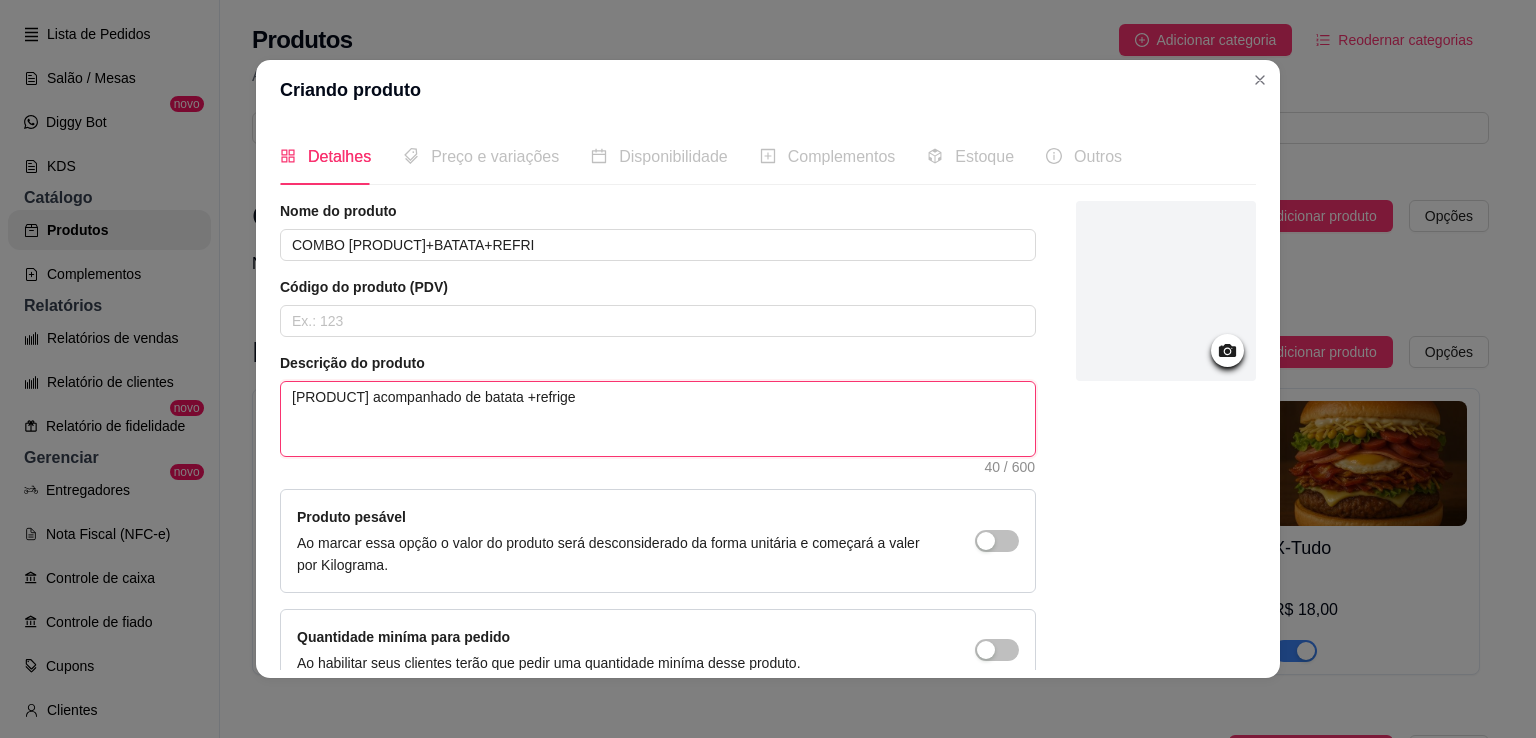 type on "[PRODUCT] acompanhado de batata +refriger" 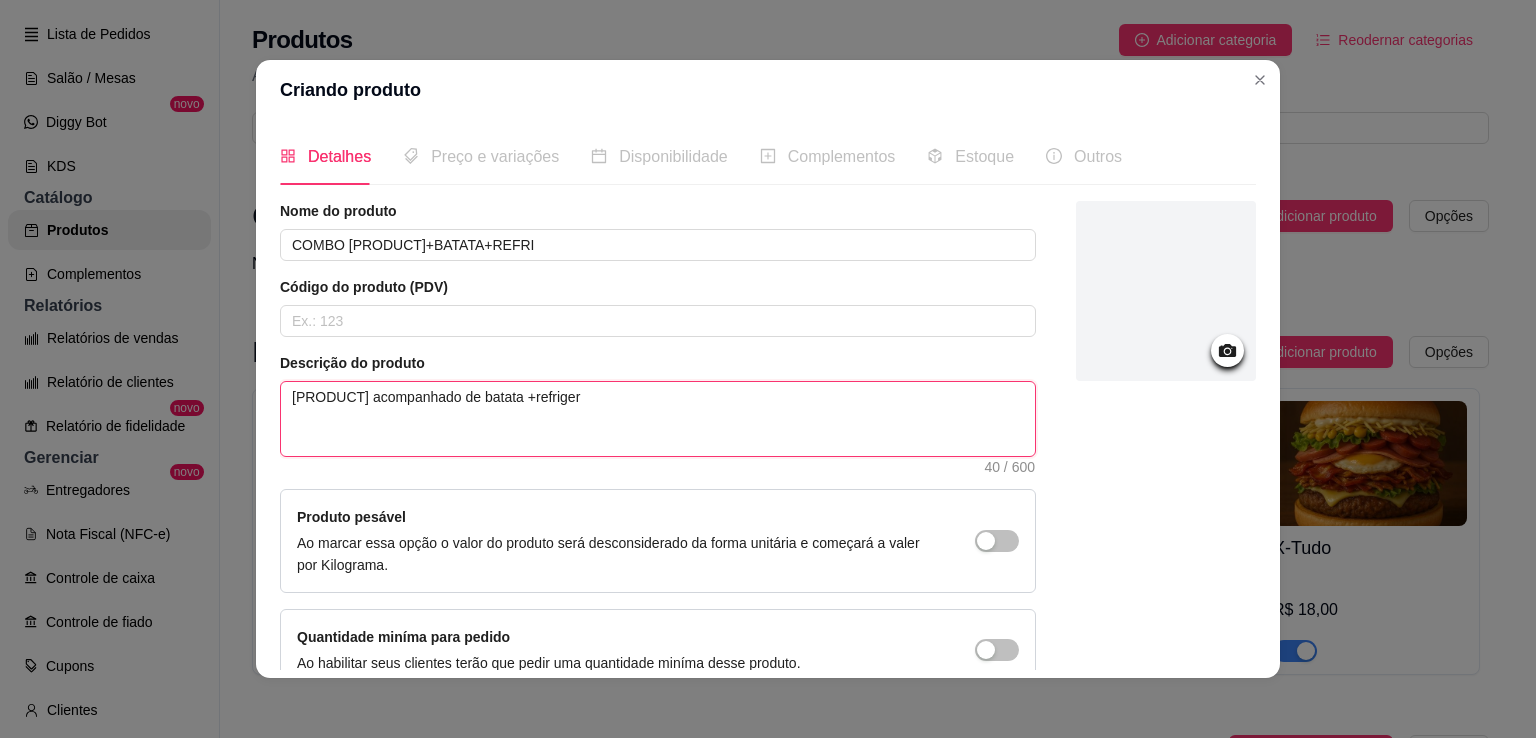 type on "[PRODUCT] acompanhado de batata +refrig" 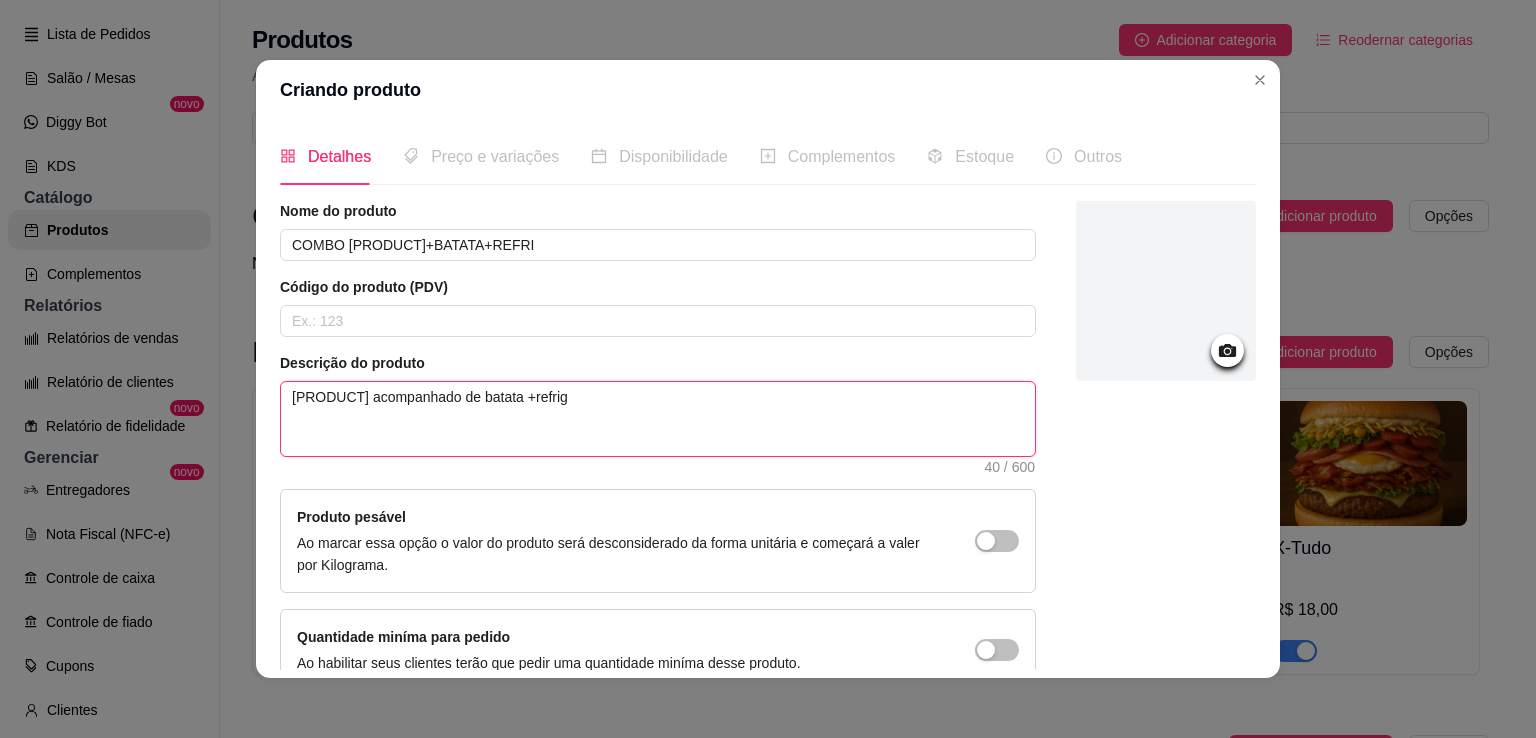 type 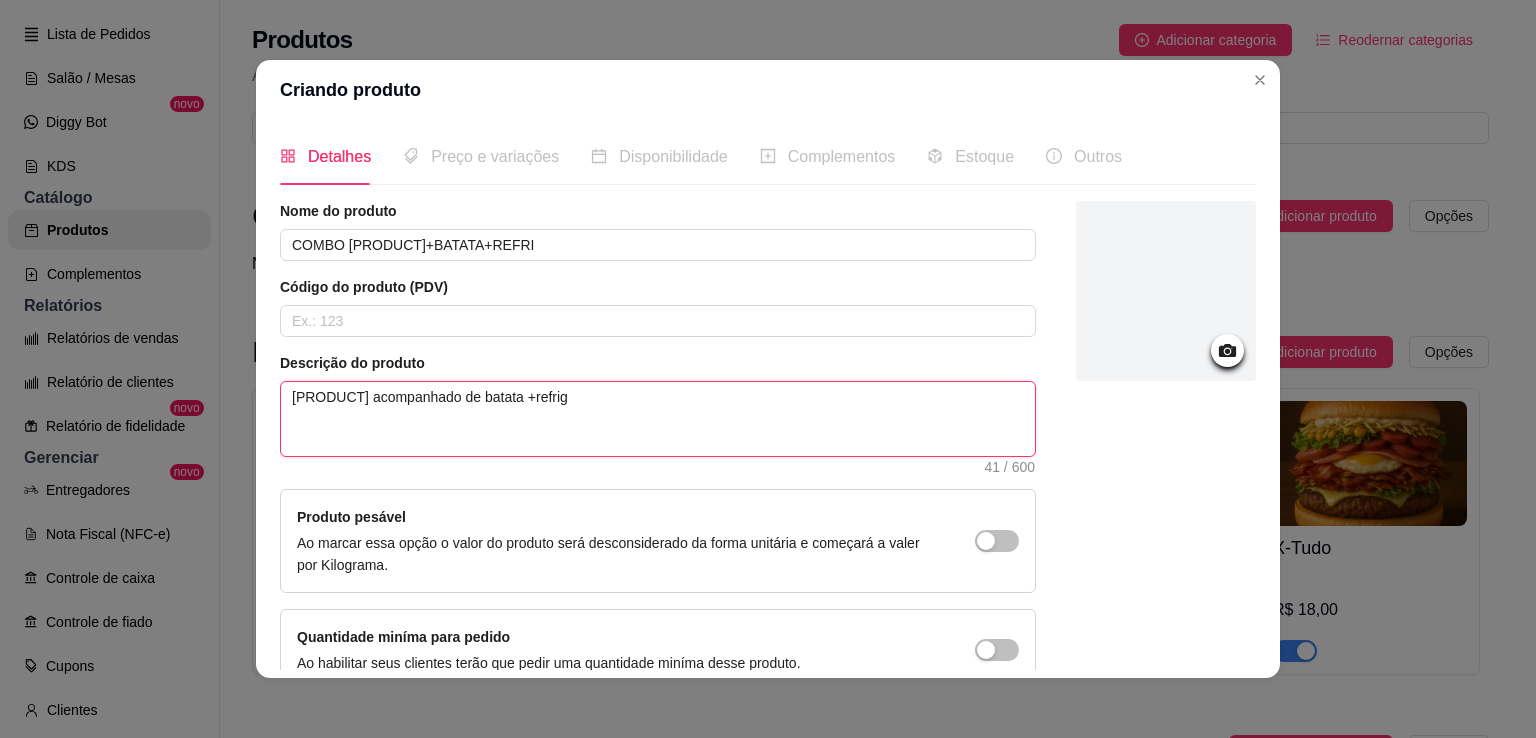 type on "[PRODUCT] acompanhado de batata +refrigeran" 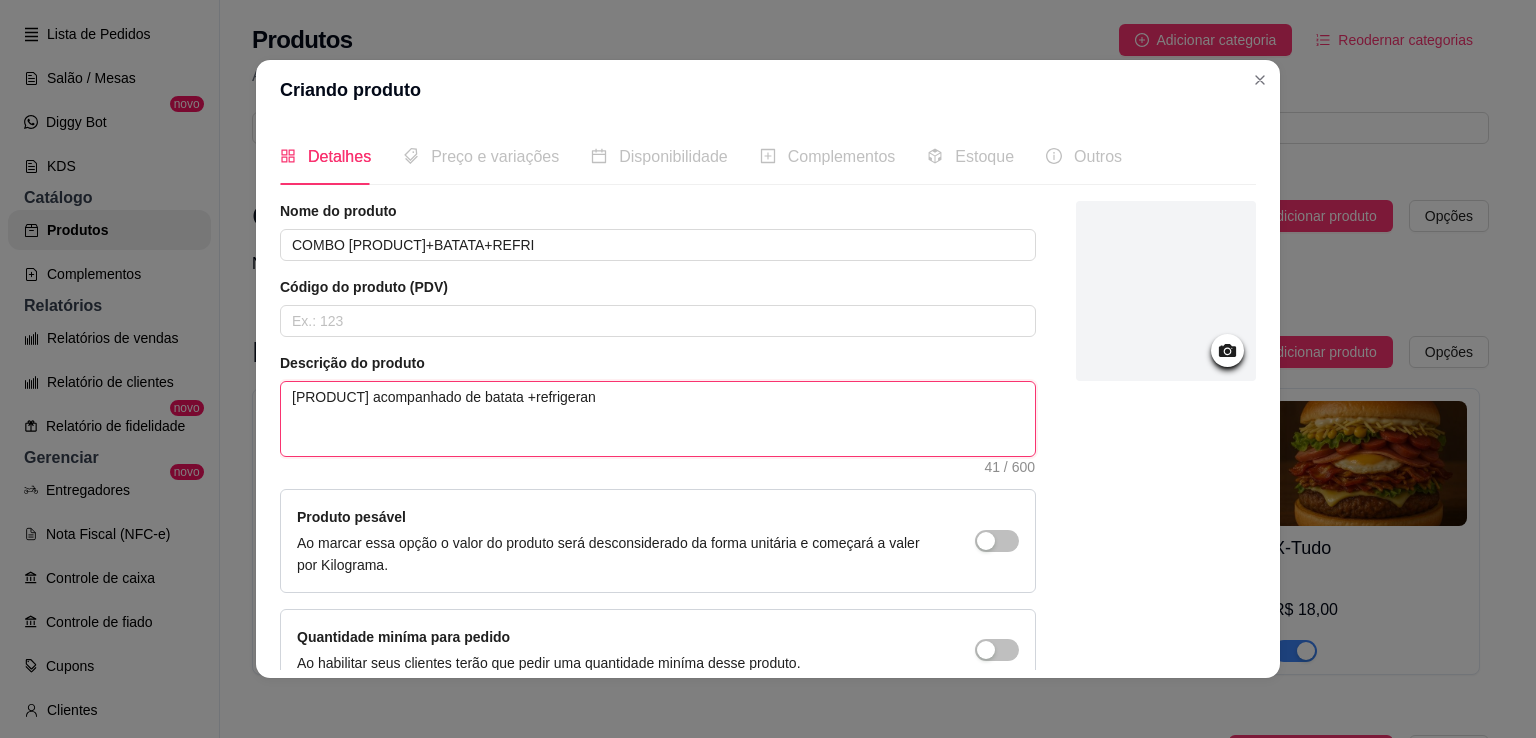 type 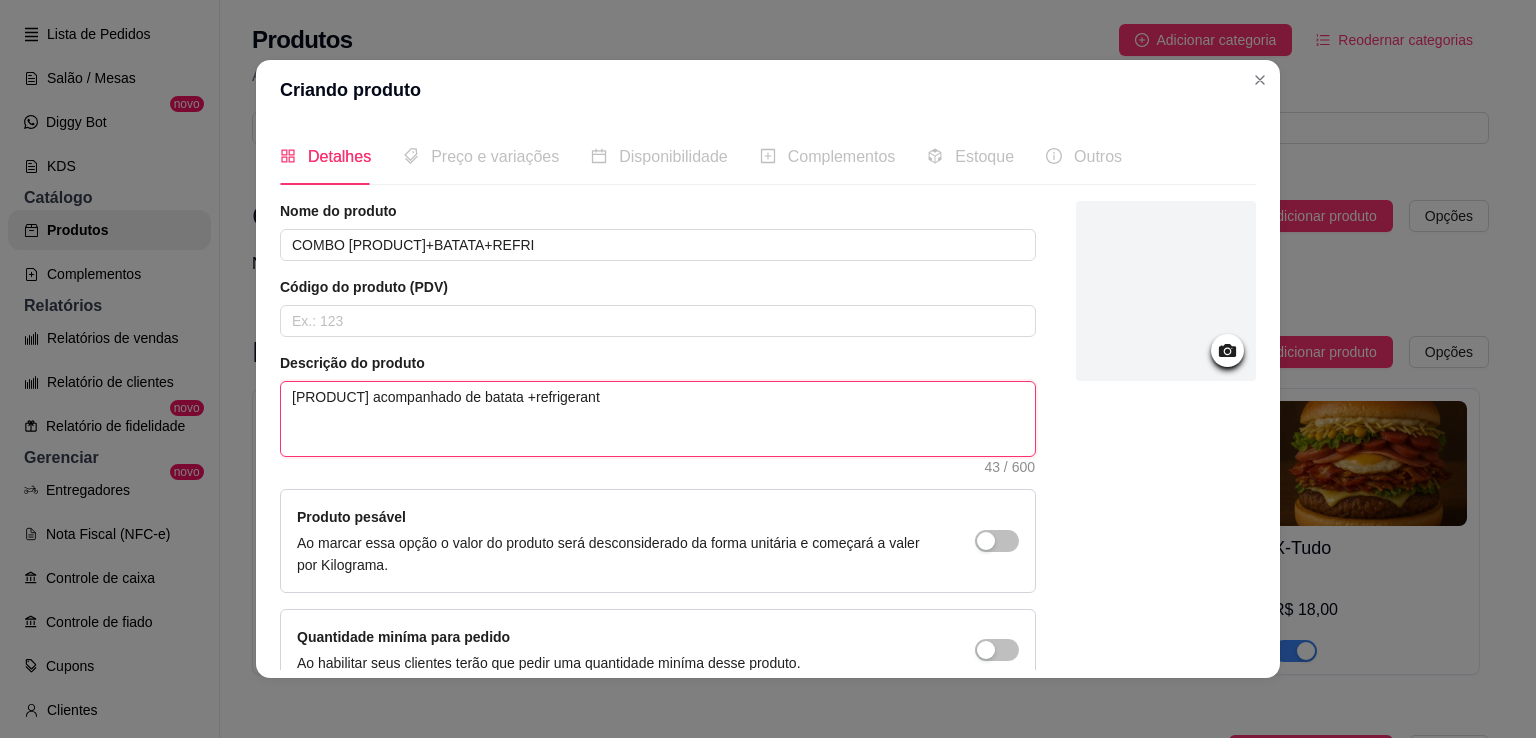 type on "[PRODUCT] acompanhado de batata +refrigerante" 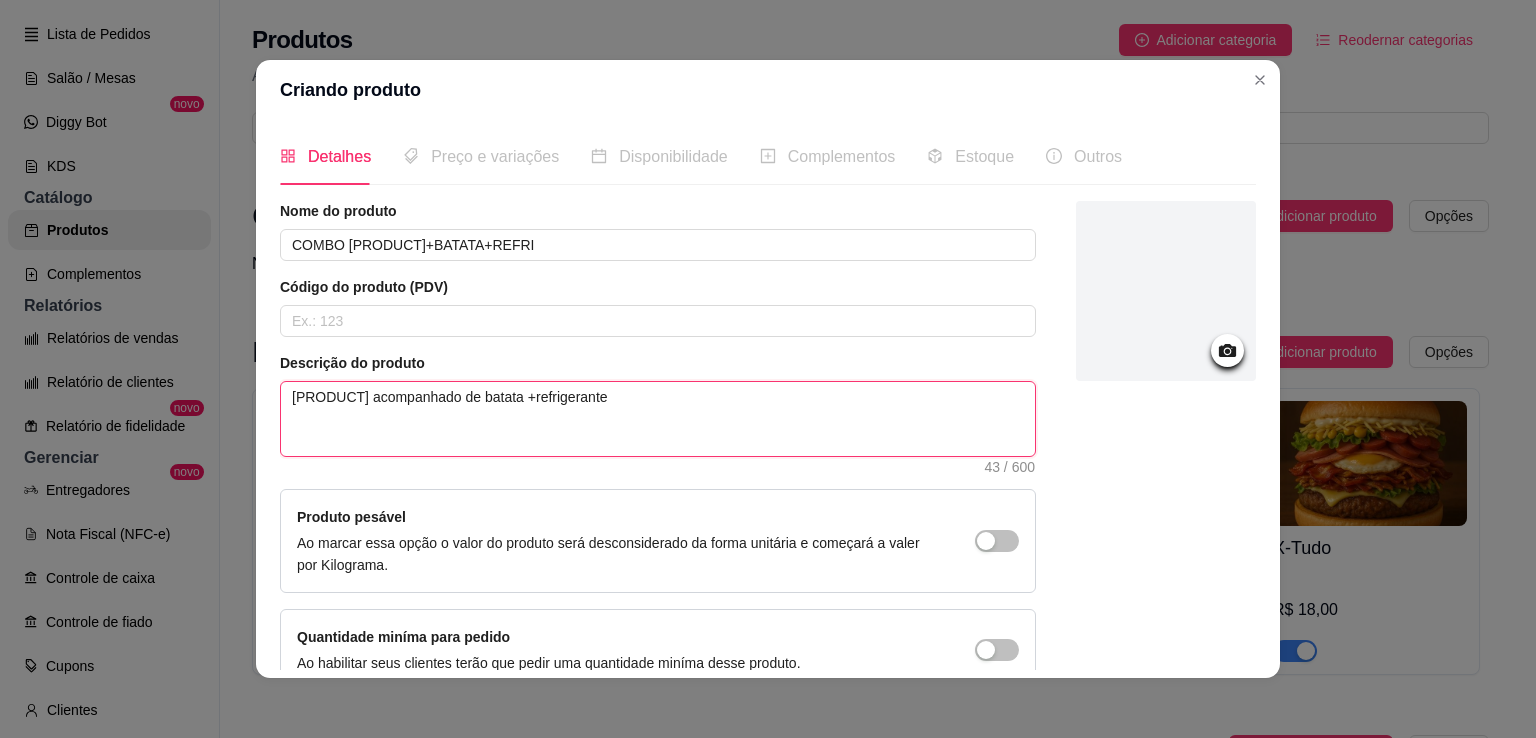 type on "[PRODUCT] acompanhado de batata +refrigerante" 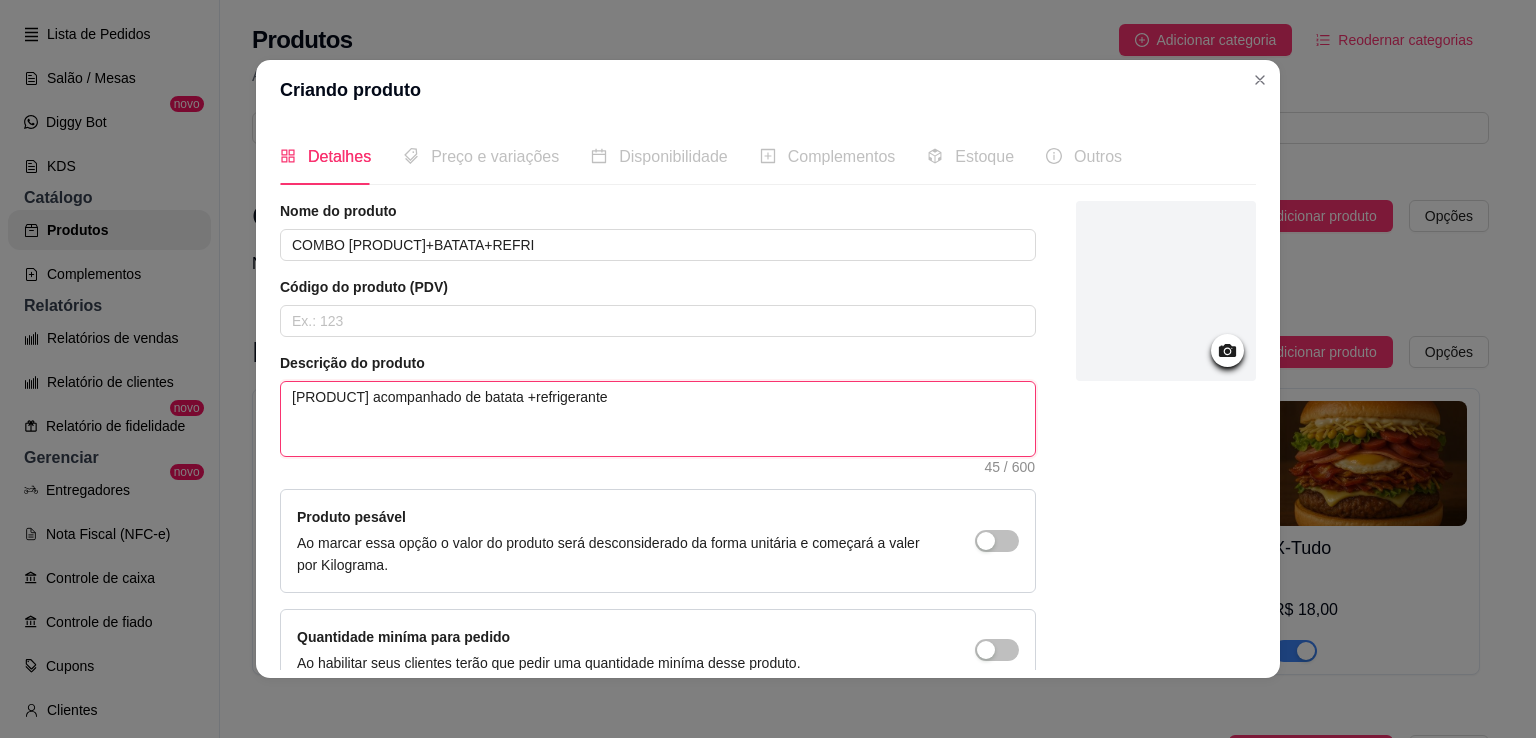 type on "[PRODUCT] acompanhado de batata +refrigerante 3" 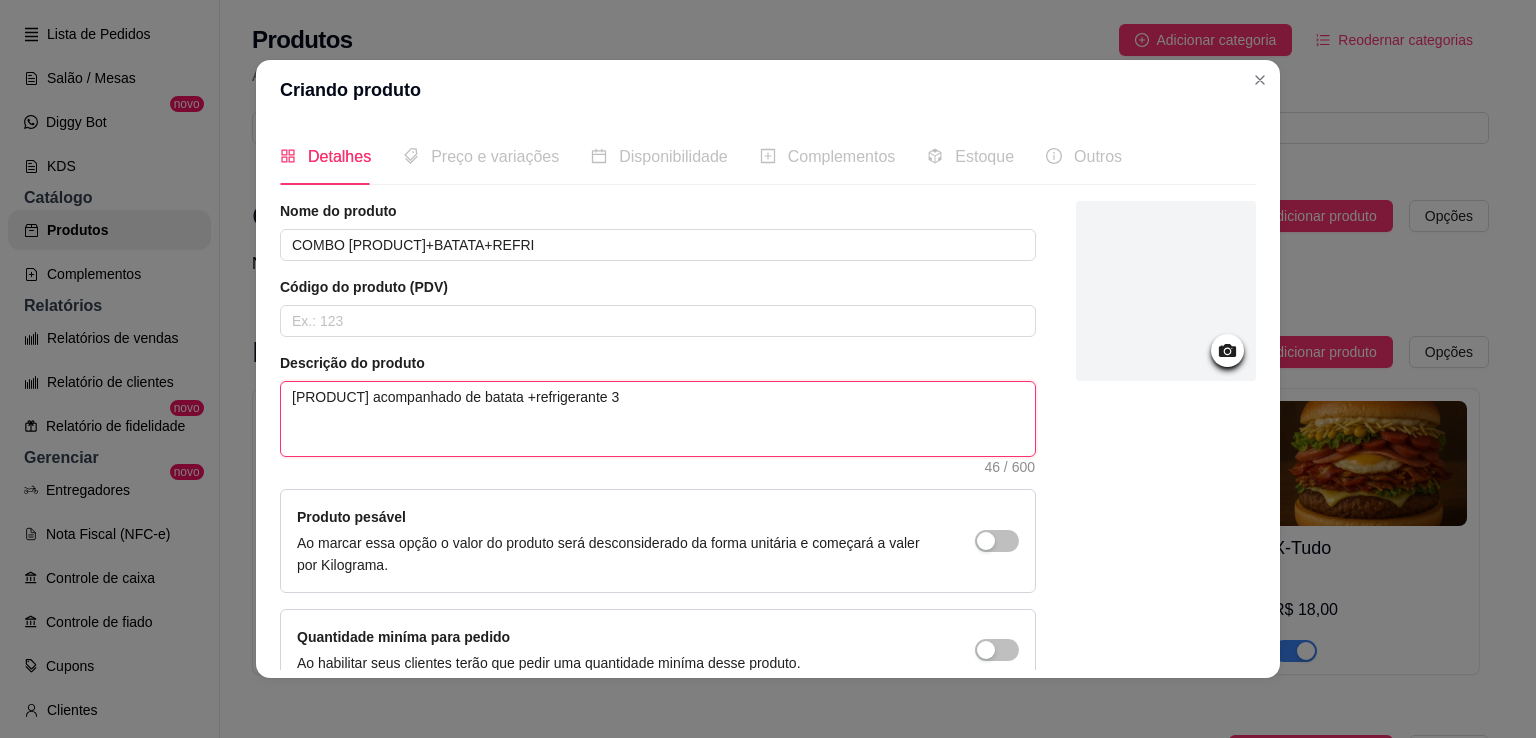 type on "[PRODUCT] acompanhado de batata +refrigerante 35" 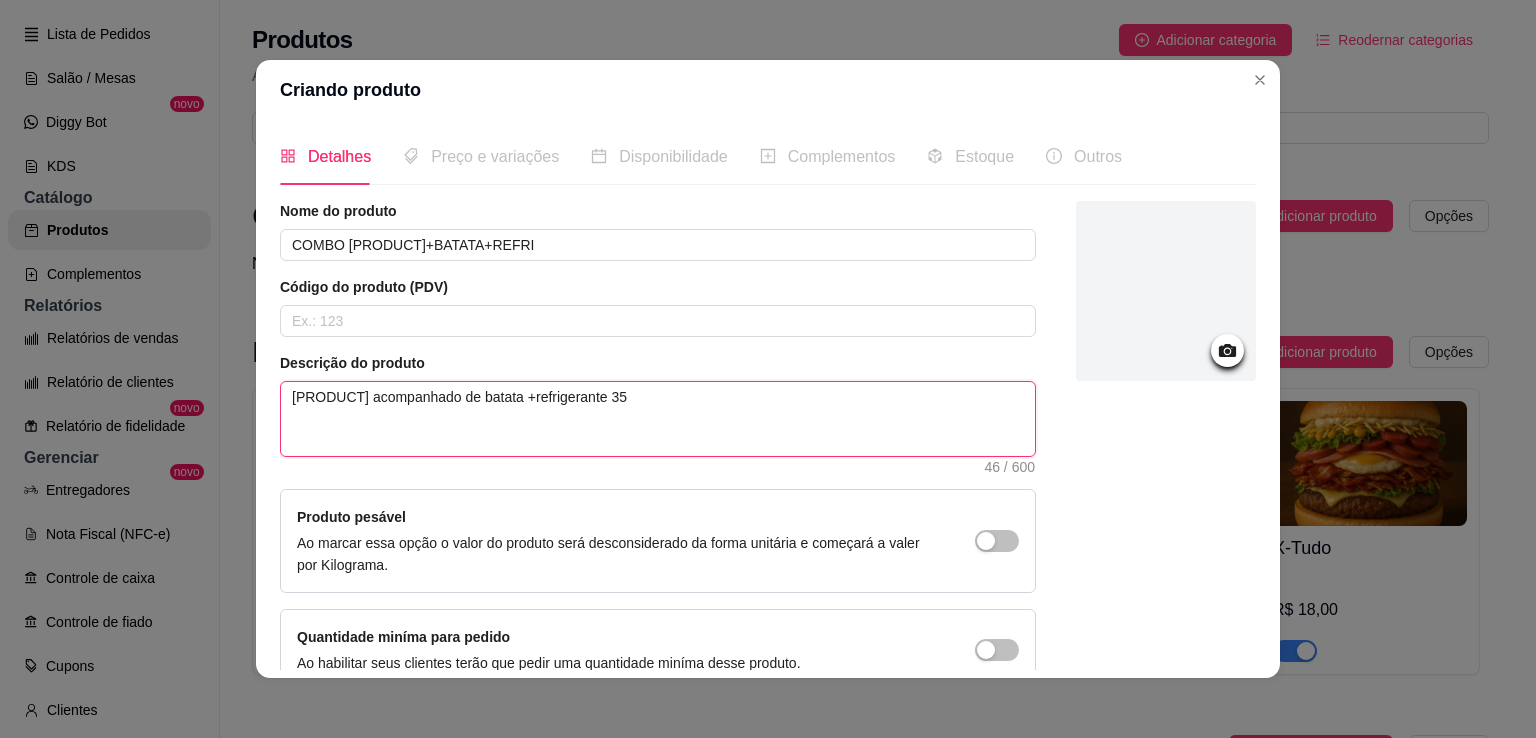 type on "[PRODUCT] acompanhado de batata +refrigerante 350" 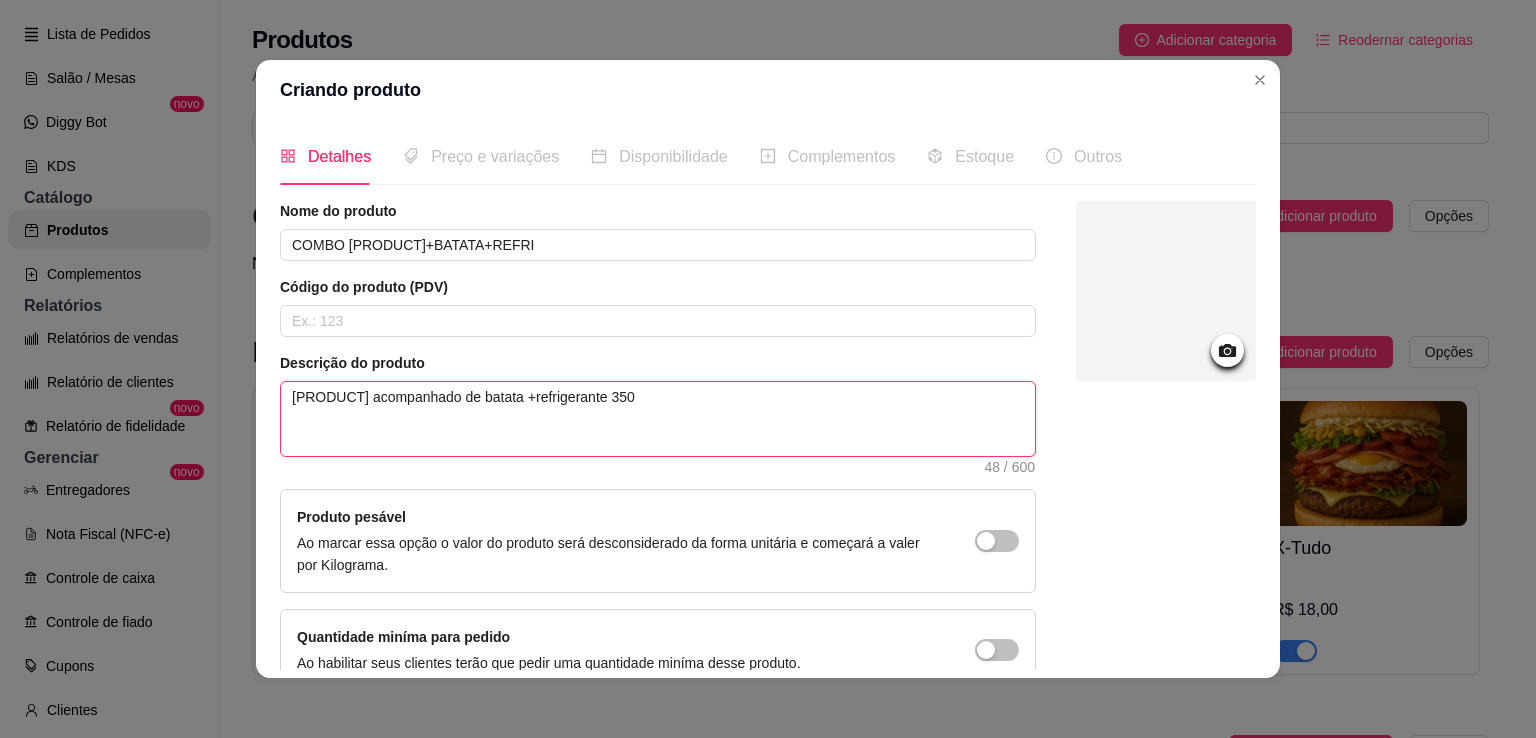 type on "[PRODUCT] acompanhado de batata +refrigerante 350m" 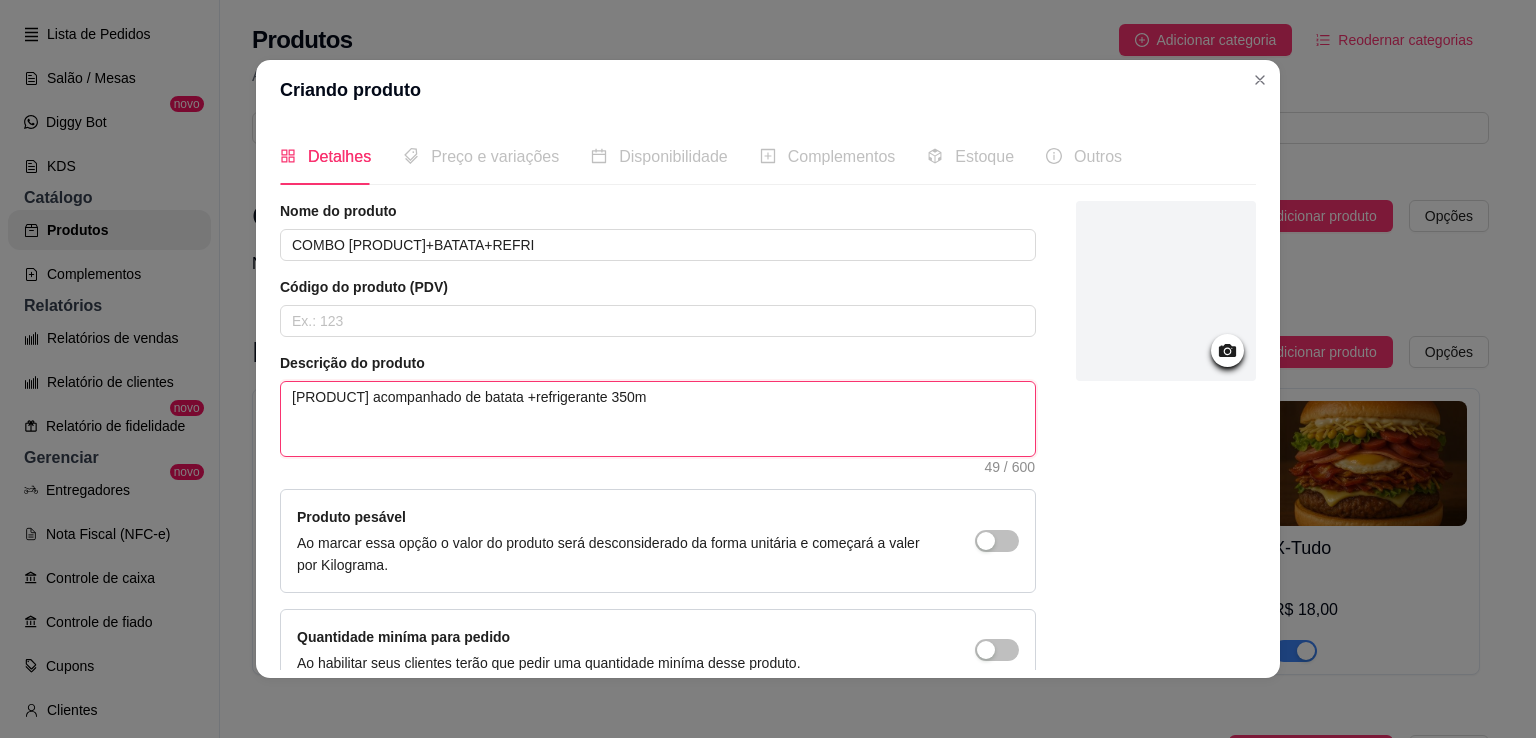 type on "[PRODUCT] acompanhado de batata +refrigerante 350ml" 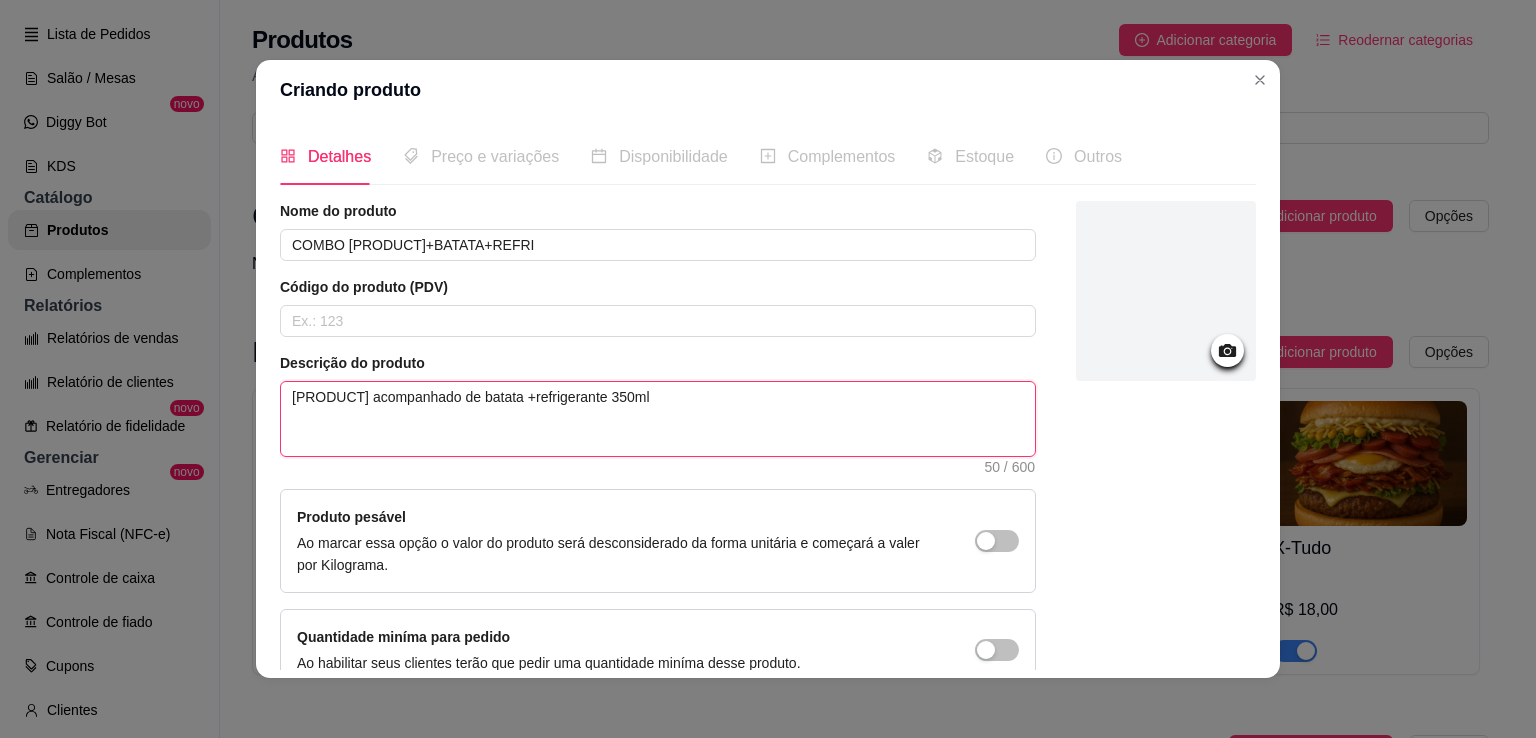 scroll, scrollTop: 108, scrollLeft: 0, axis: vertical 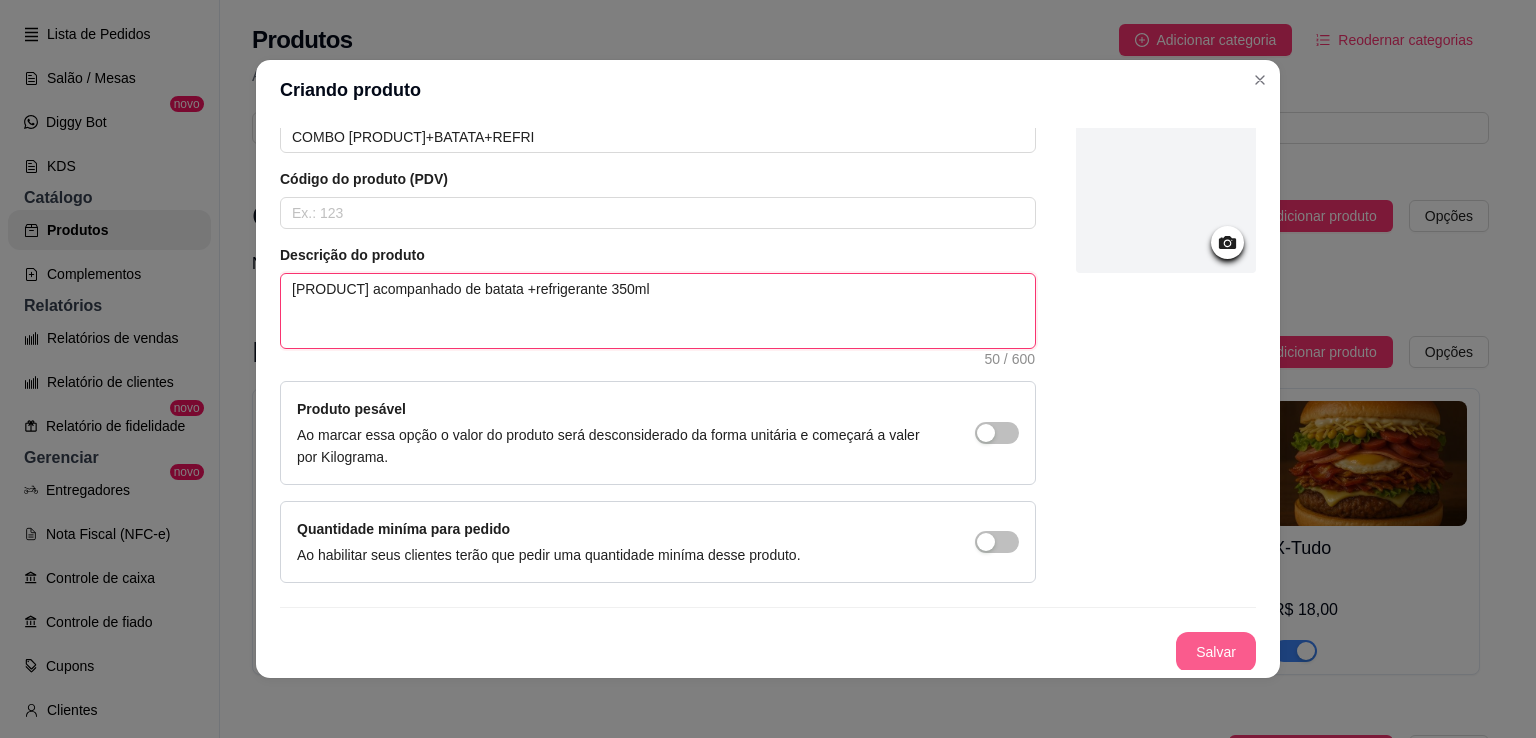 type on "[PRODUCT] acompanhado de batata +refrigerante 350ml" 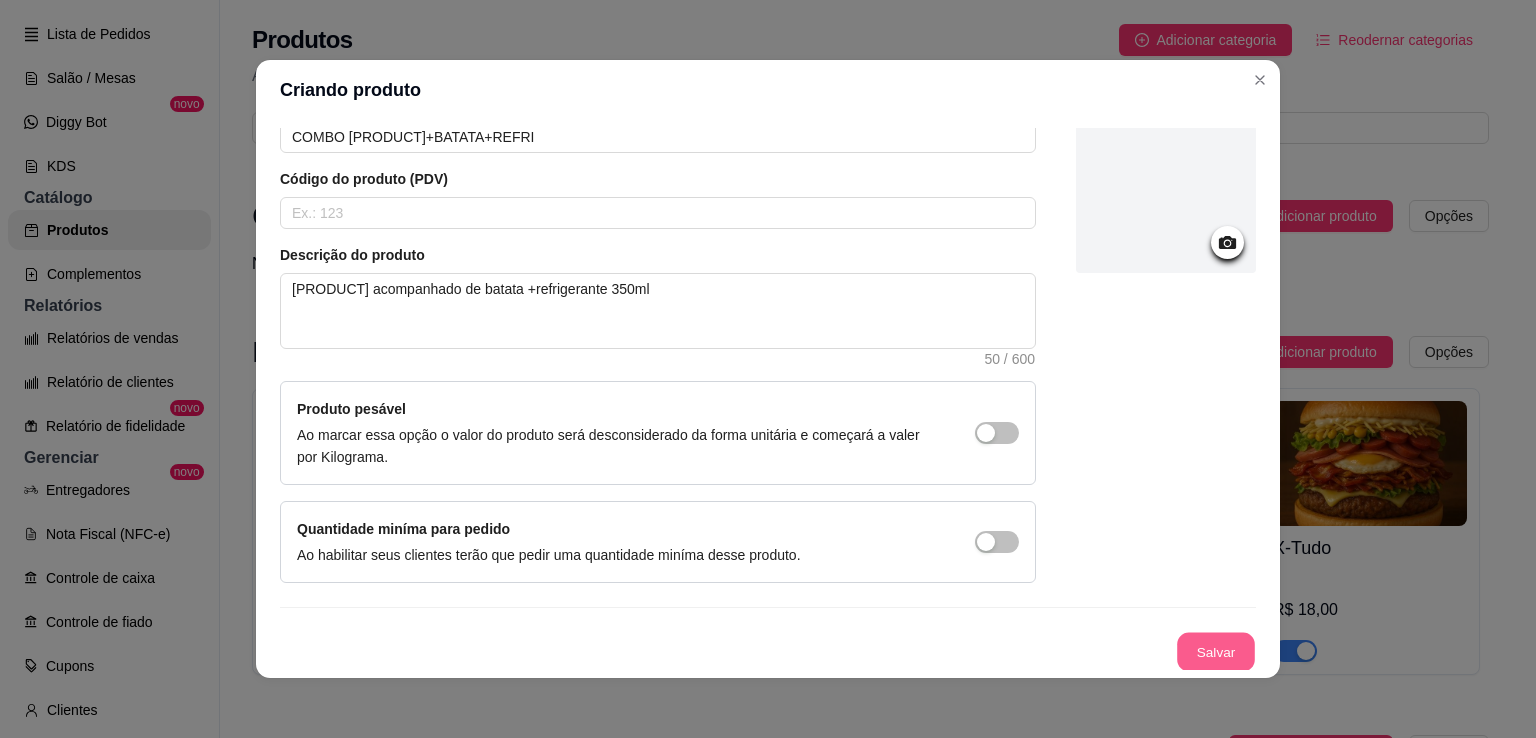 click on "Salvar" at bounding box center [1216, 652] 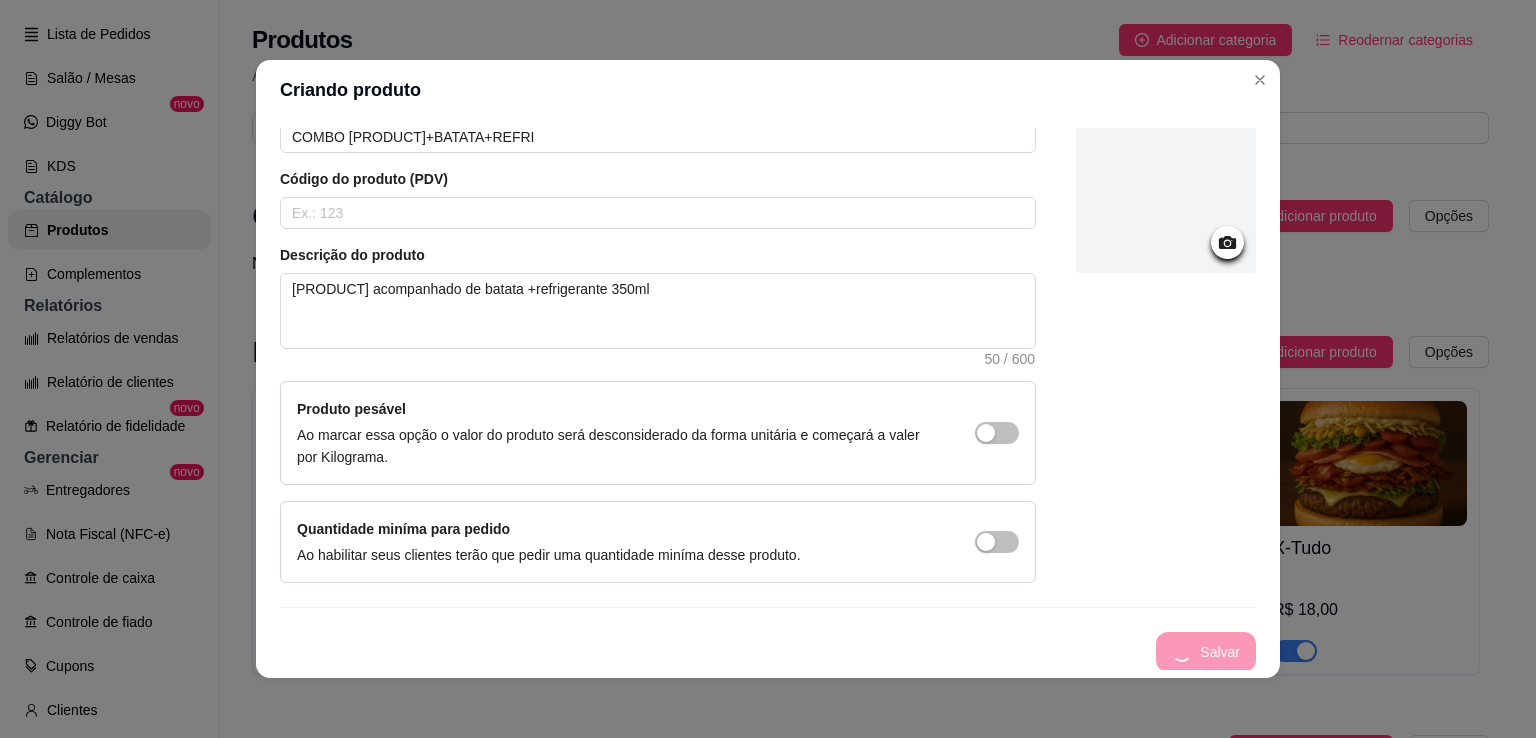 type 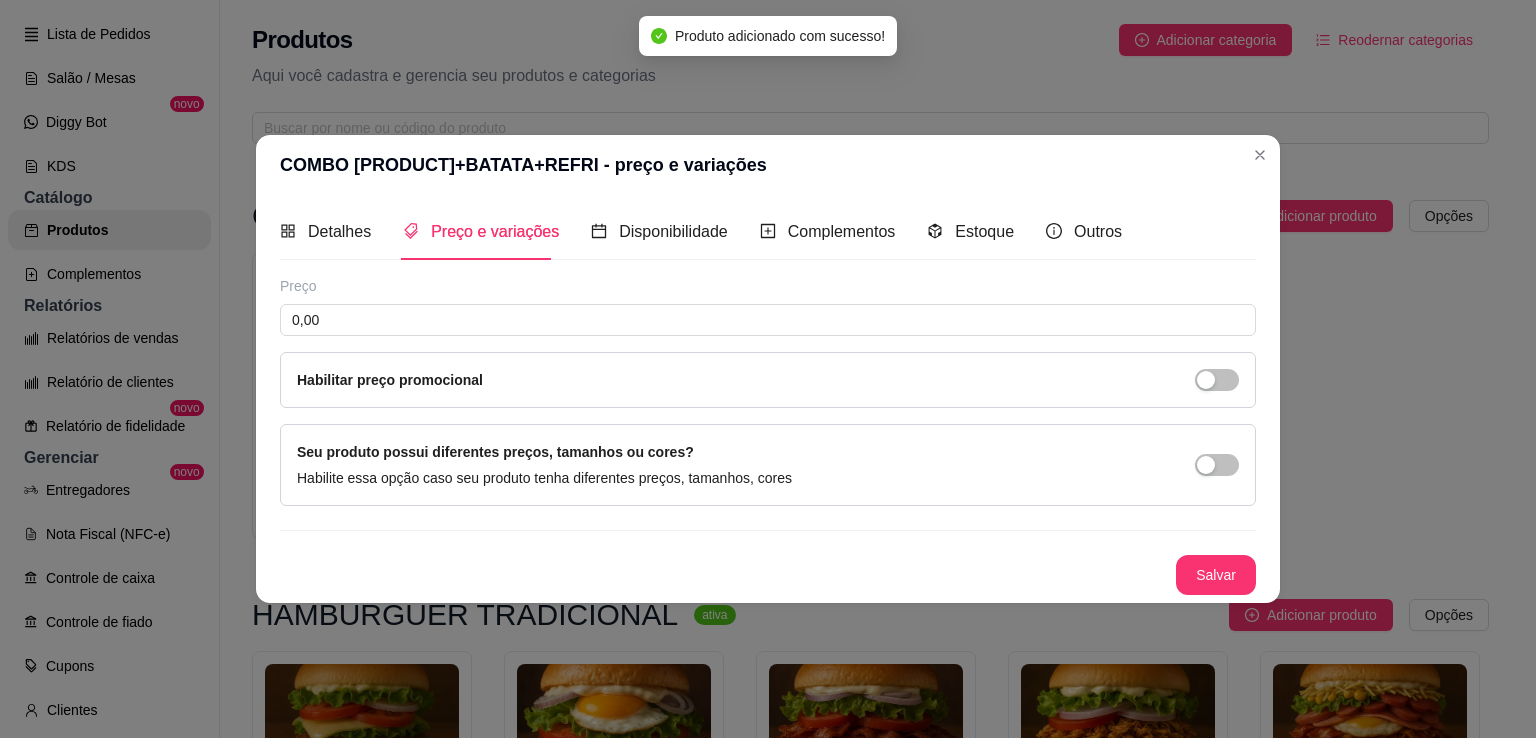scroll, scrollTop: 0, scrollLeft: 0, axis: both 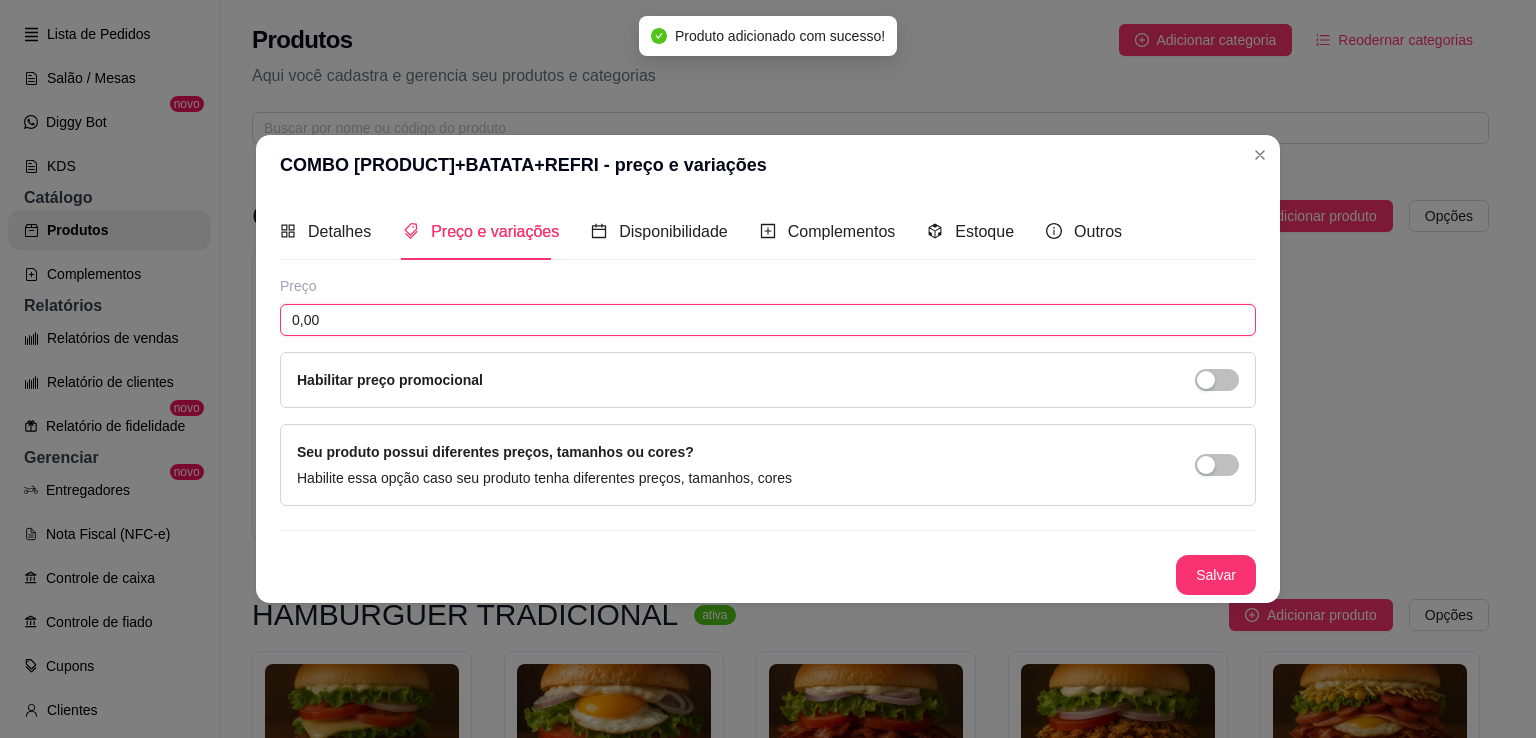 click on "0,00" at bounding box center [768, 320] 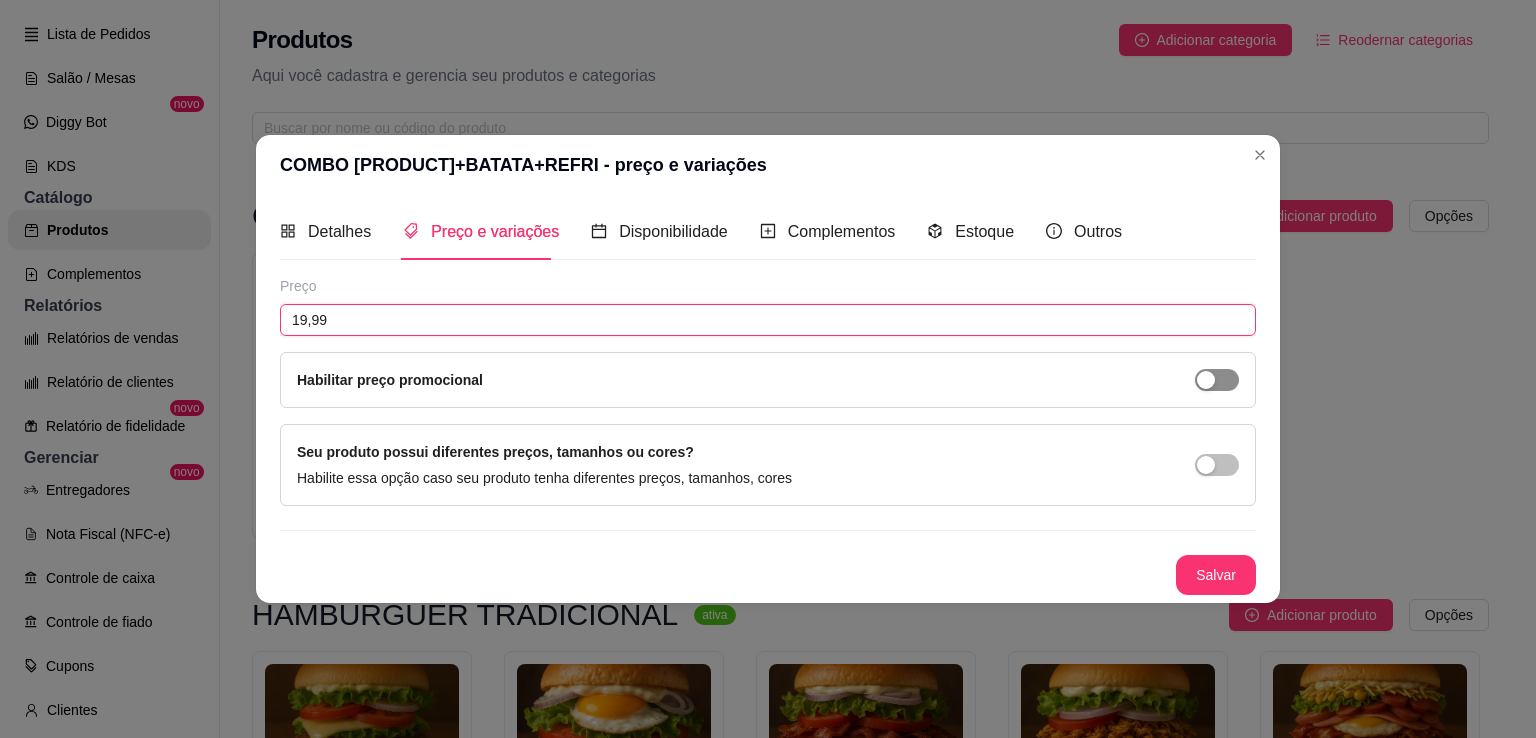 type on "19,99" 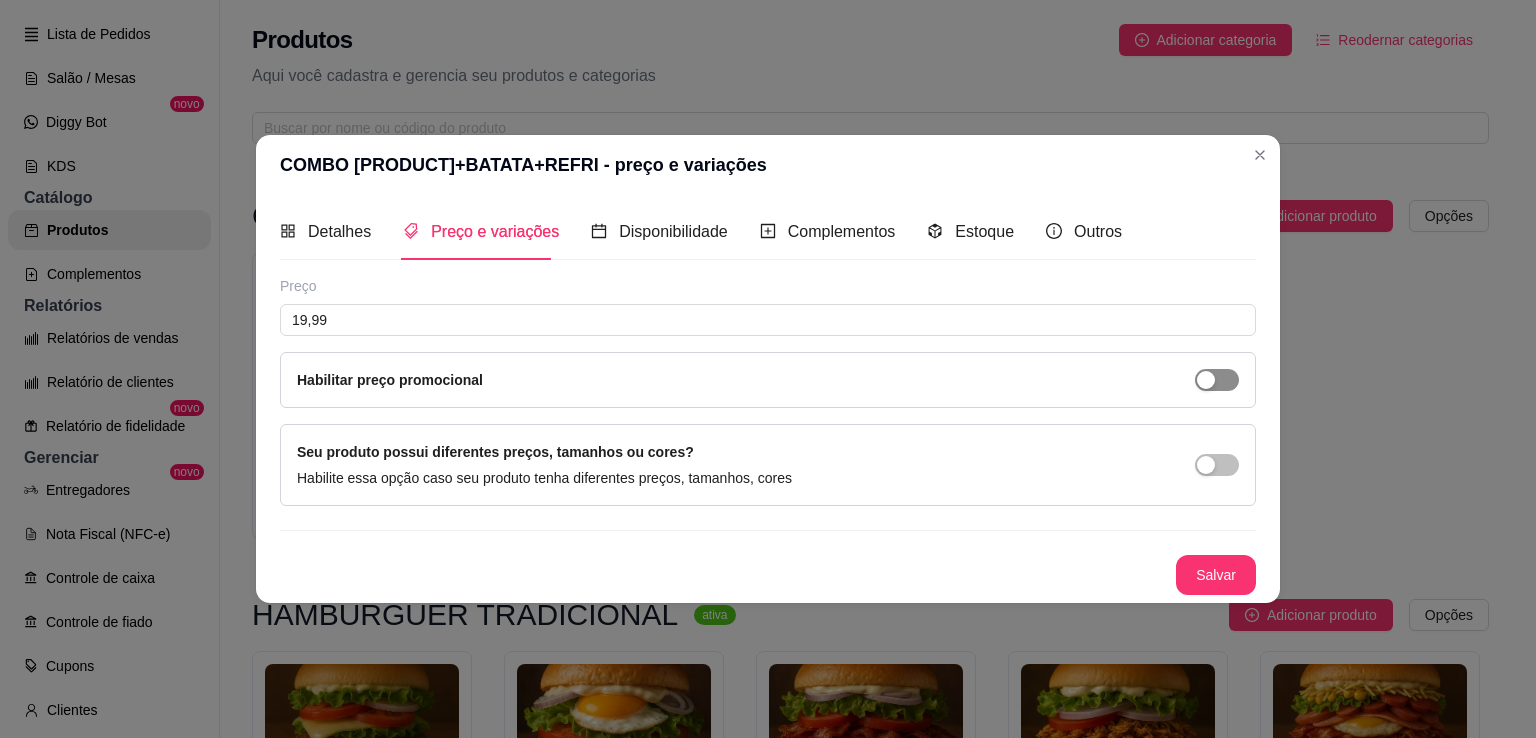 click at bounding box center (1217, 380) 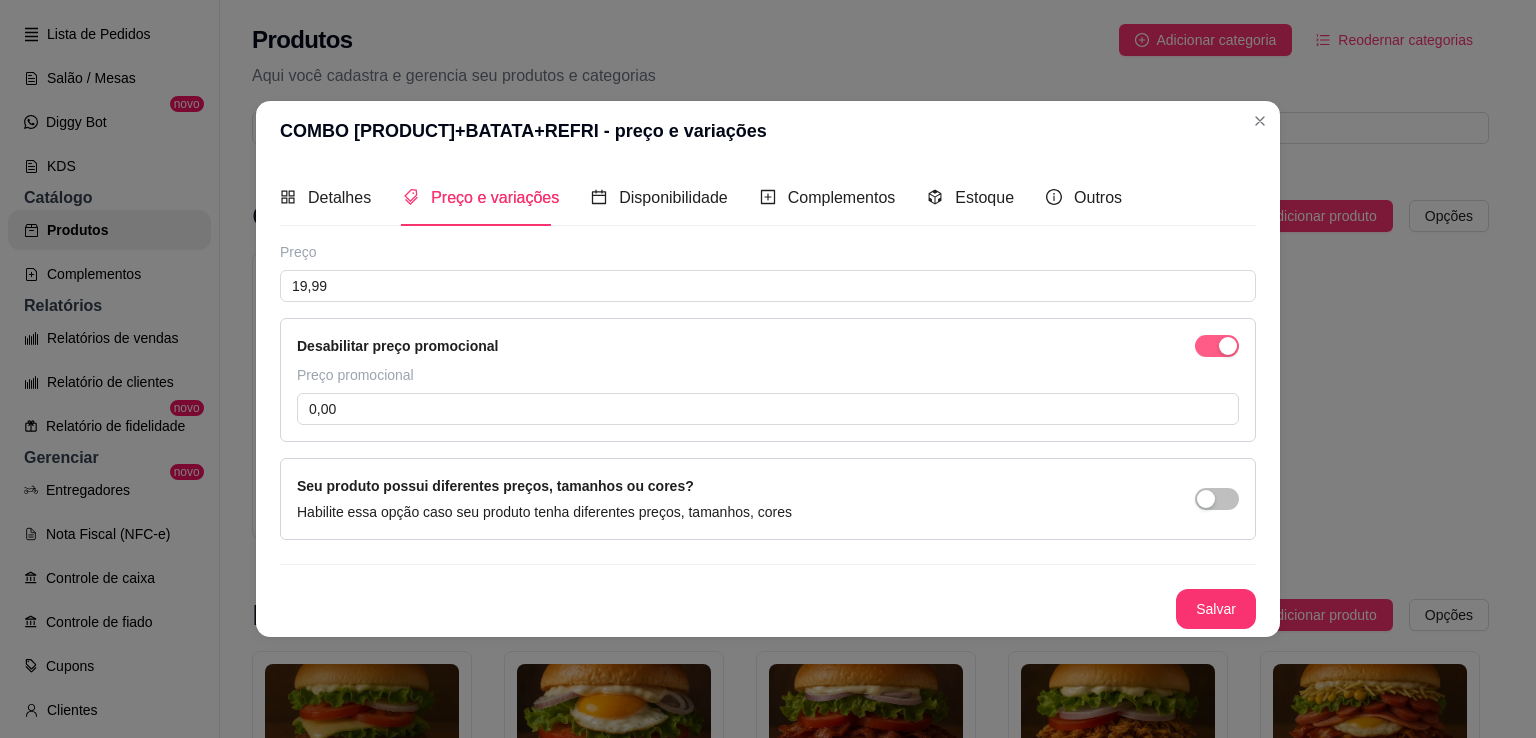 click on "Preço promocional" at bounding box center (768, 375) 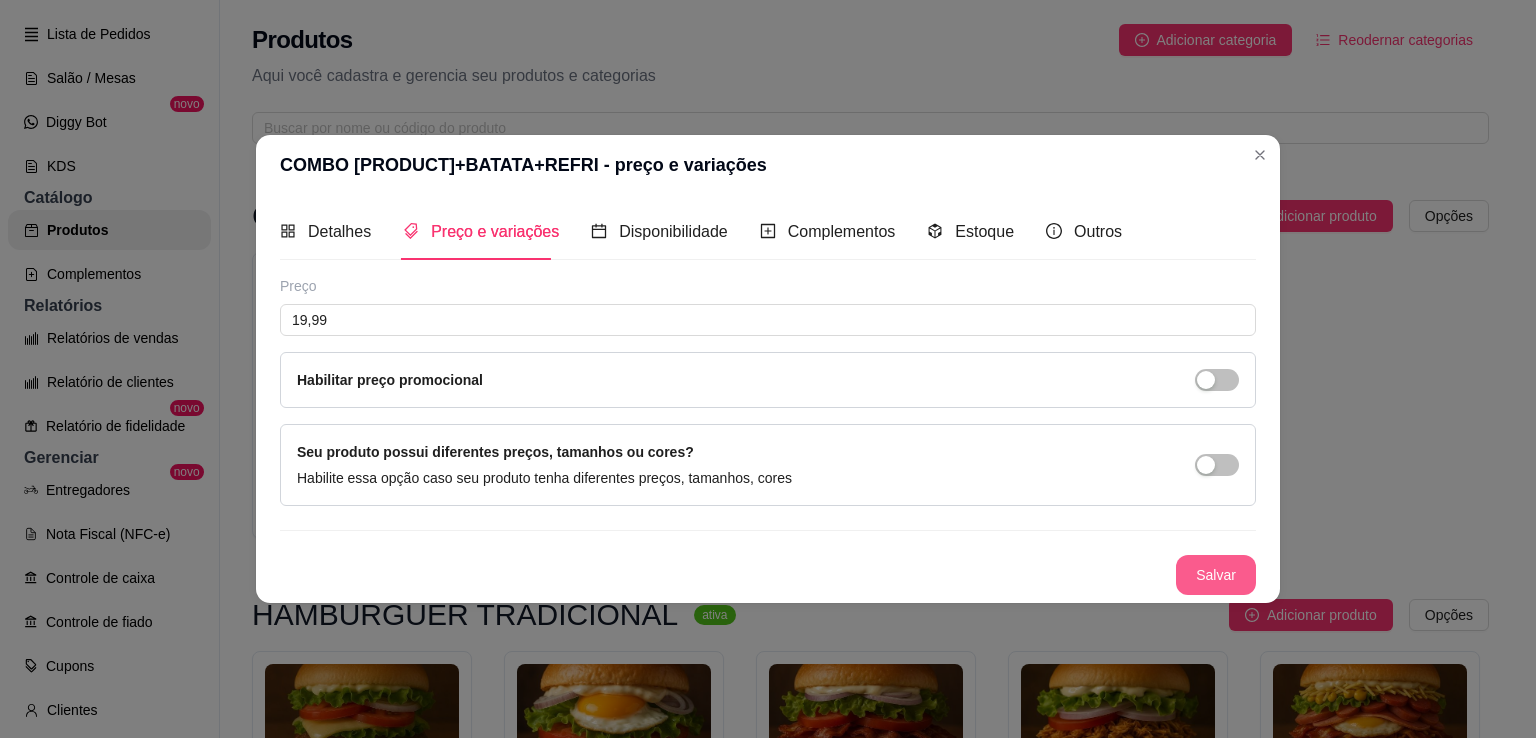 click on "Salvar" at bounding box center (1216, 575) 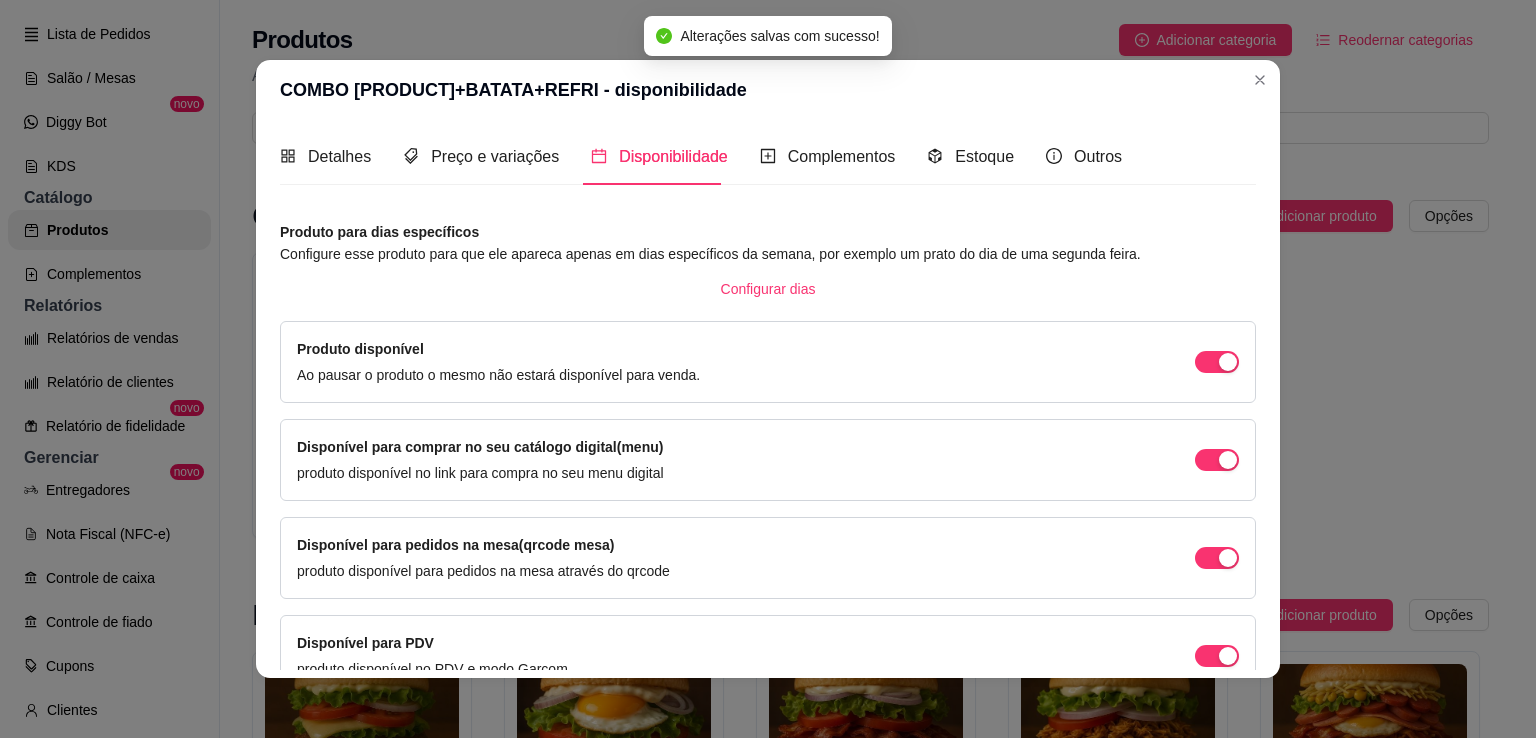 scroll, scrollTop: 106, scrollLeft: 0, axis: vertical 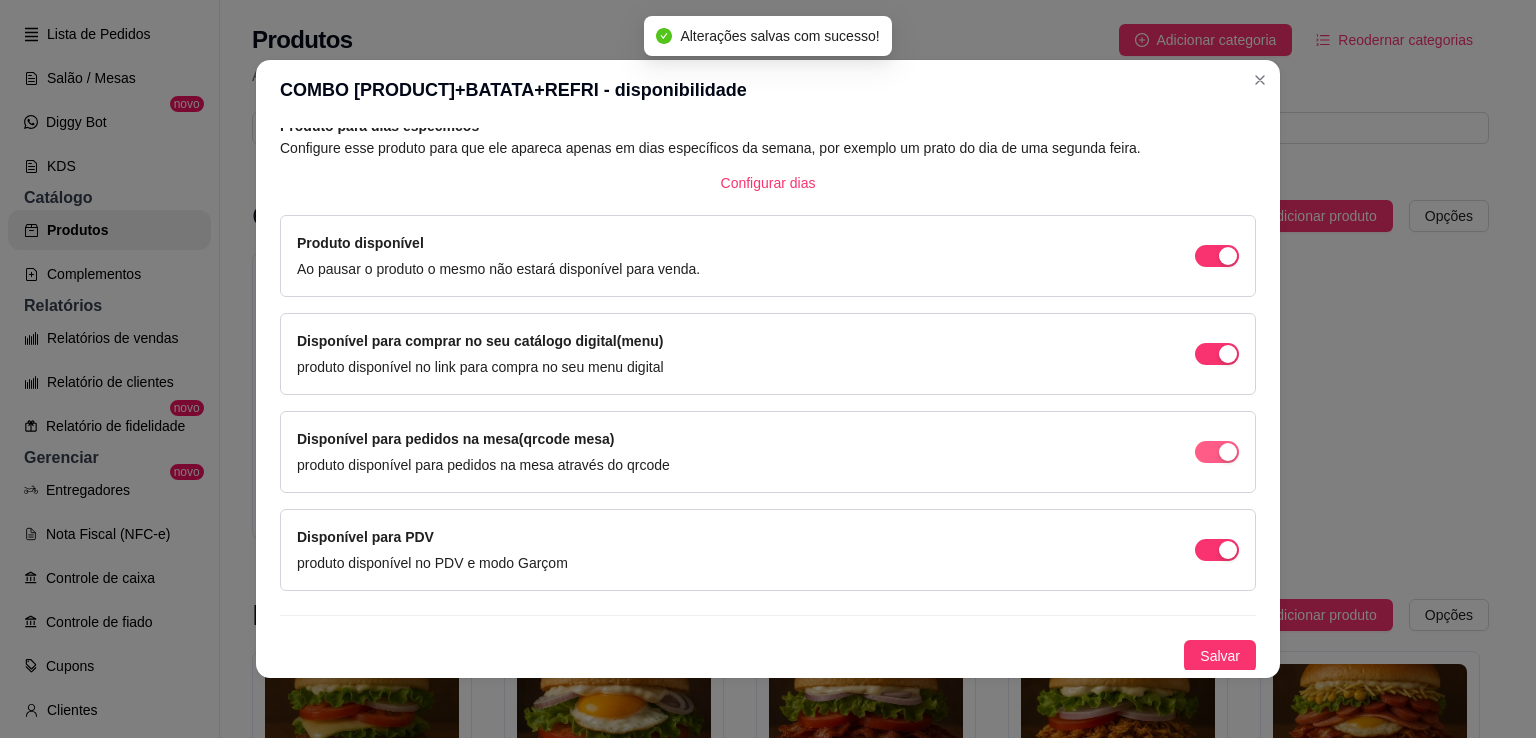 click at bounding box center (1228, 256) 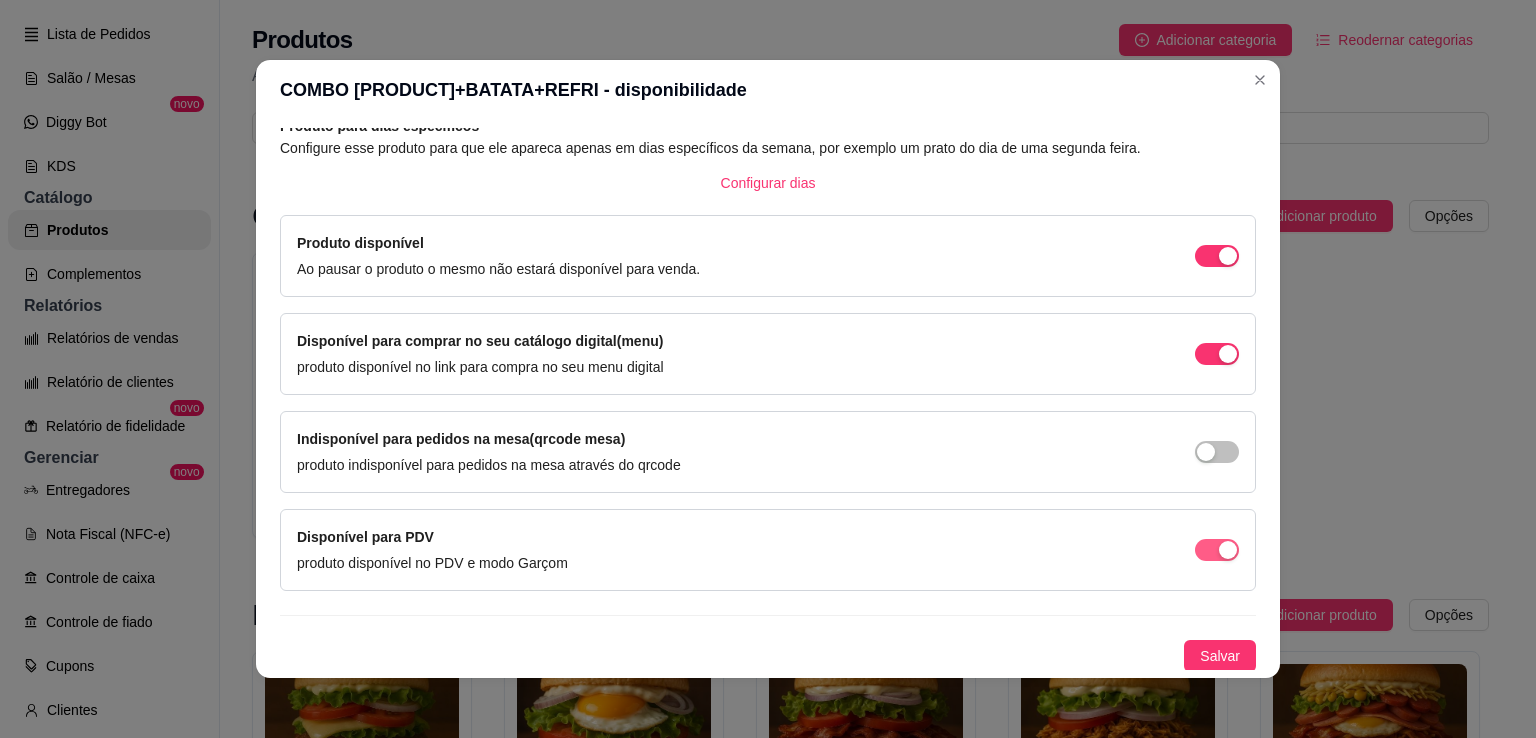 click at bounding box center (1217, 256) 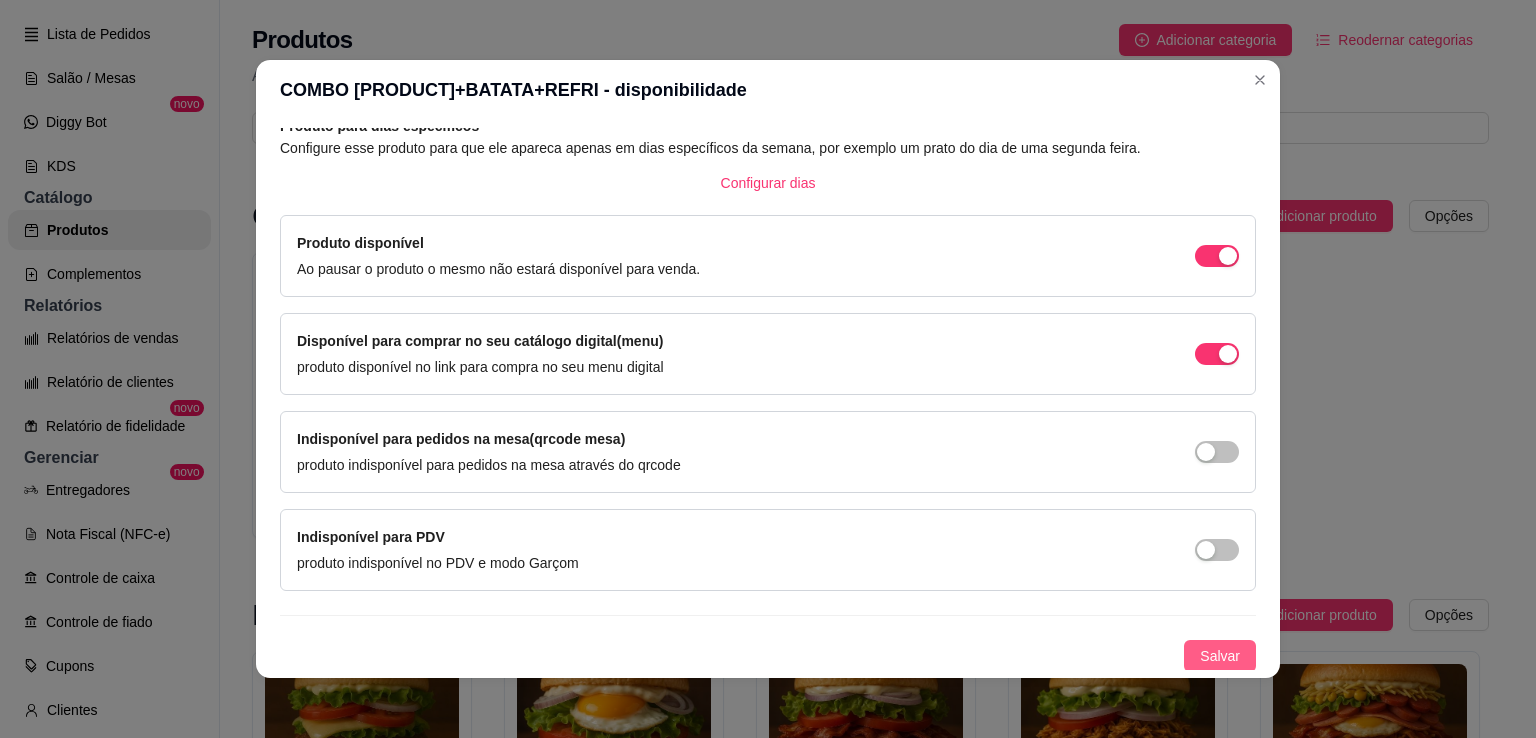click on "Salvar" at bounding box center [1220, 656] 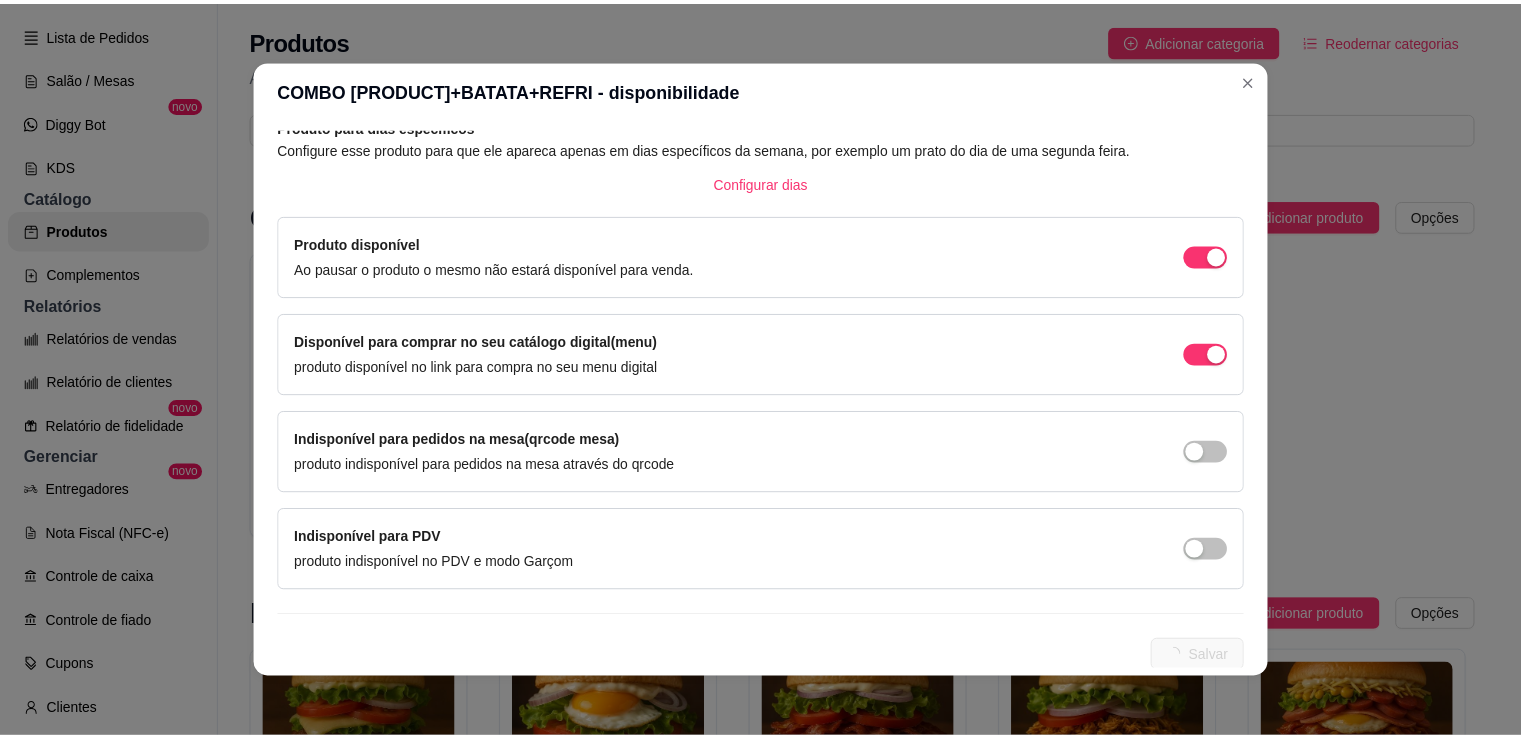scroll, scrollTop: 0, scrollLeft: 0, axis: both 